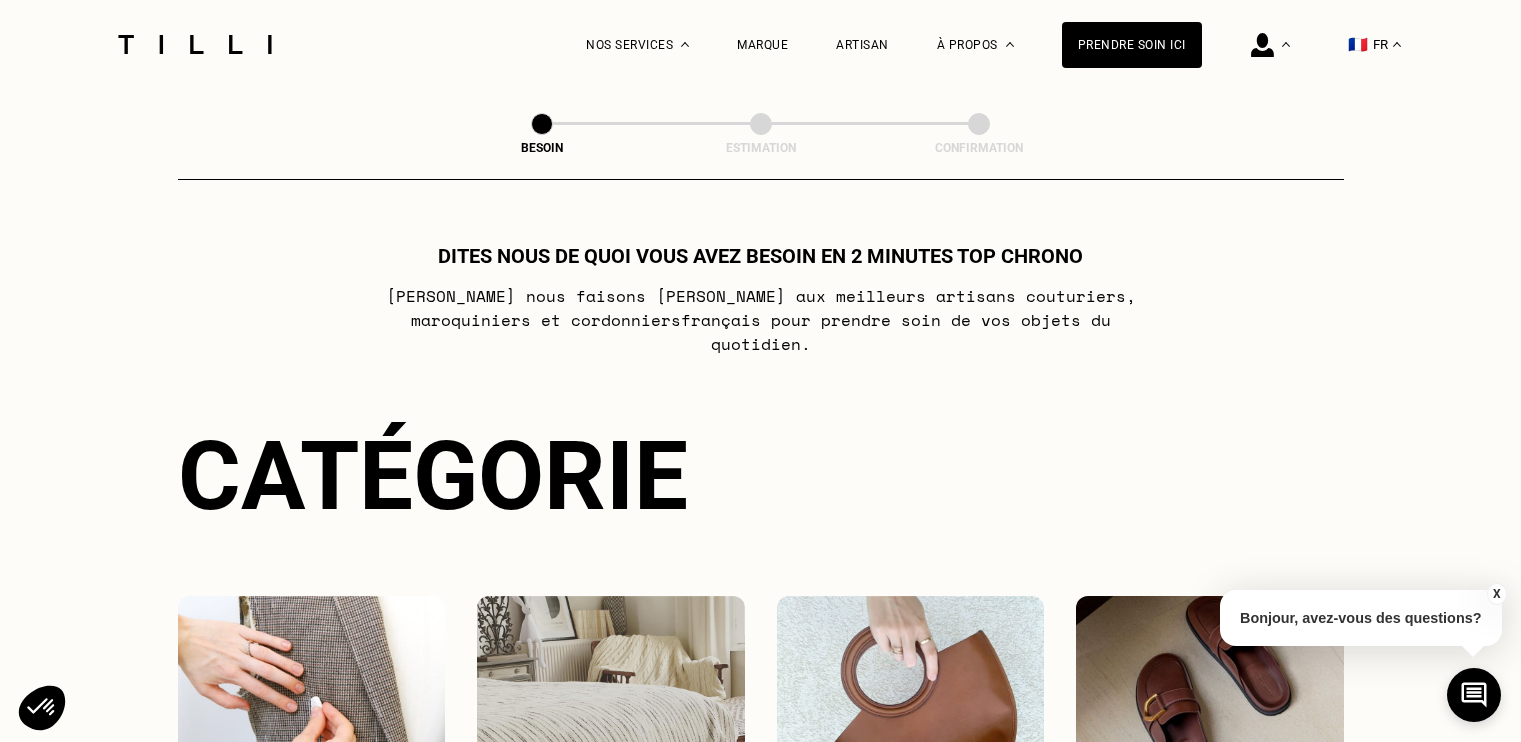scroll, scrollTop: 0, scrollLeft: 0, axis: both 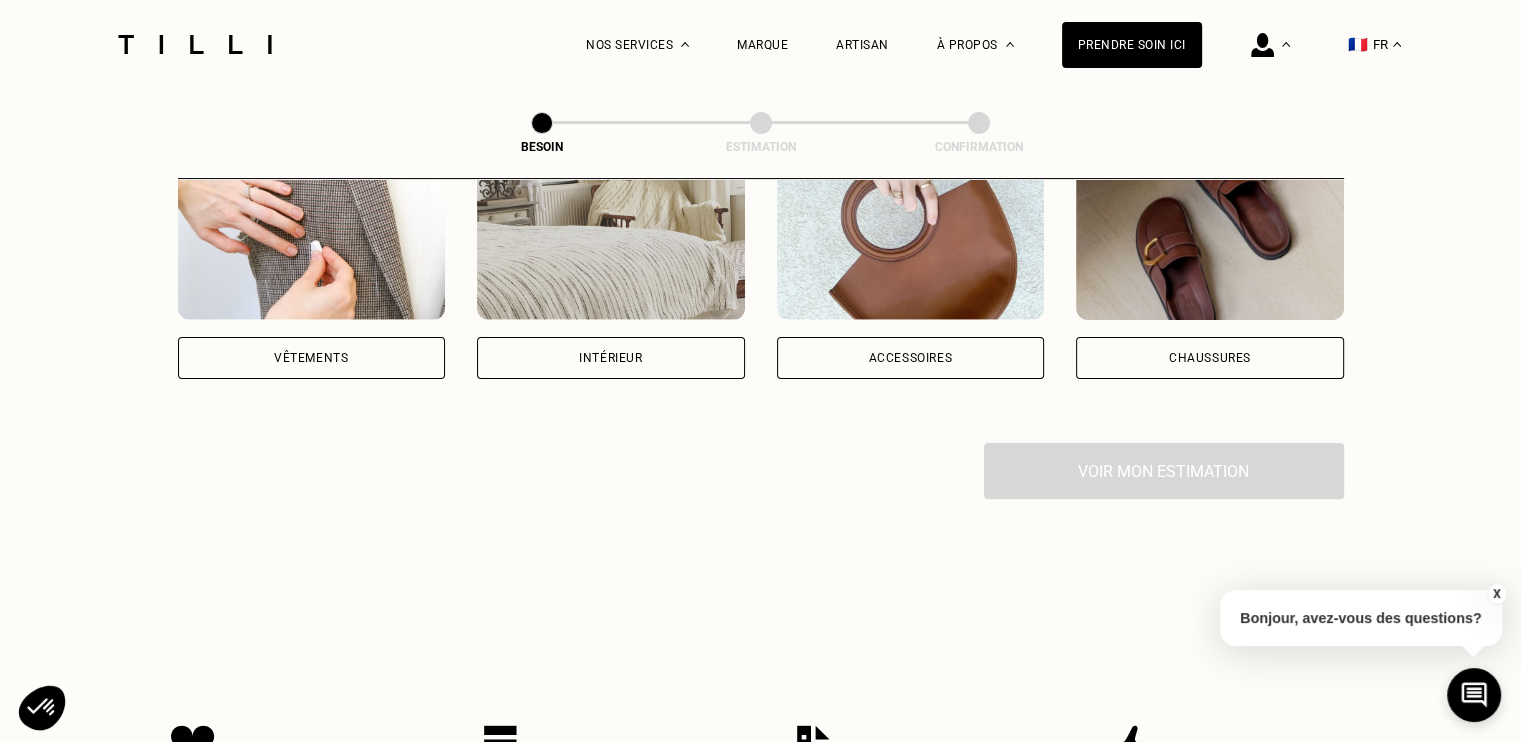 click on "Vêtements" at bounding box center [312, 358] 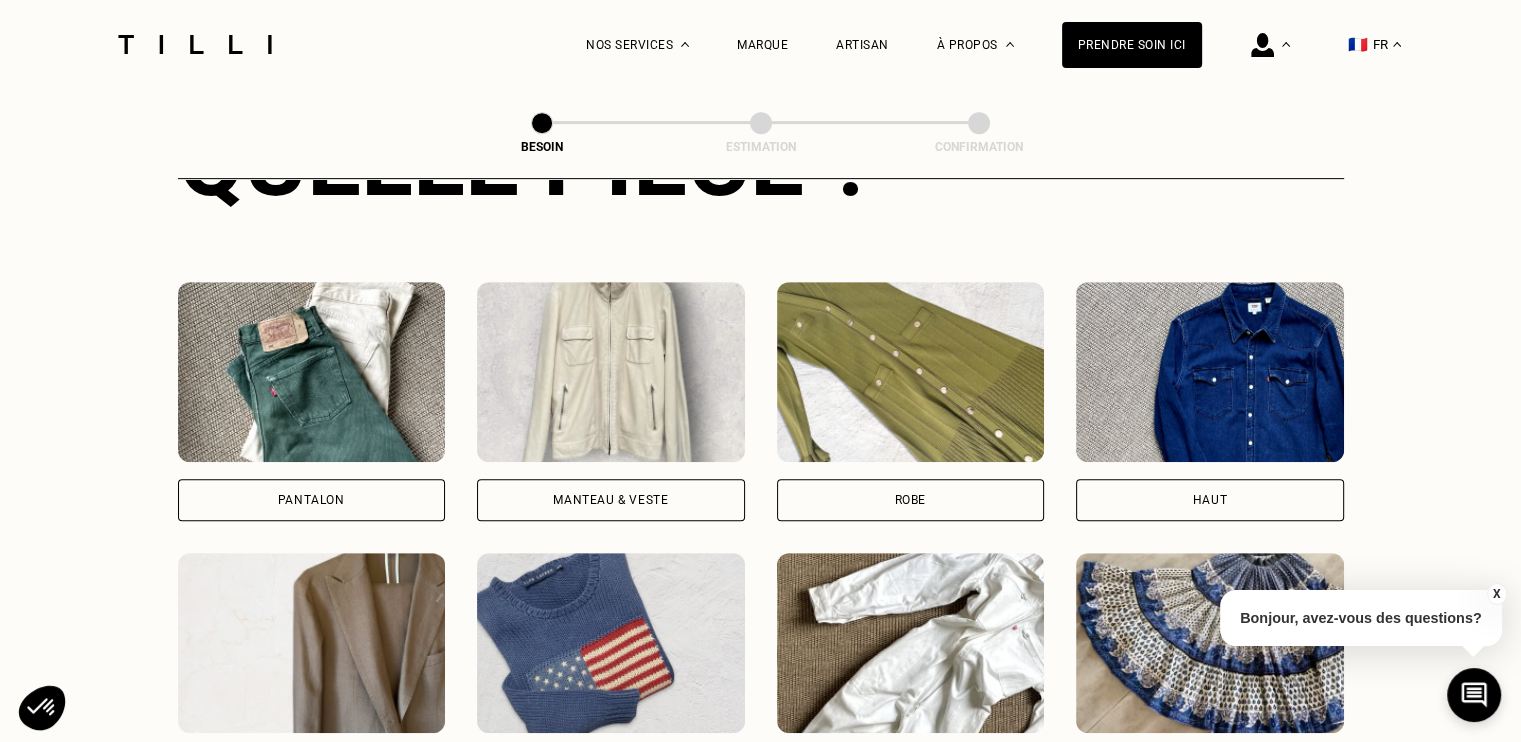 scroll, scrollTop: 852, scrollLeft: 0, axis: vertical 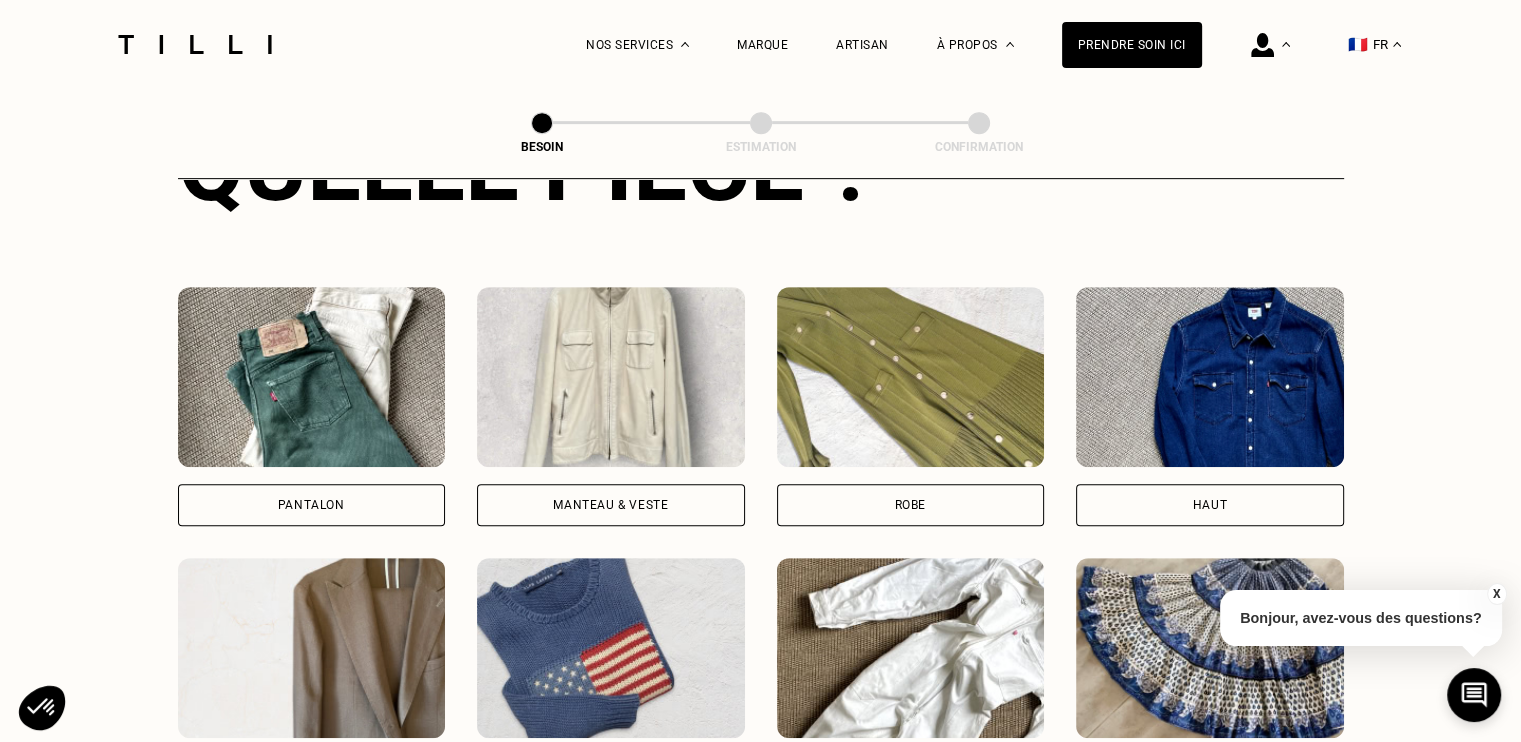 click at bounding box center (1210, 377) 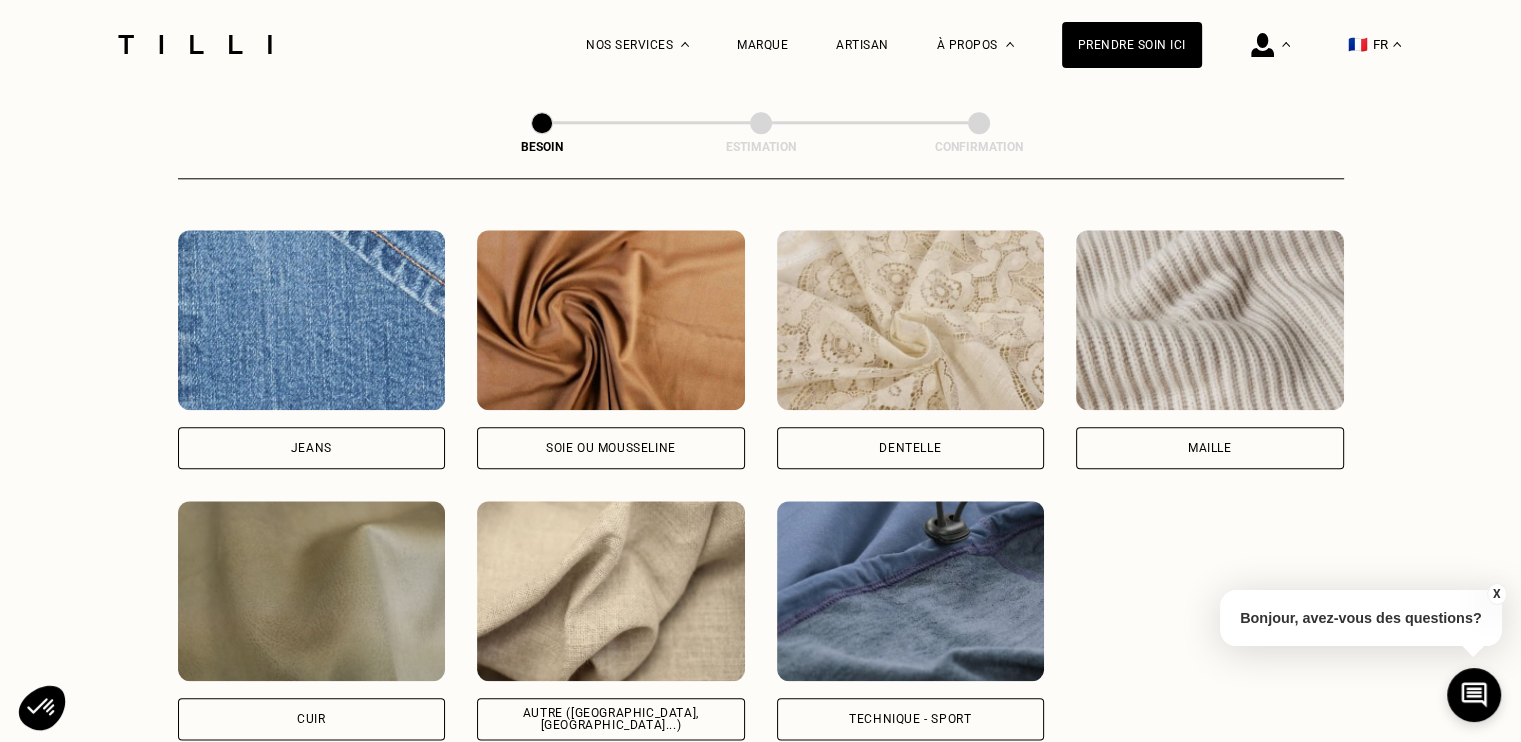 scroll, scrollTop: 2123, scrollLeft: 0, axis: vertical 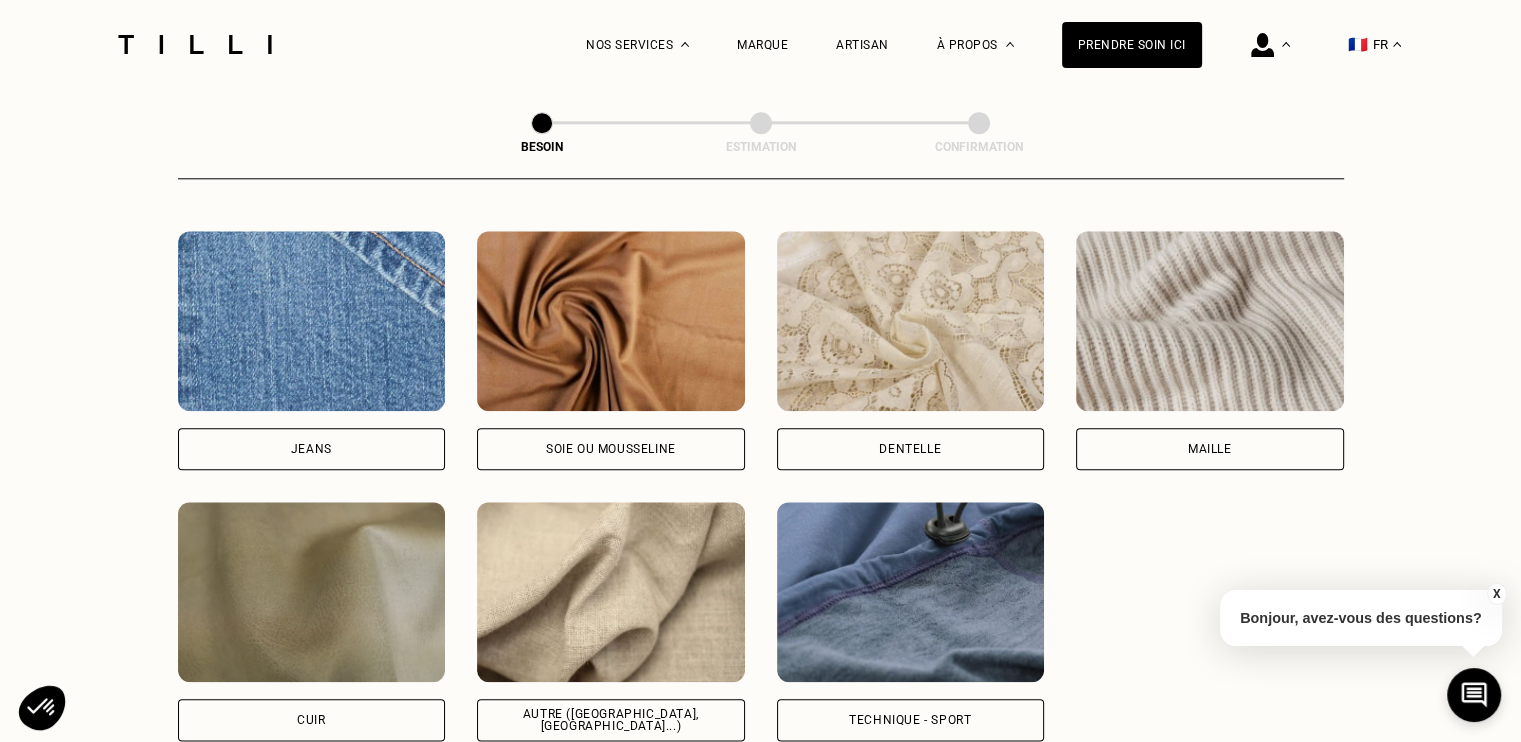 click at bounding box center [911, 592] 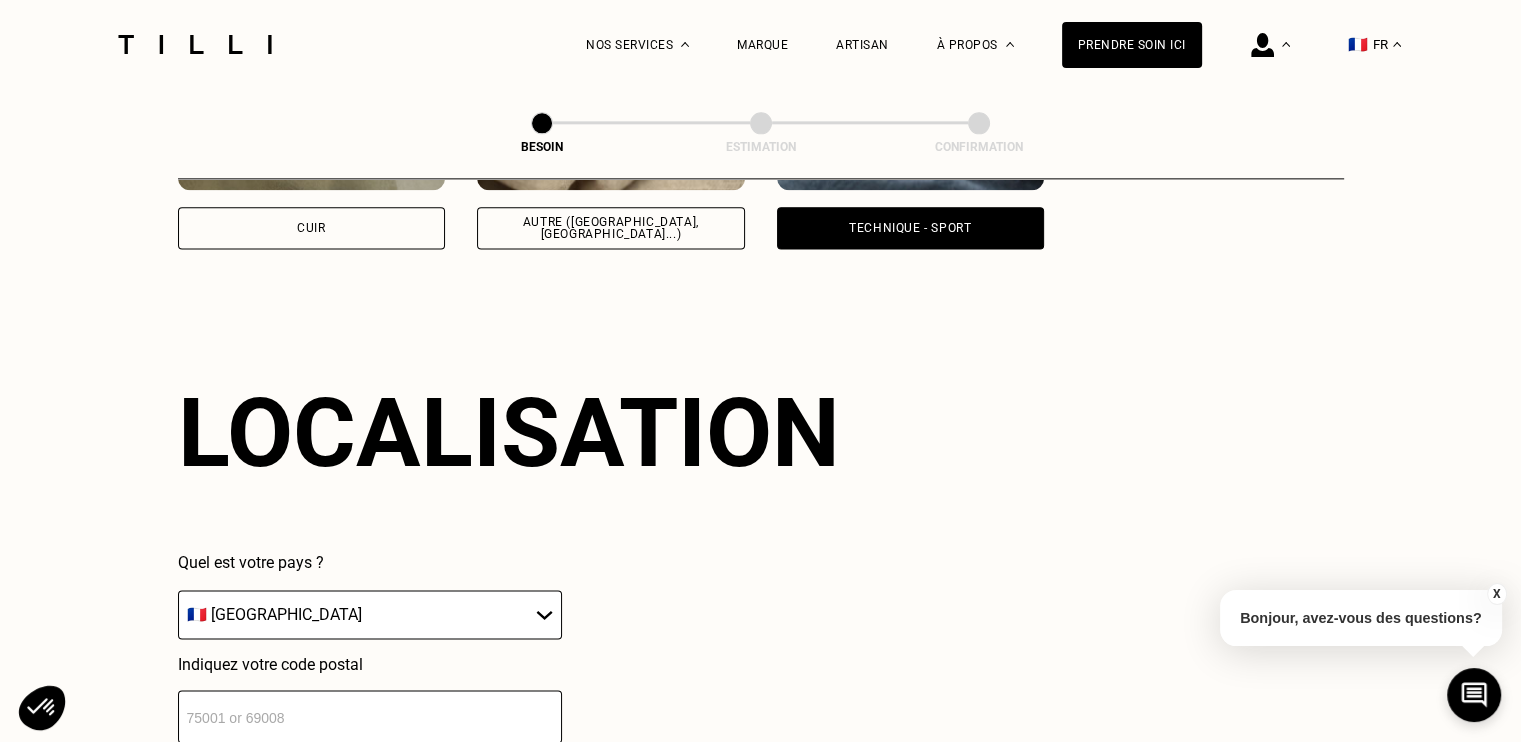 scroll, scrollTop: 2686, scrollLeft: 0, axis: vertical 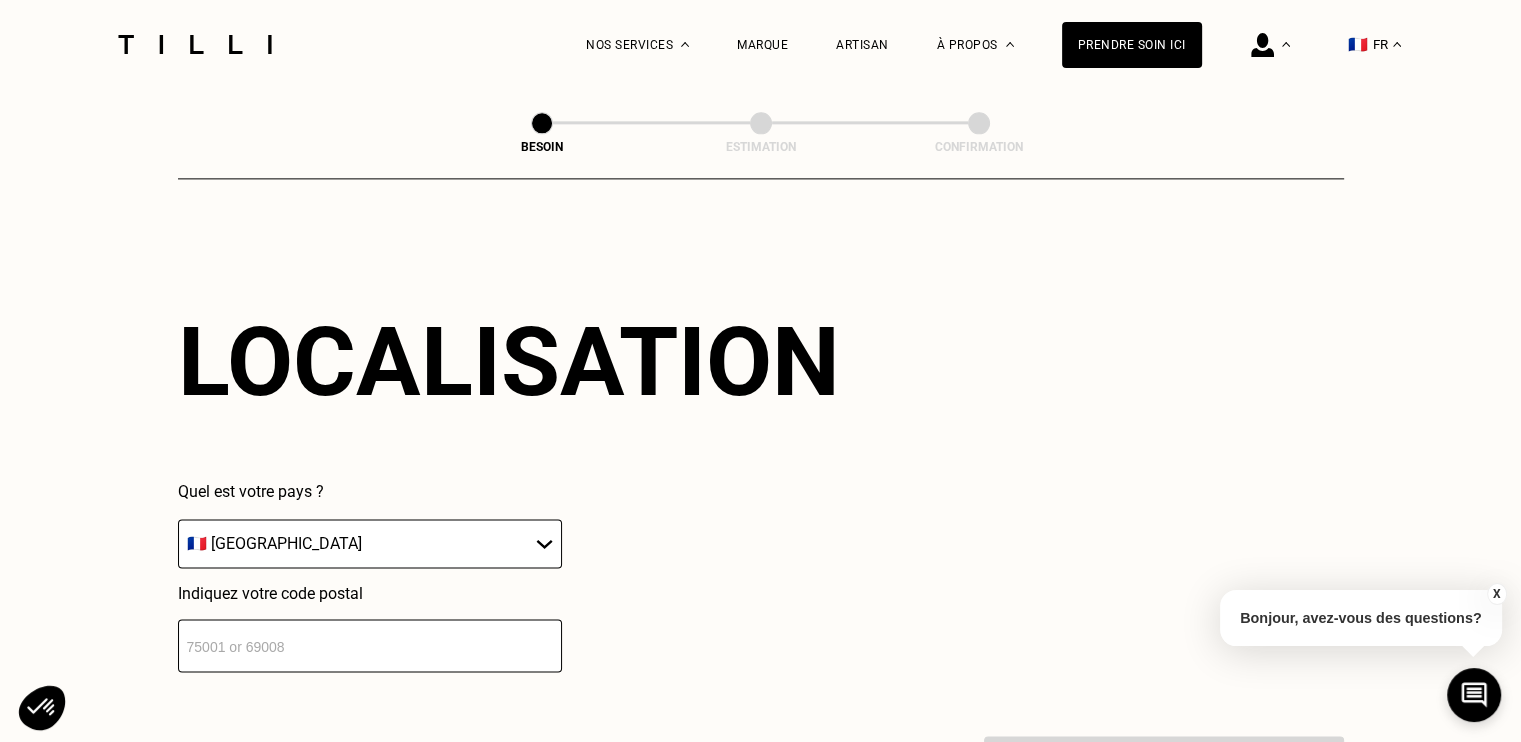 click at bounding box center [370, 645] 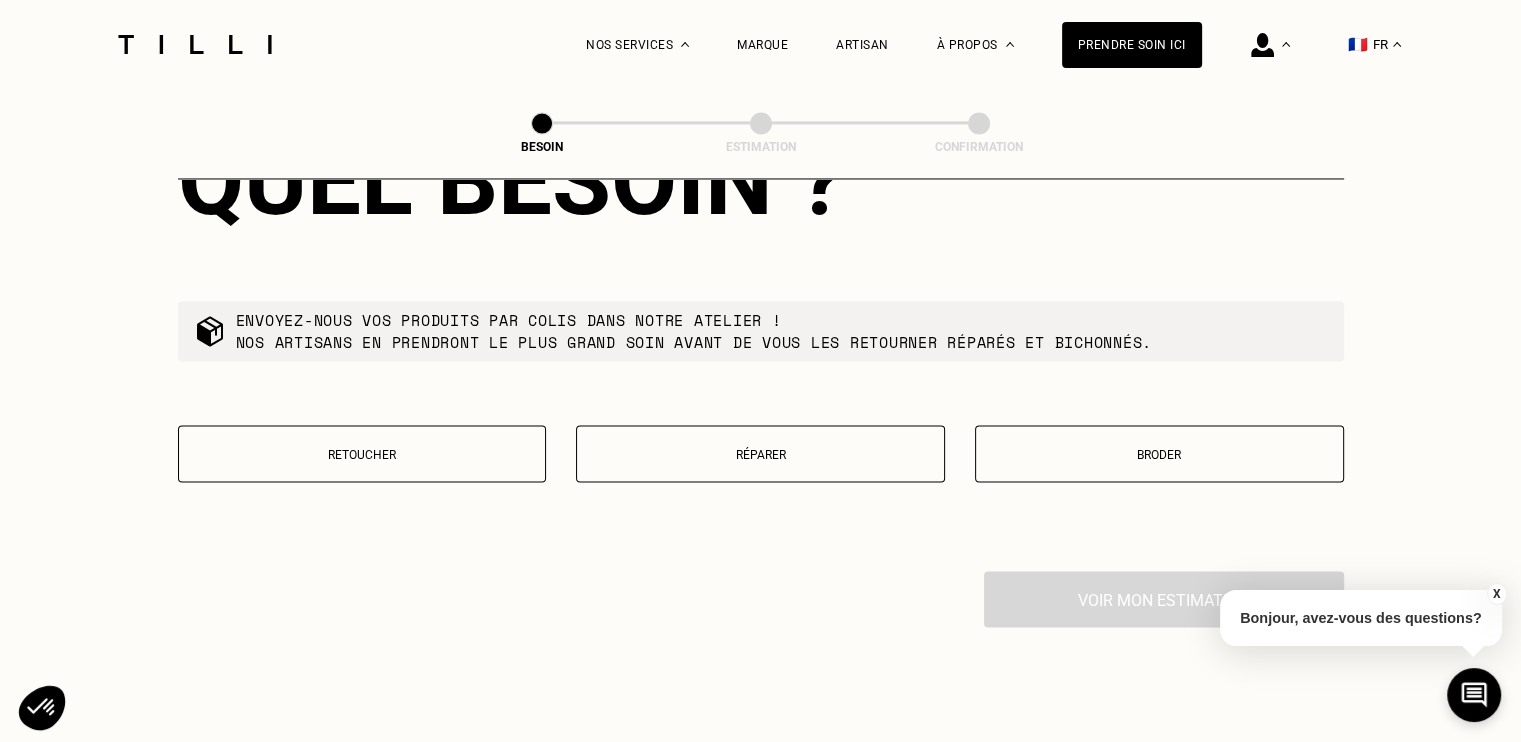 scroll, scrollTop: 3362, scrollLeft: 0, axis: vertical 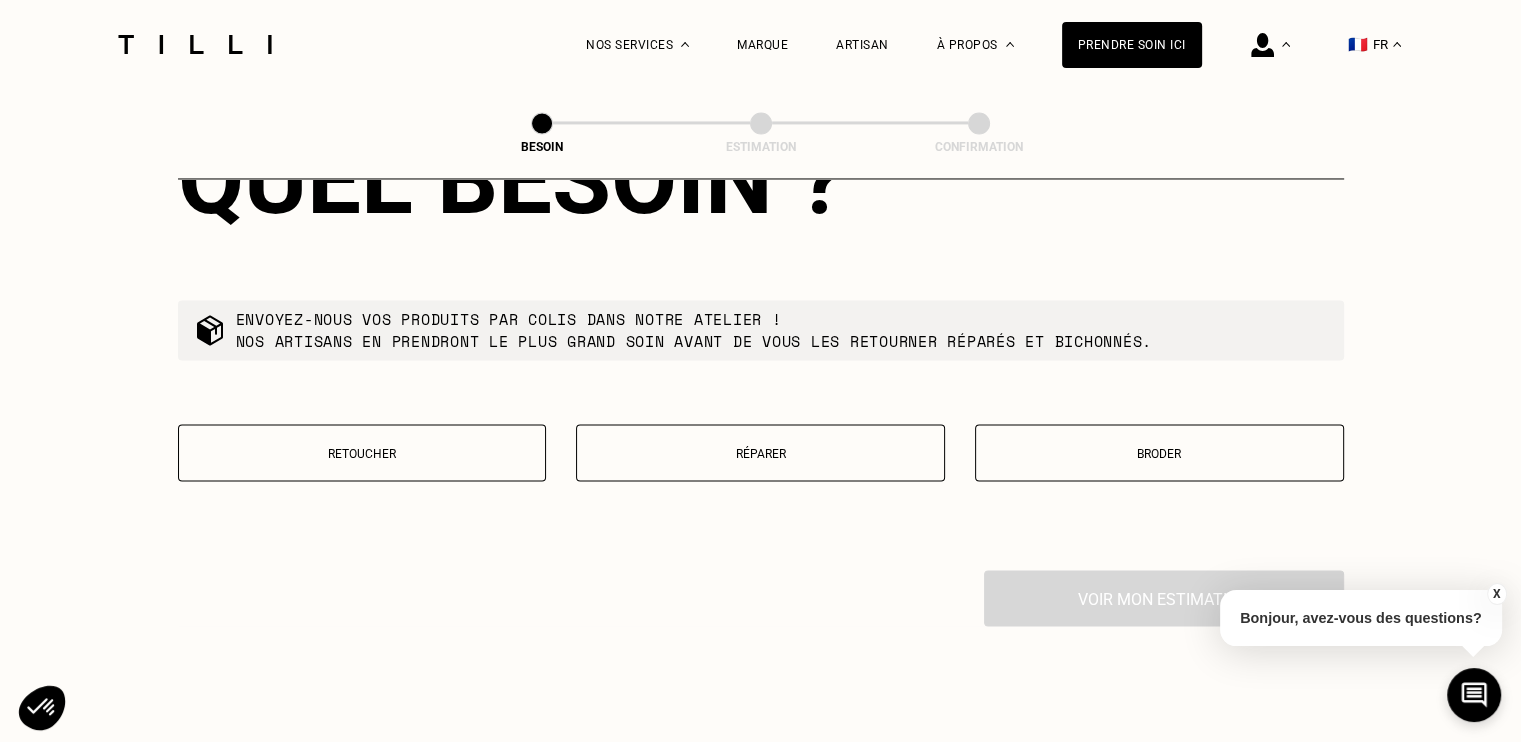 click on "Réparer" at bounding box center [760, 453] 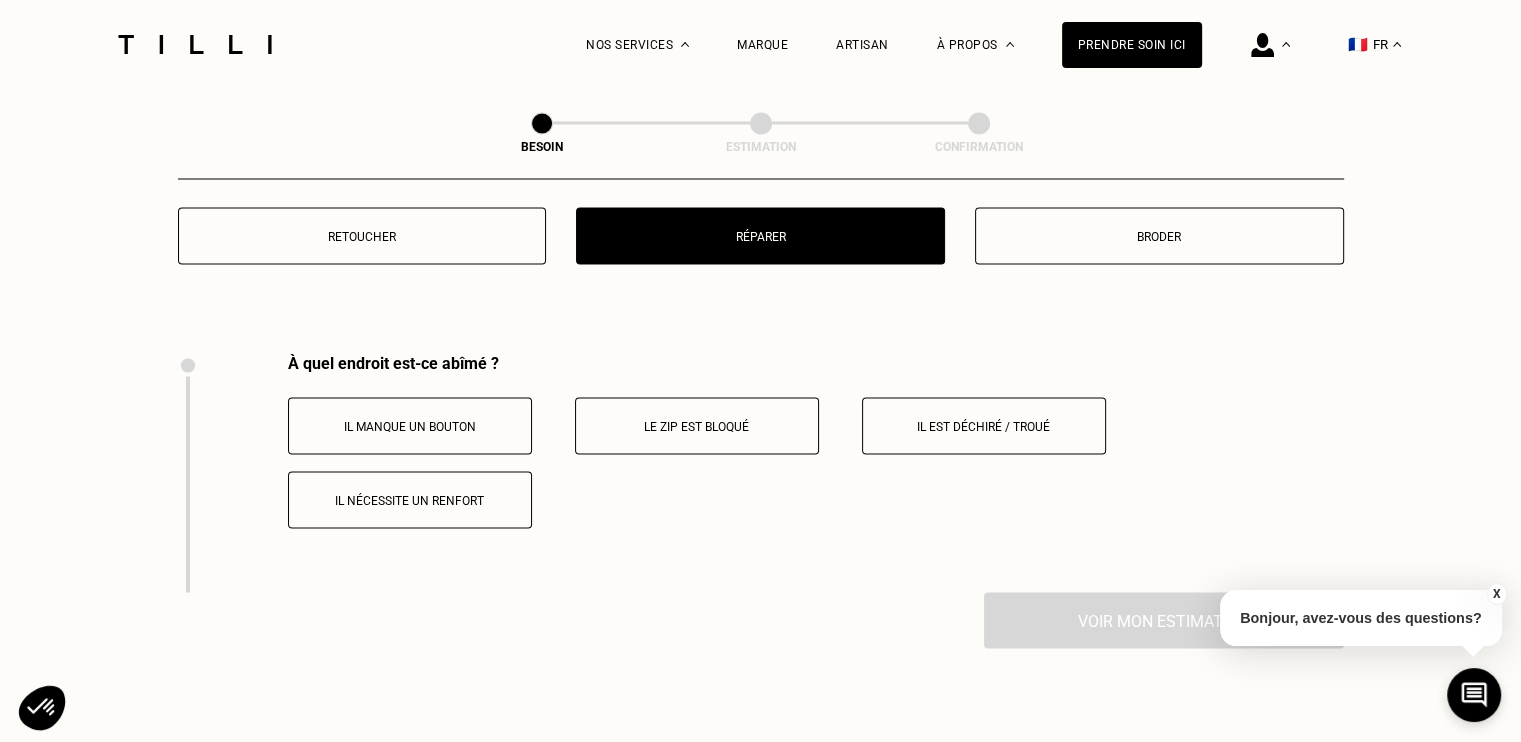 scroll, scrollTop: 3730, scrollLeft: 0, axis: vertical 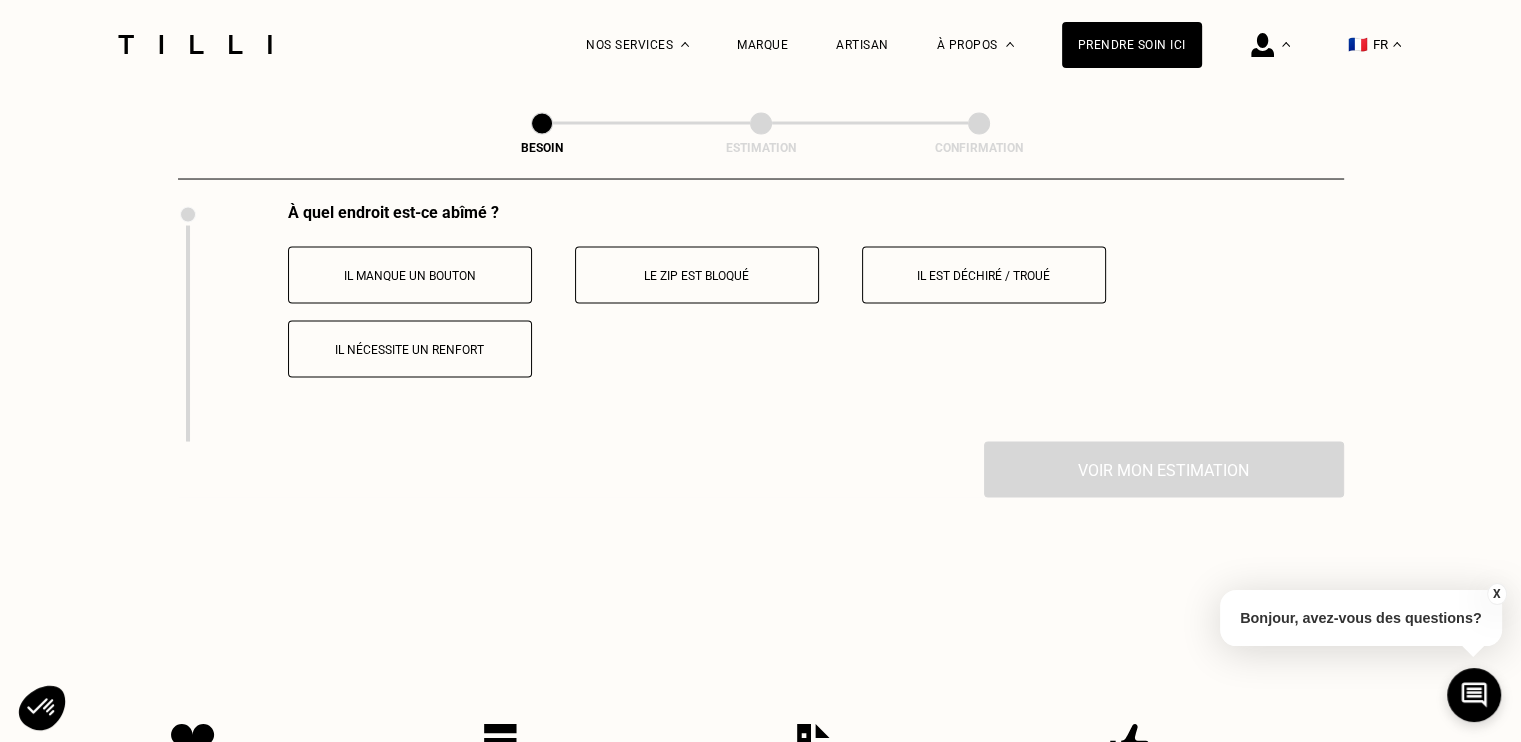 click on "Il est déchiré / troué" at bounding box center [984, 275] 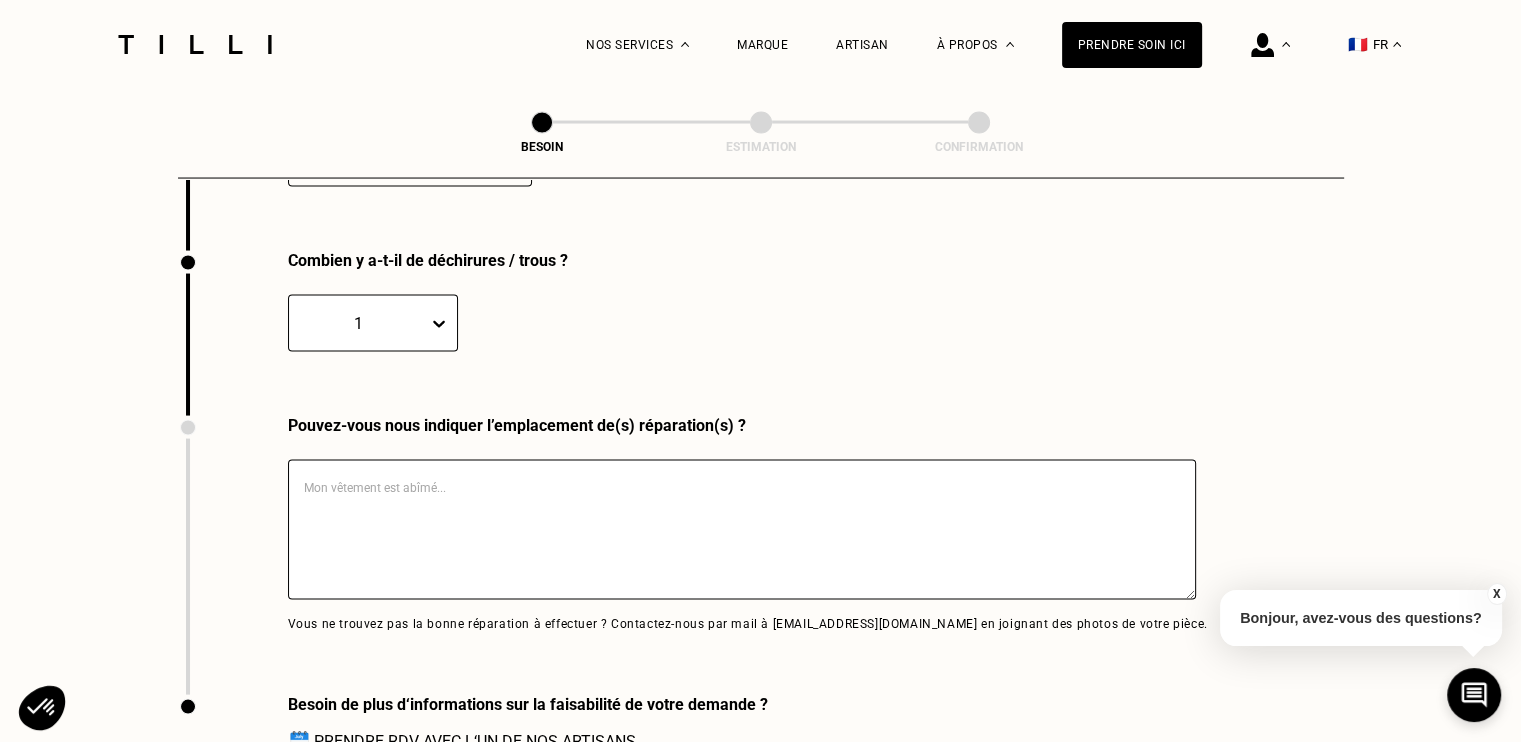scroll, scrollTop: 3936, scrollLeft: 0, axis: vertical 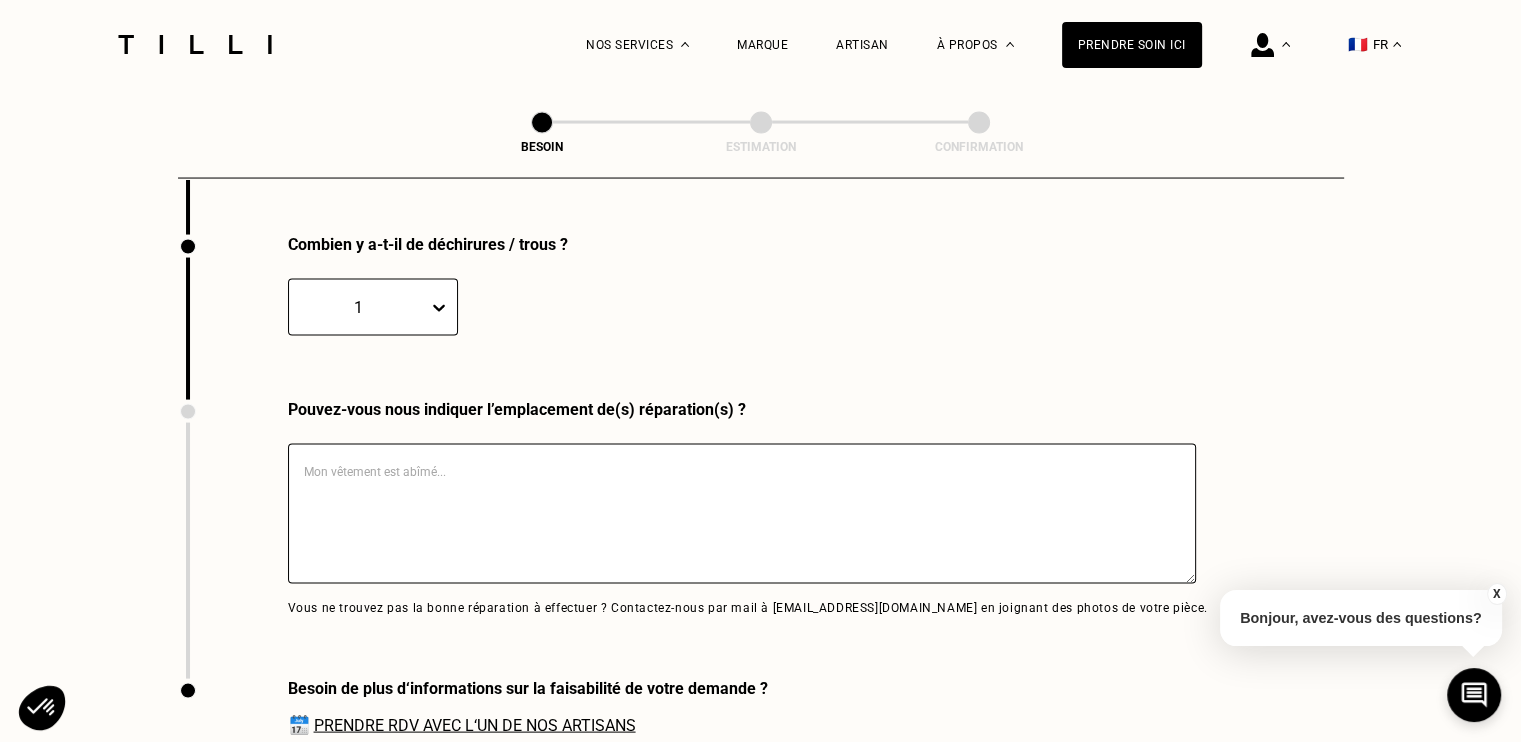 click at bounding box center (742, 514) 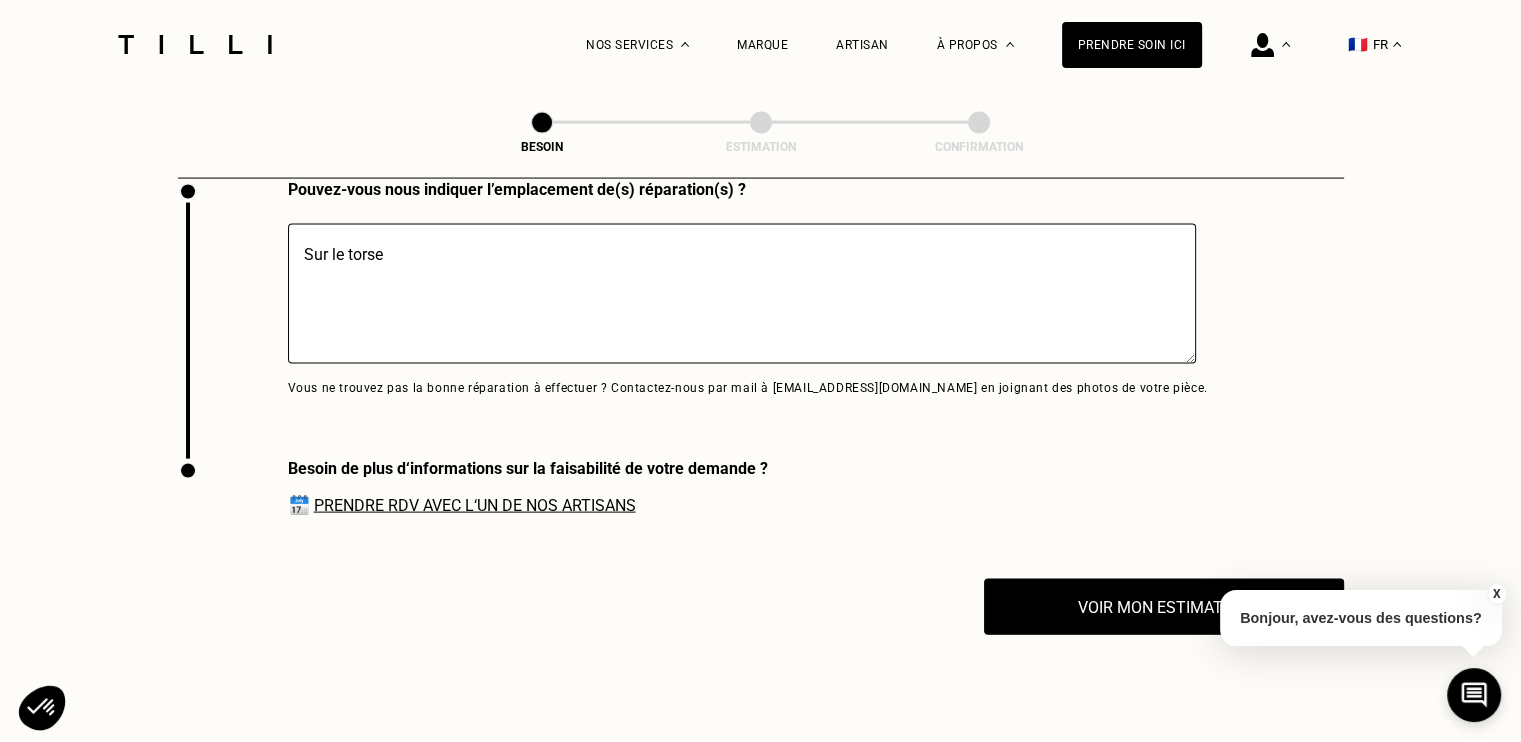 scroll, scrollTop: 4157, scrollLeft: 0, axis: vertical 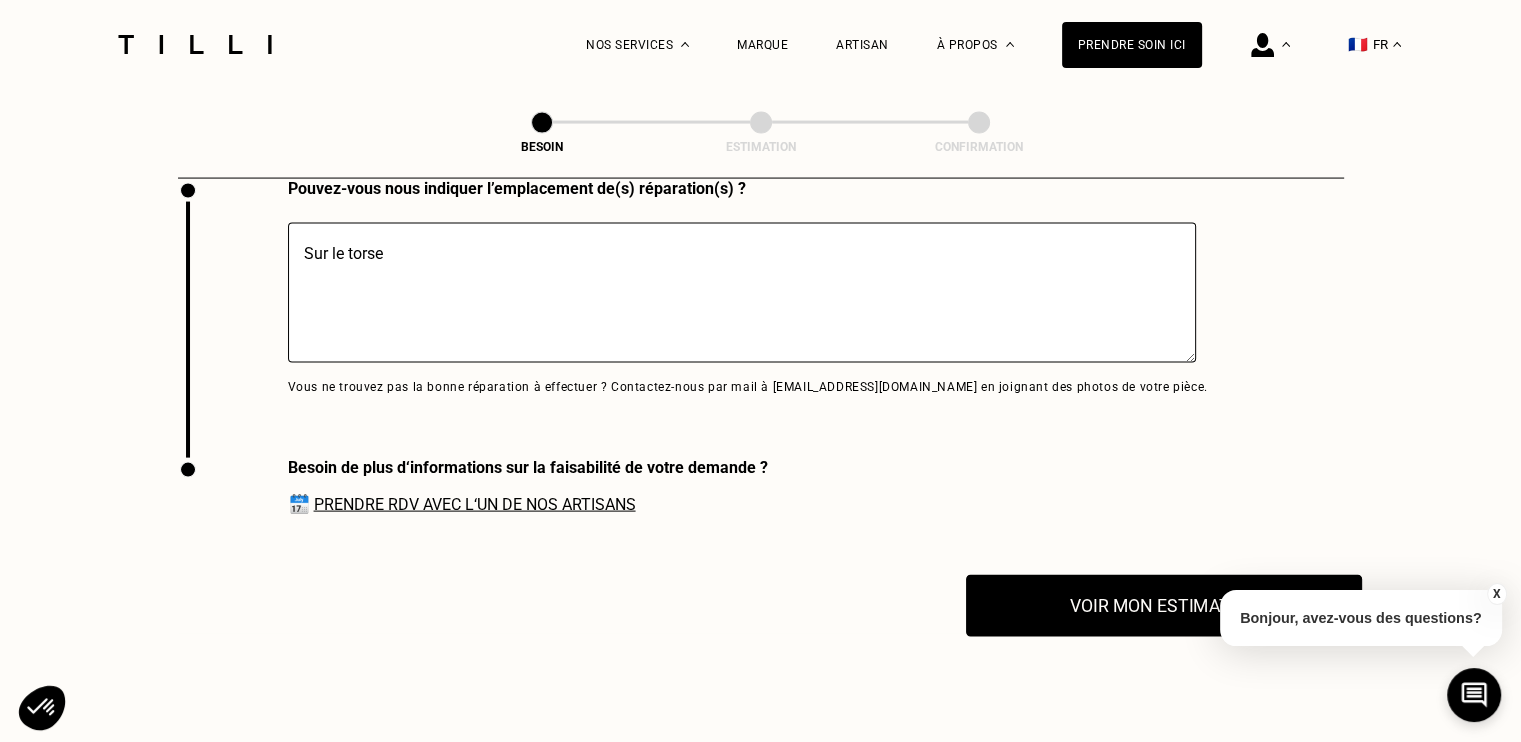 type on "Sur le torse" 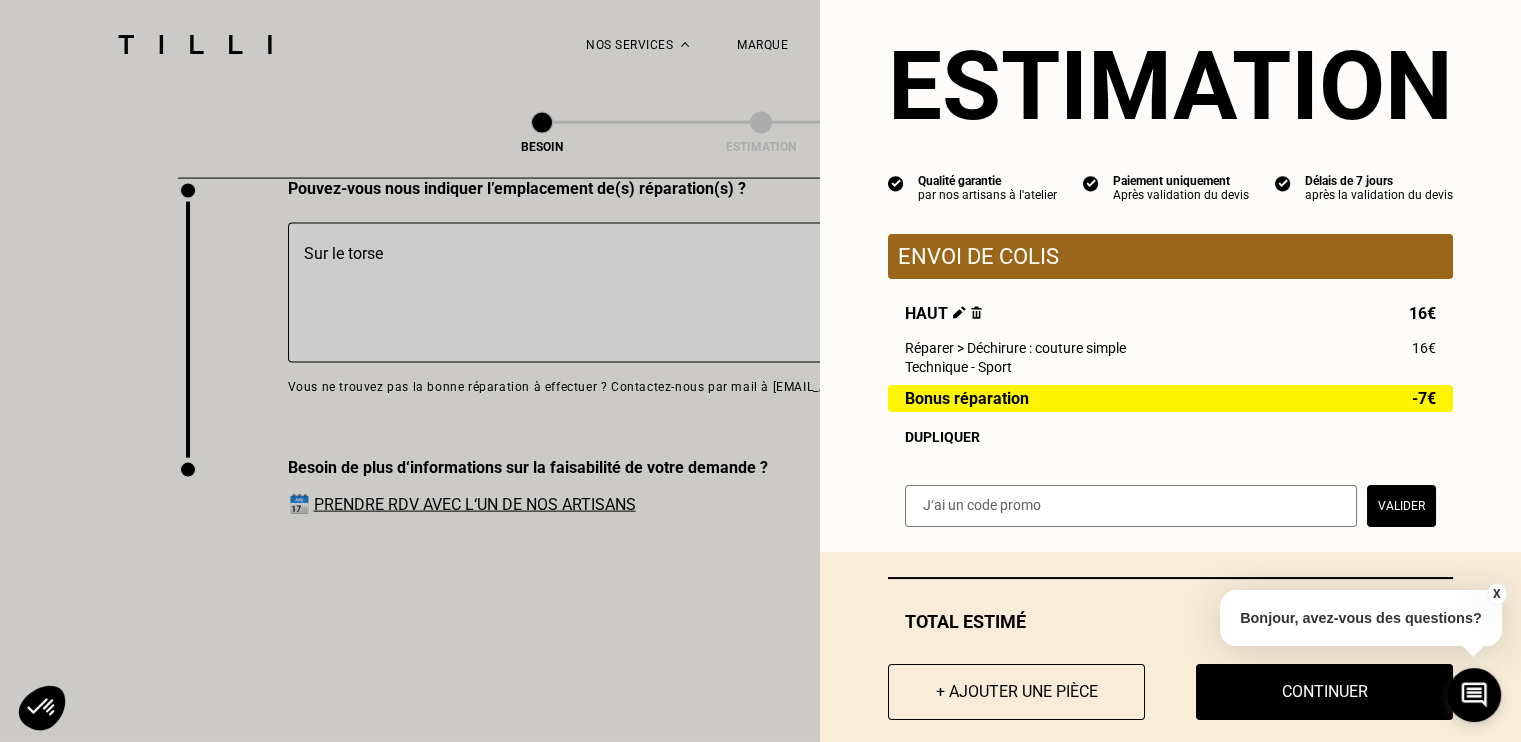 scroll, scrollTop: 68, scrollLeft: 0, axis: vertical 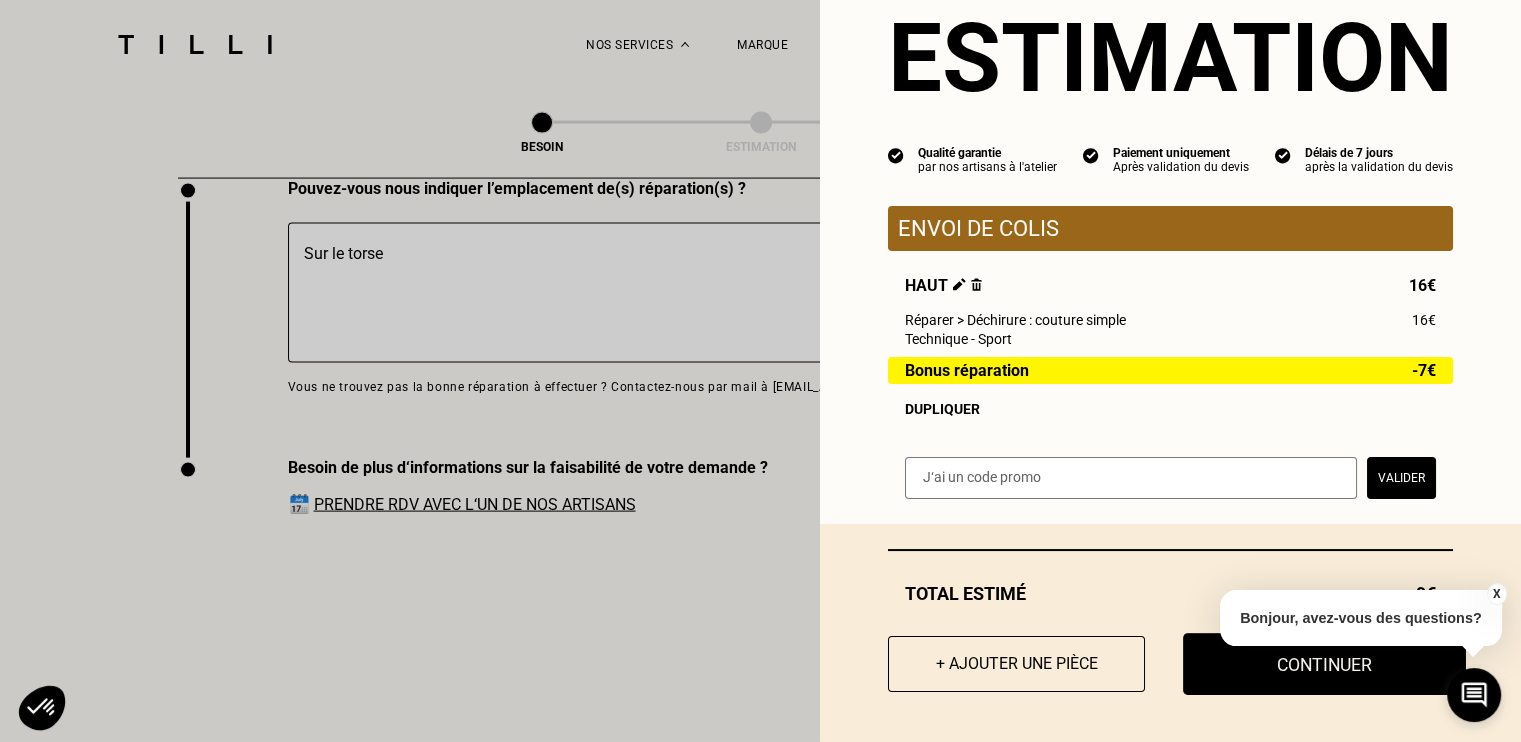 click on "Continuer" at bounding box center [1324, 664] 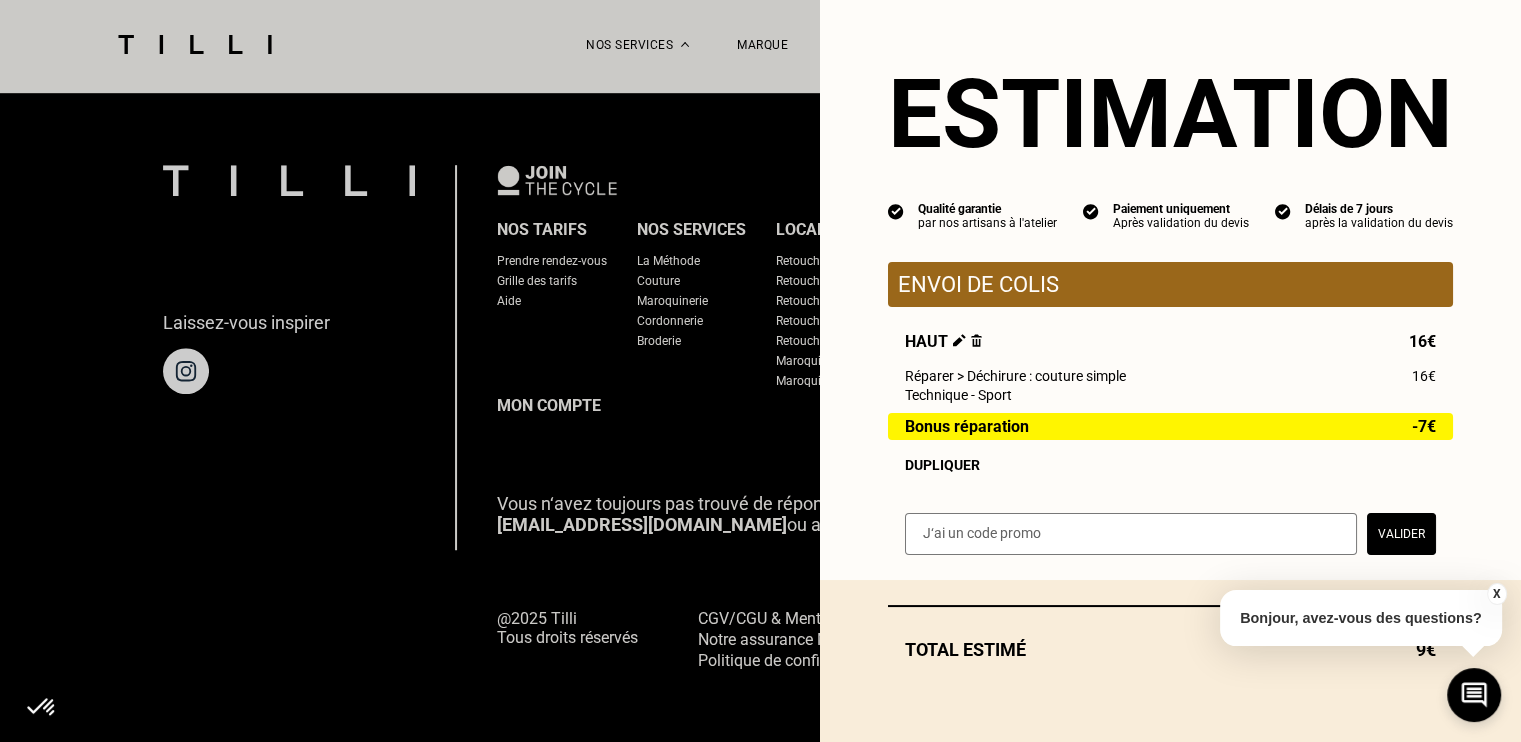 scroll, scrollTop: 1281, scrollLeft: 0, axis: vertical 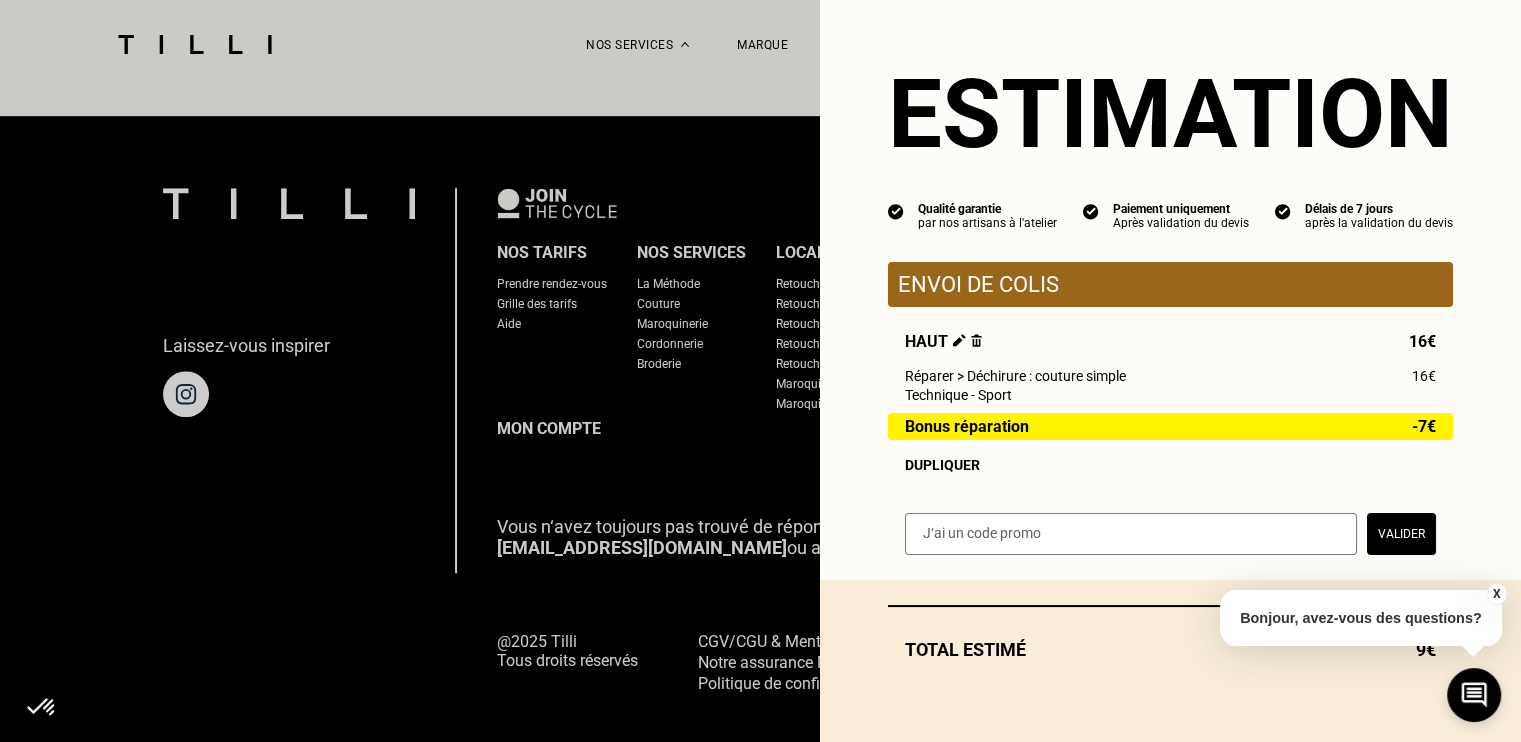 select on "FR" 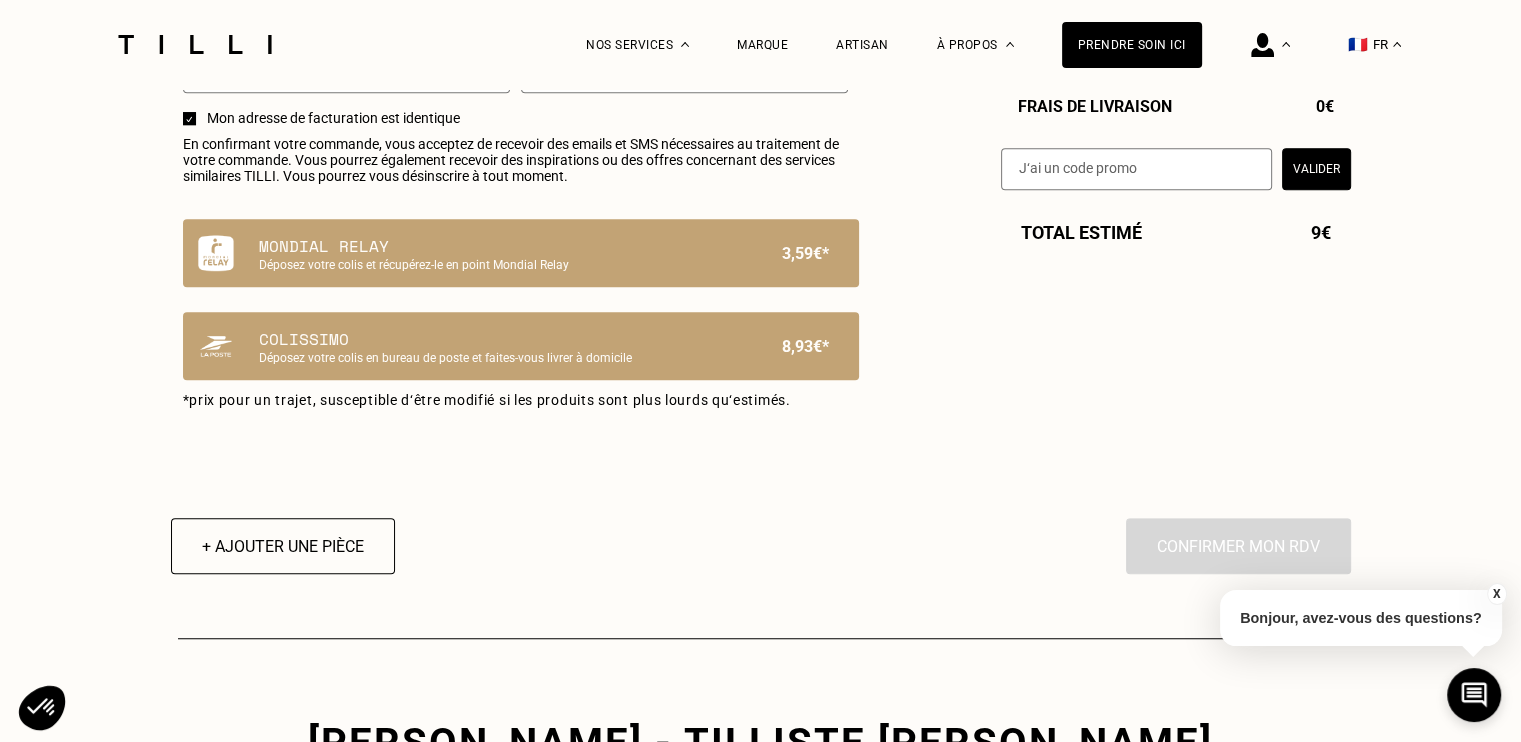 type on "06 84 31 08 24" 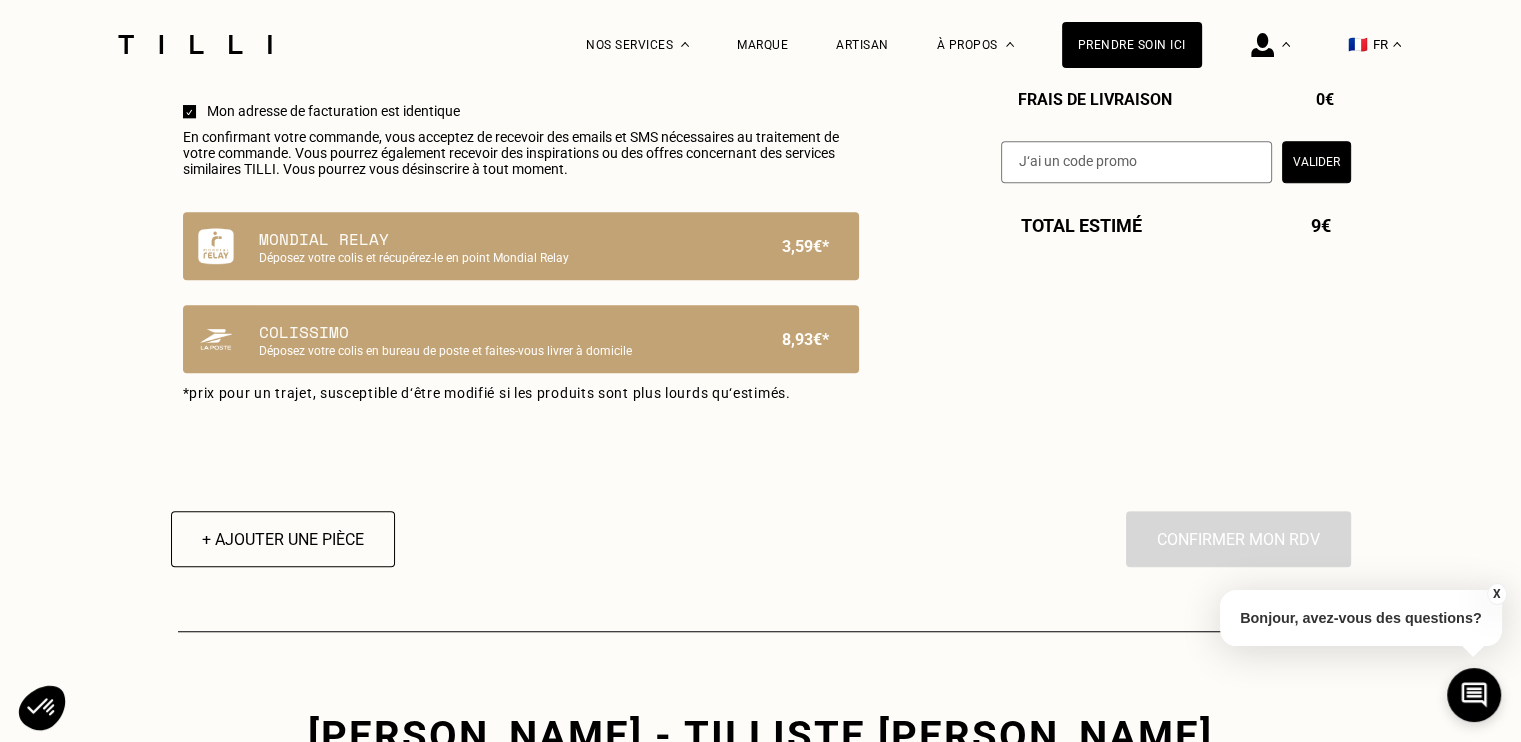 scroll, scrollTop: 1336, scrollLeft: 0, axis: vertical 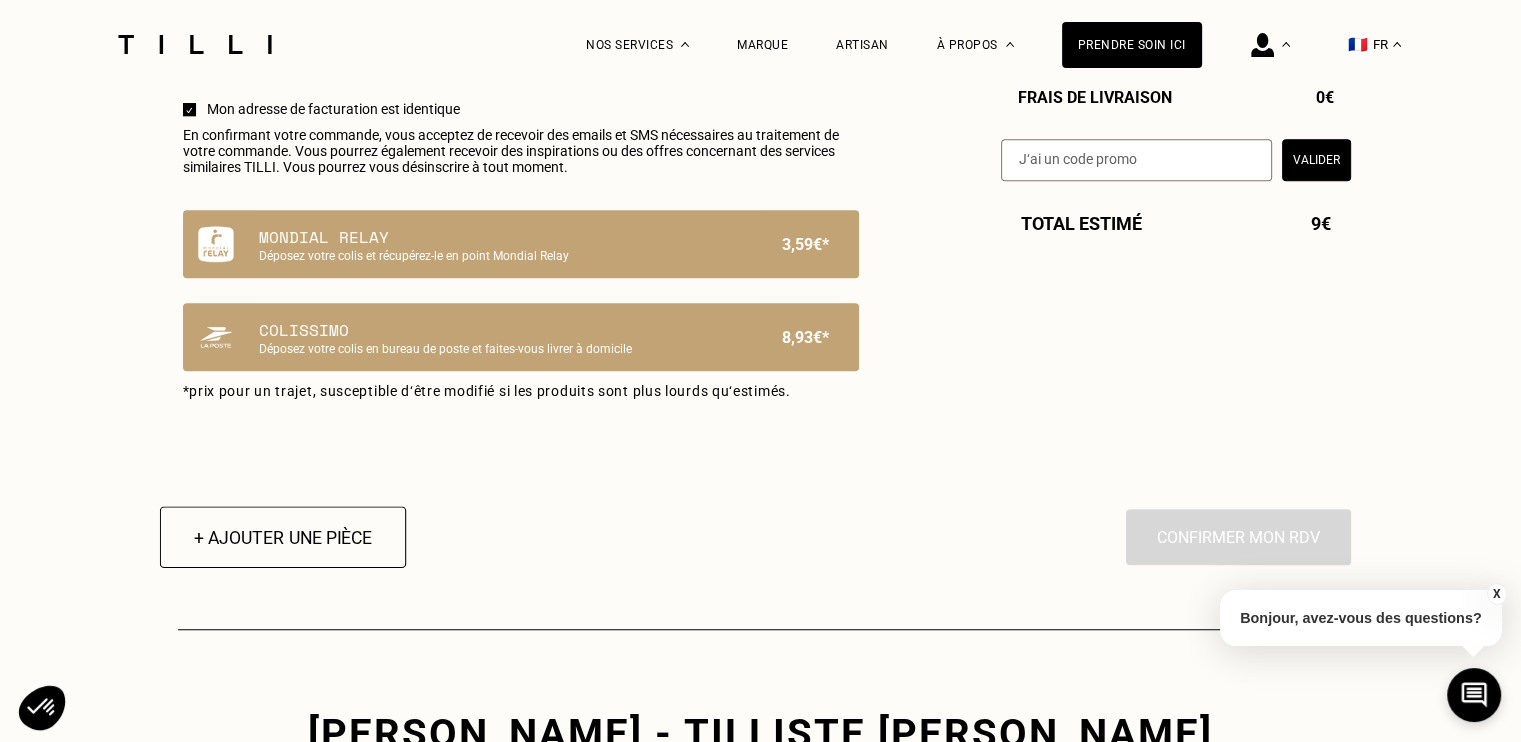 click on "+ Ajouter une pièce" at bounding box center [282, 537] 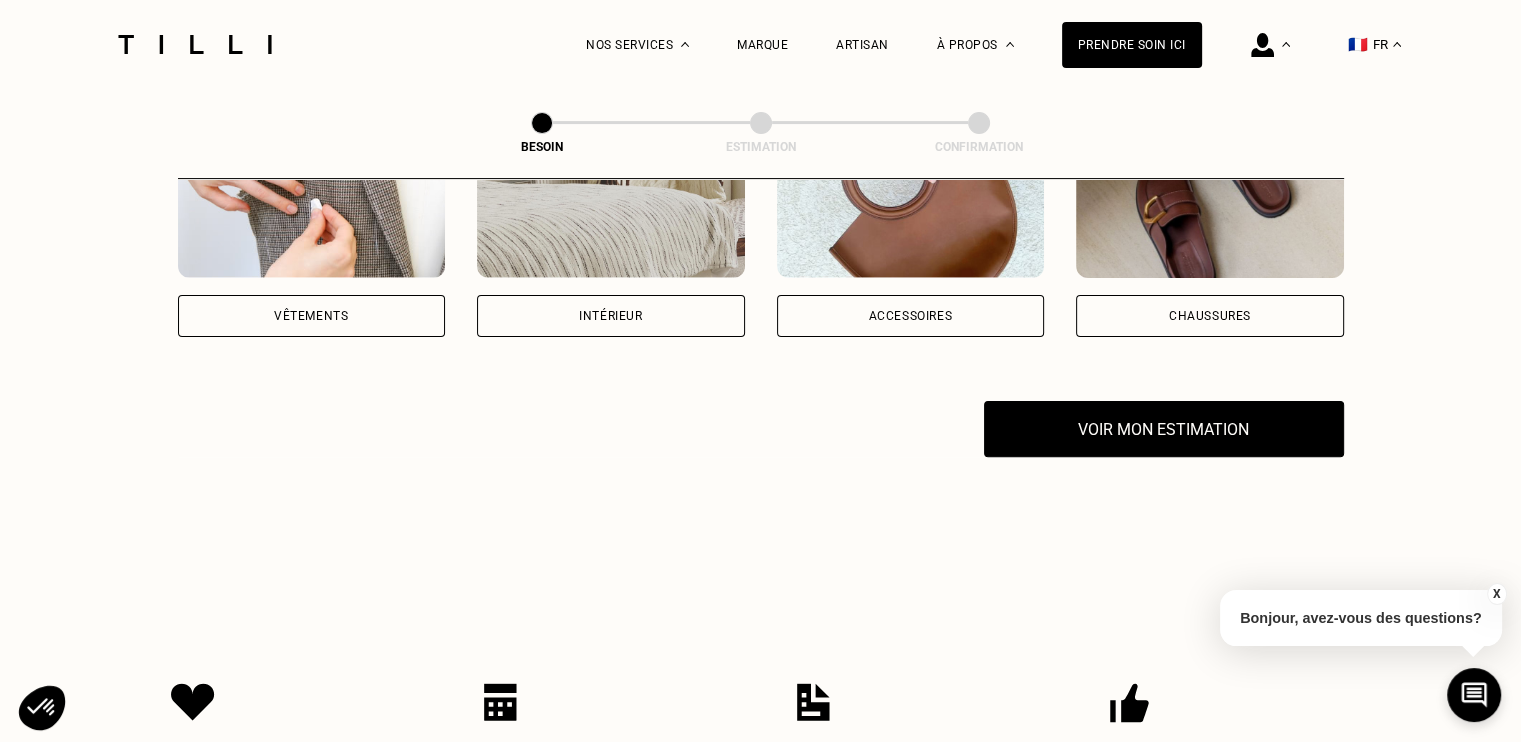 scroll, scrollTop: 502, scrollLeft: 0, axis: vertical 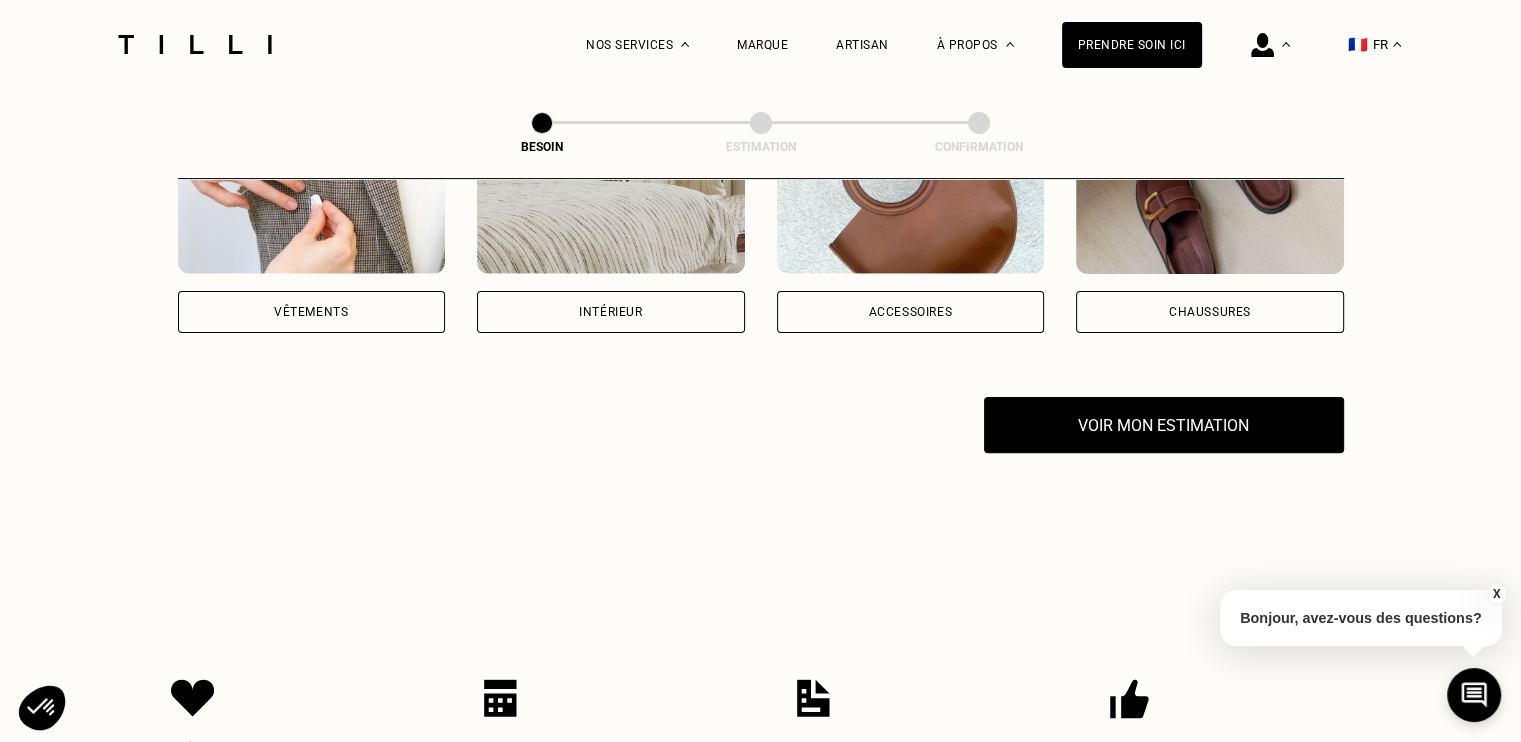 click on "Vêtements" at bounding box center [311, 312] 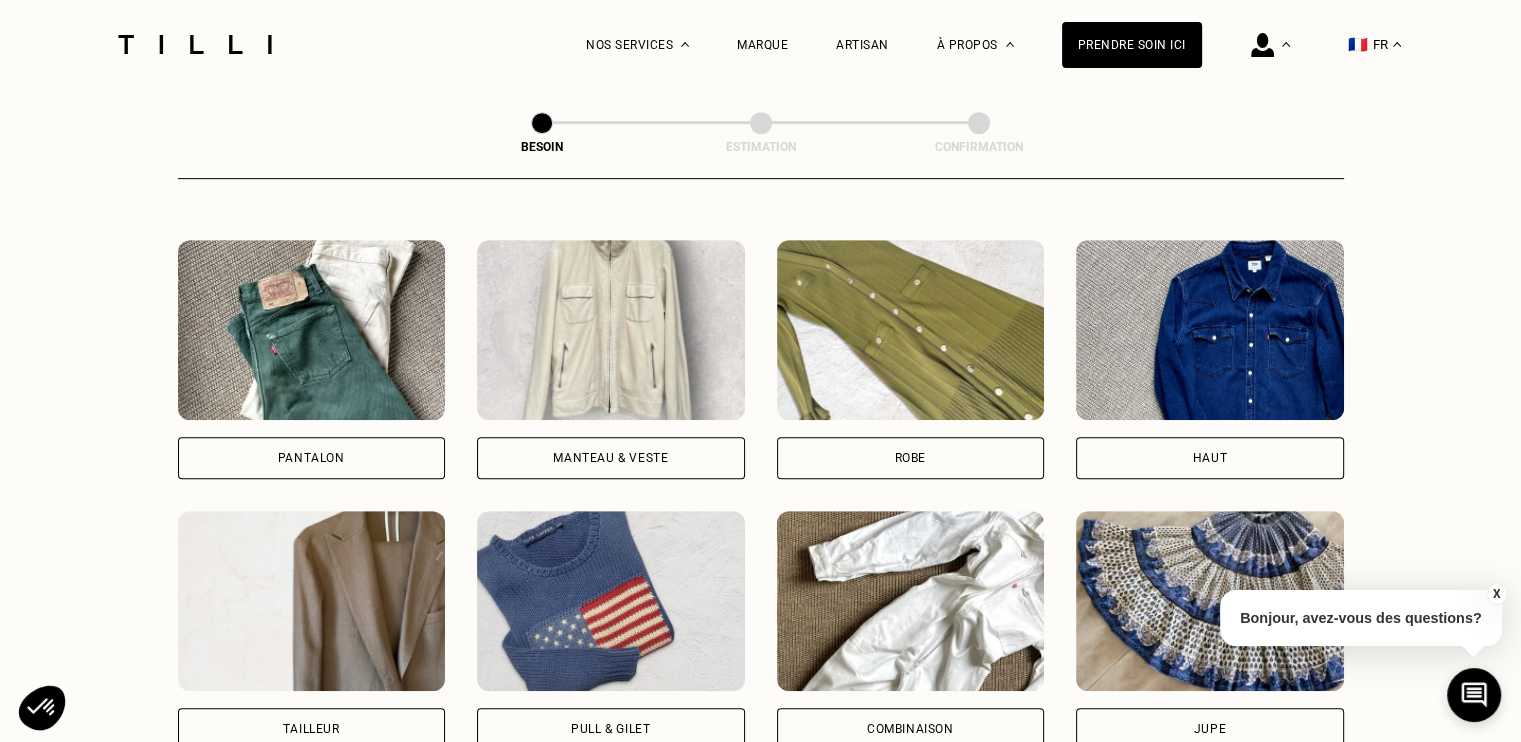 scroll, scrollTop: 896, scrollLeft: 0, axis: vertical 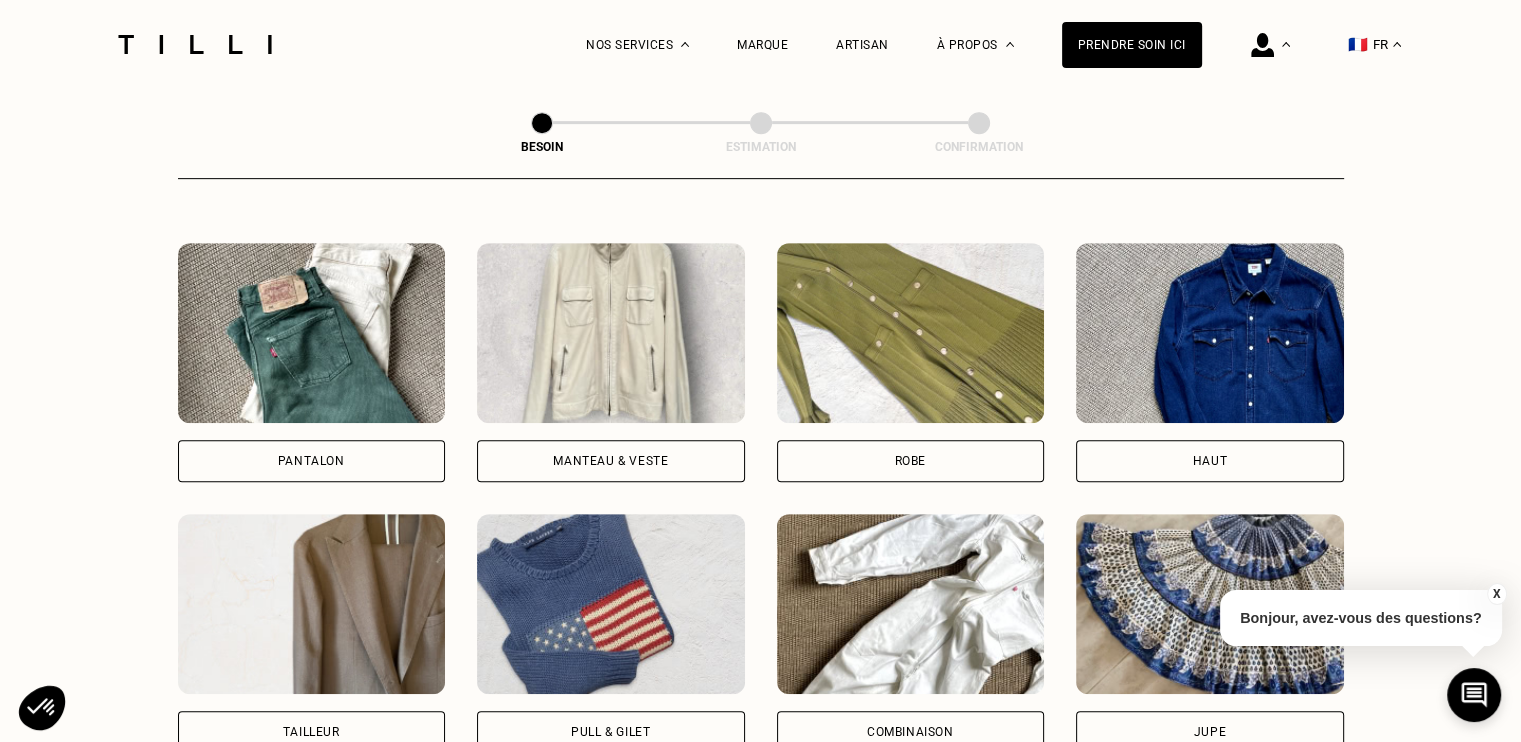 click at bounding box center (1210, 333) 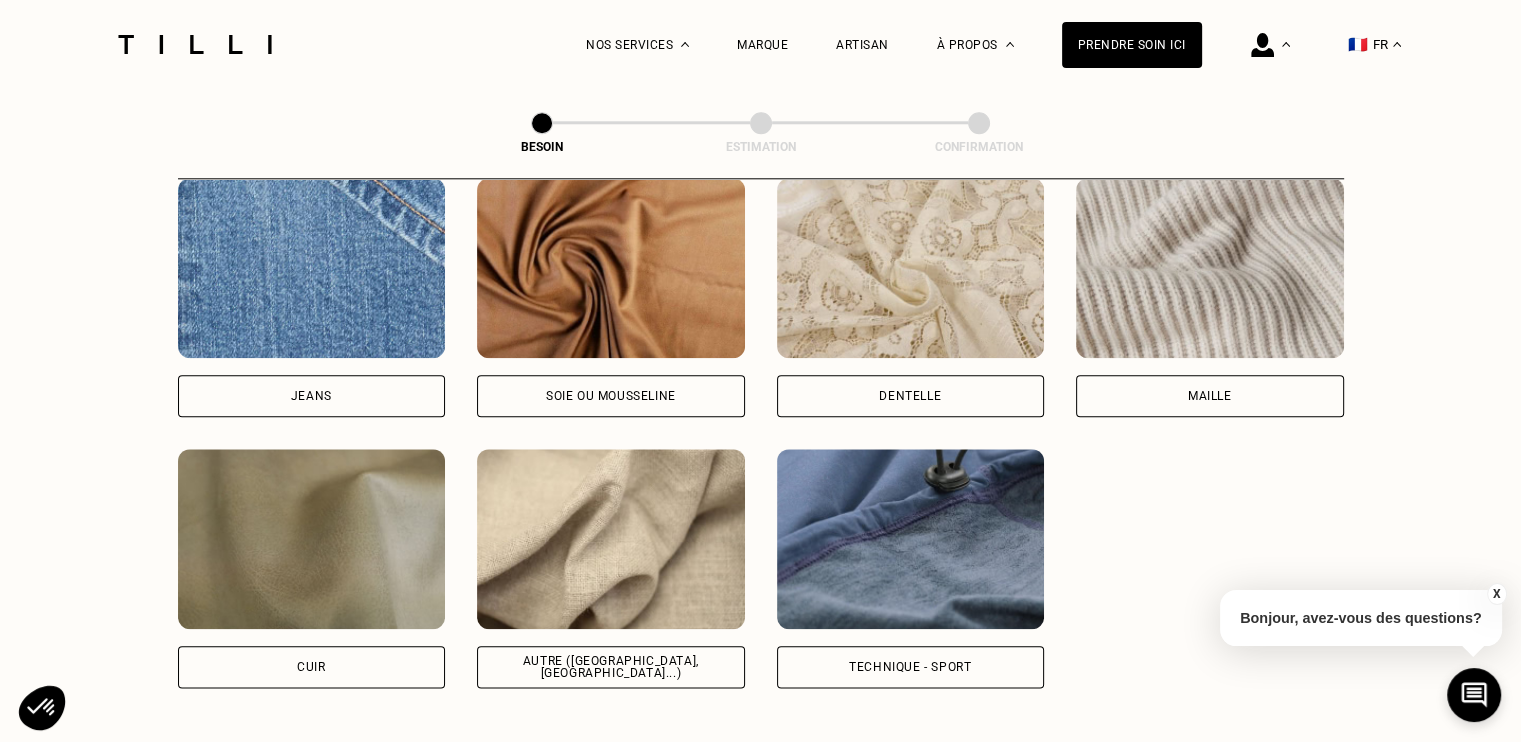 scroll, scrollTop: 2177, scrollLeft: 0, axis: vertical 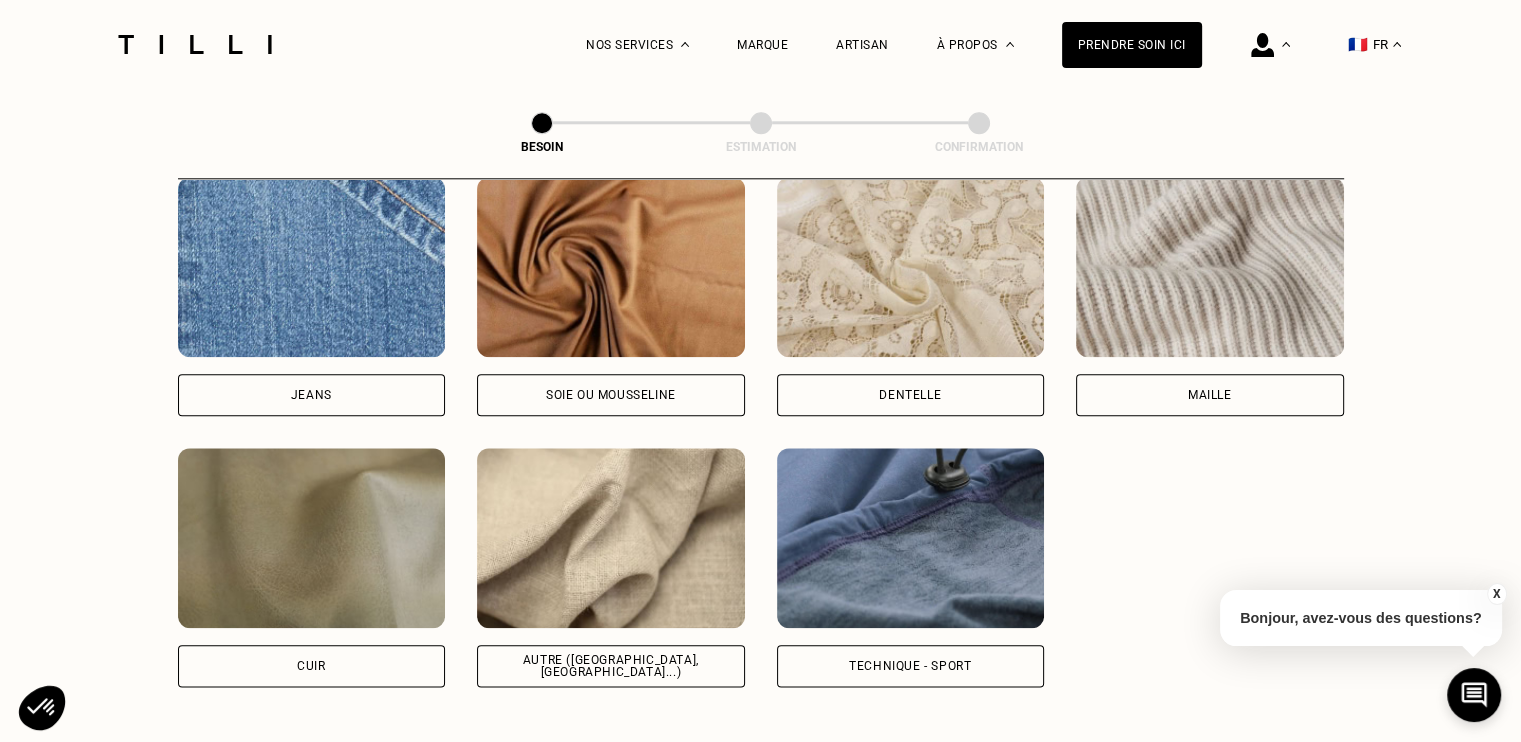 click at bounding box center (611, 538) 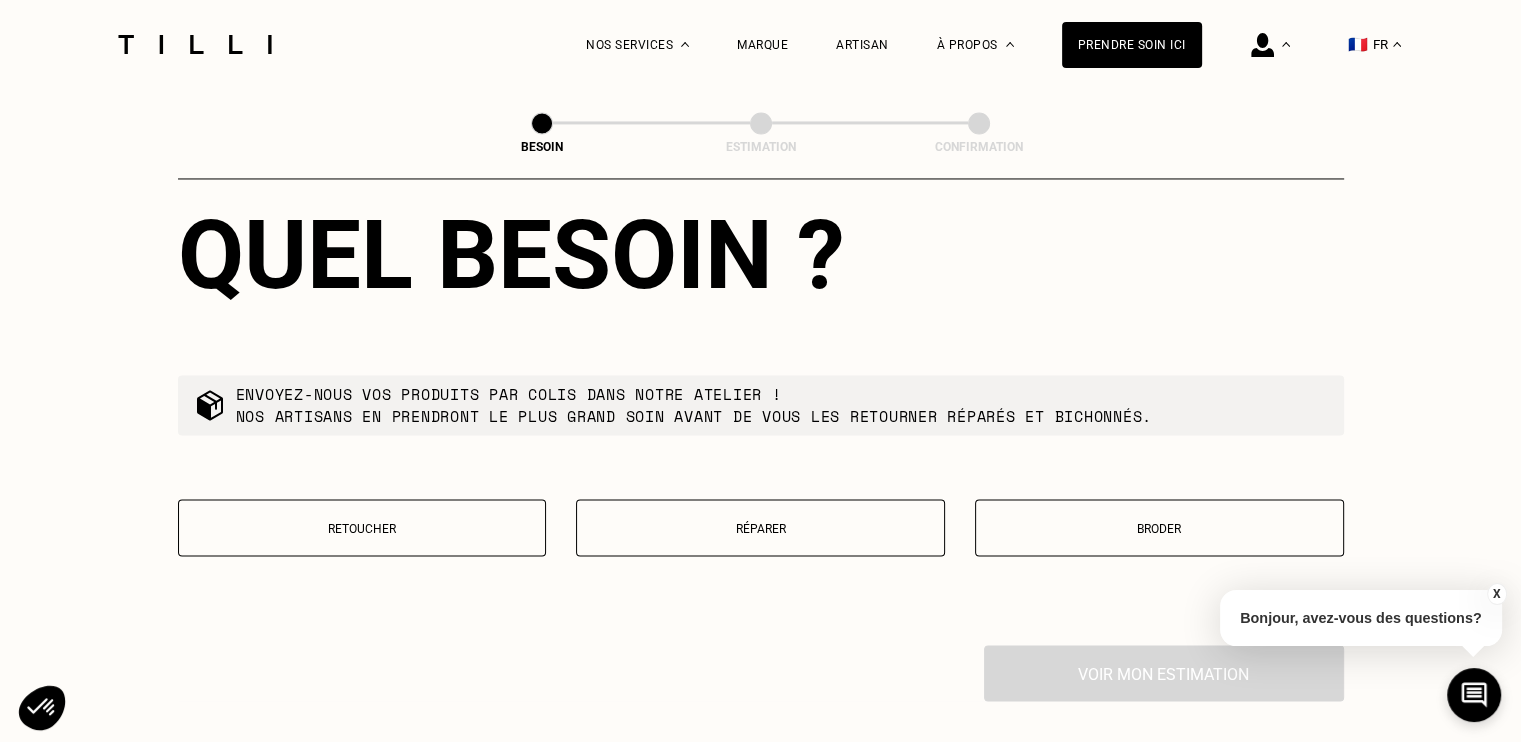 scroll, scrollTop: 3299, scrollLeft: 0, axis: vertical 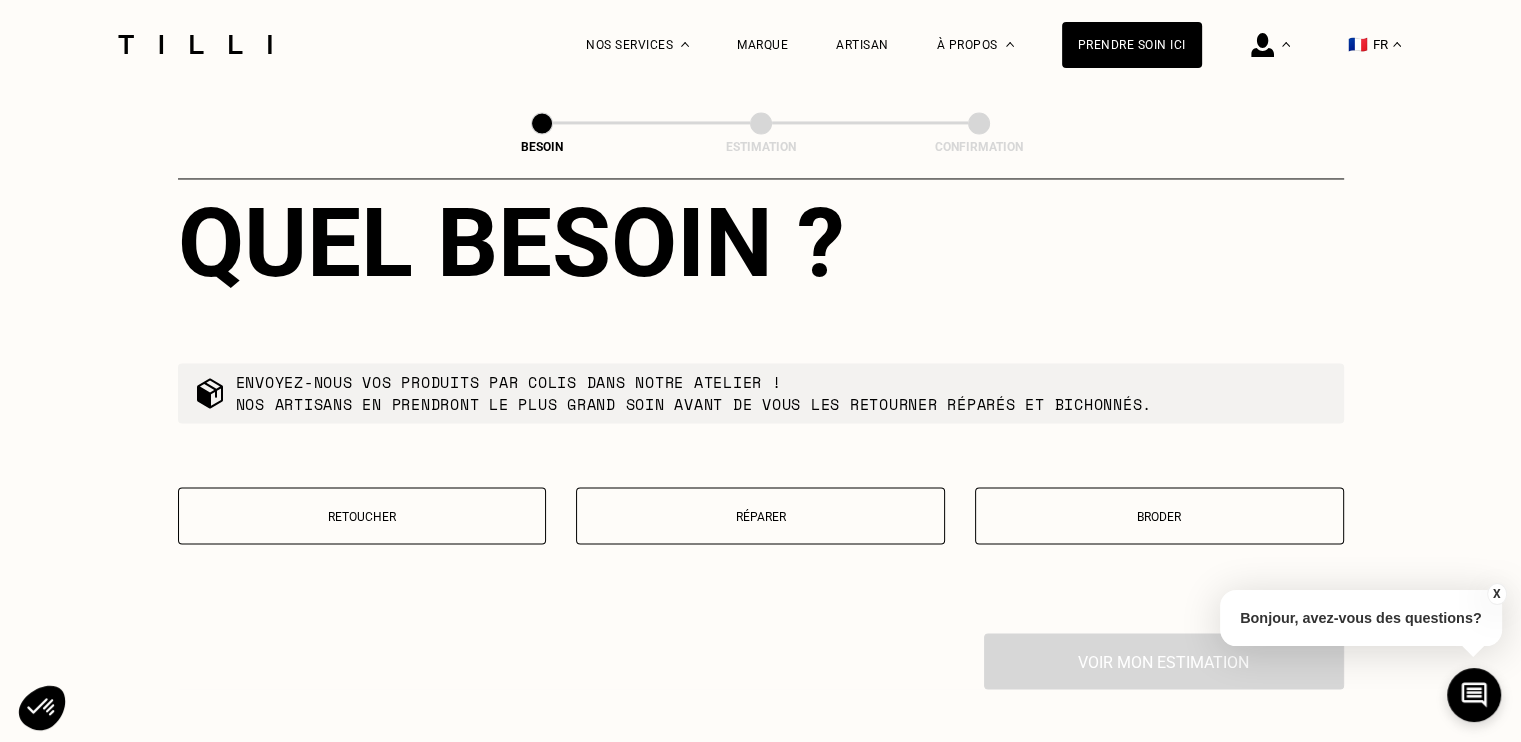 click on "Réparer" at bounding box center (760, 515) 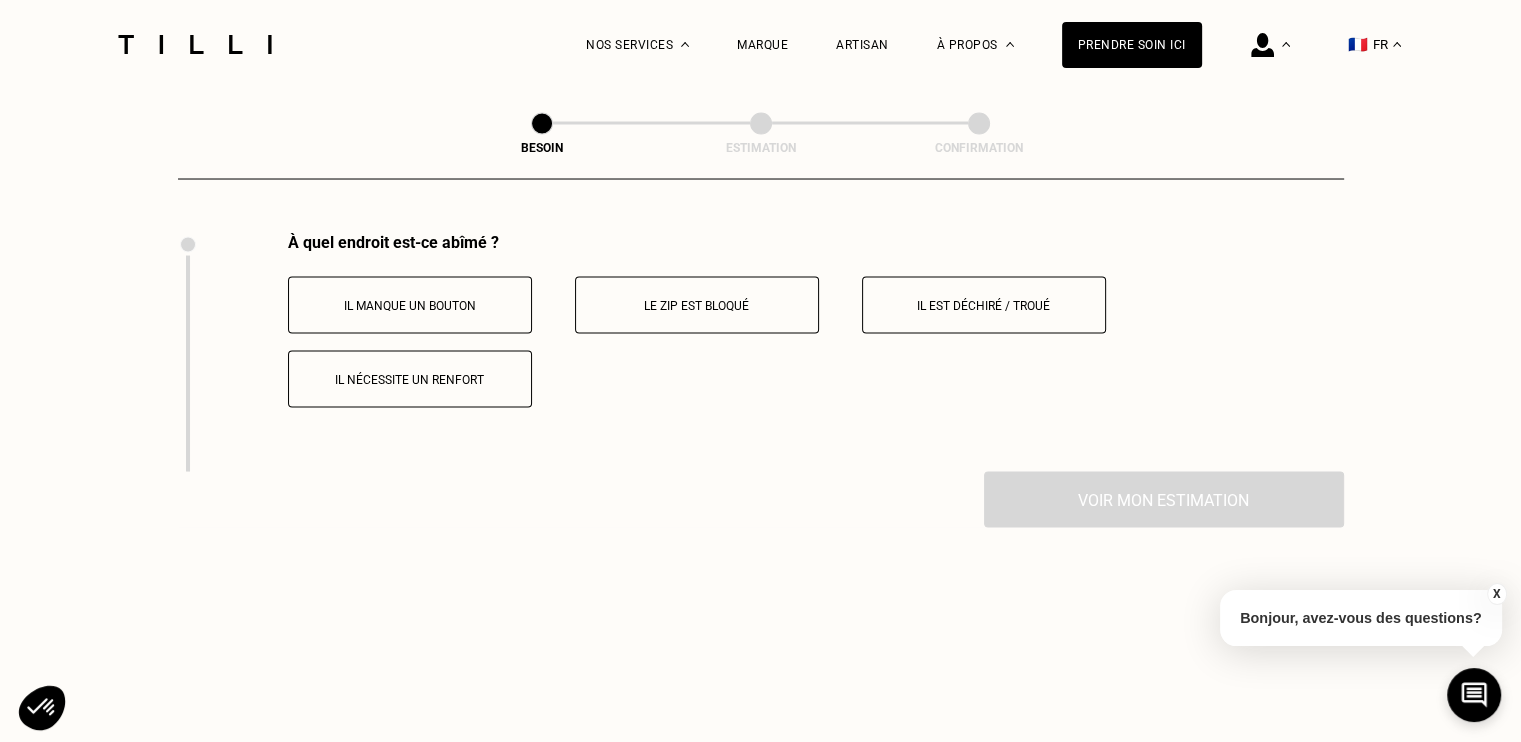 scroll, scrollTop: 3700, scrollLeft: 0, axis: vertical 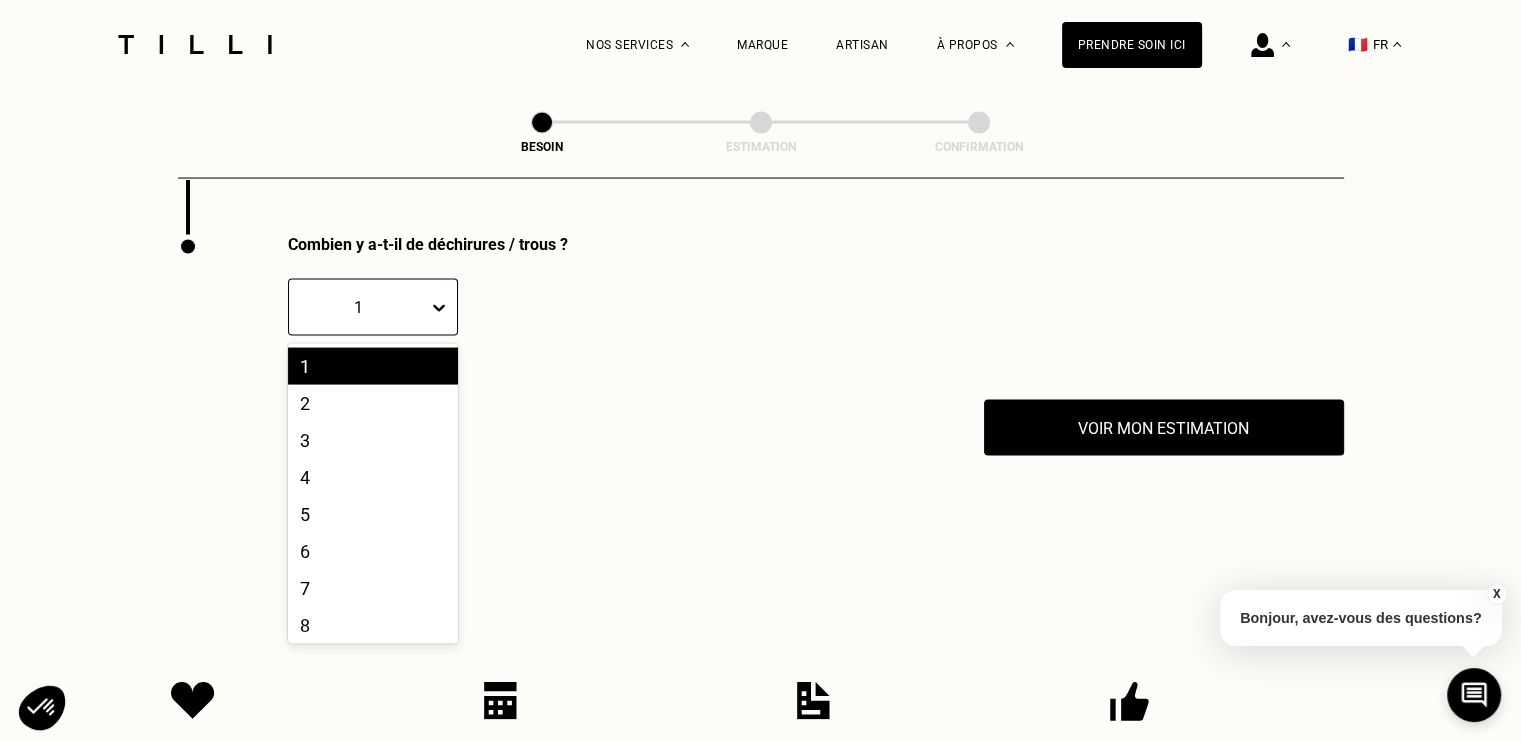 click at bounding box center (443, 308) 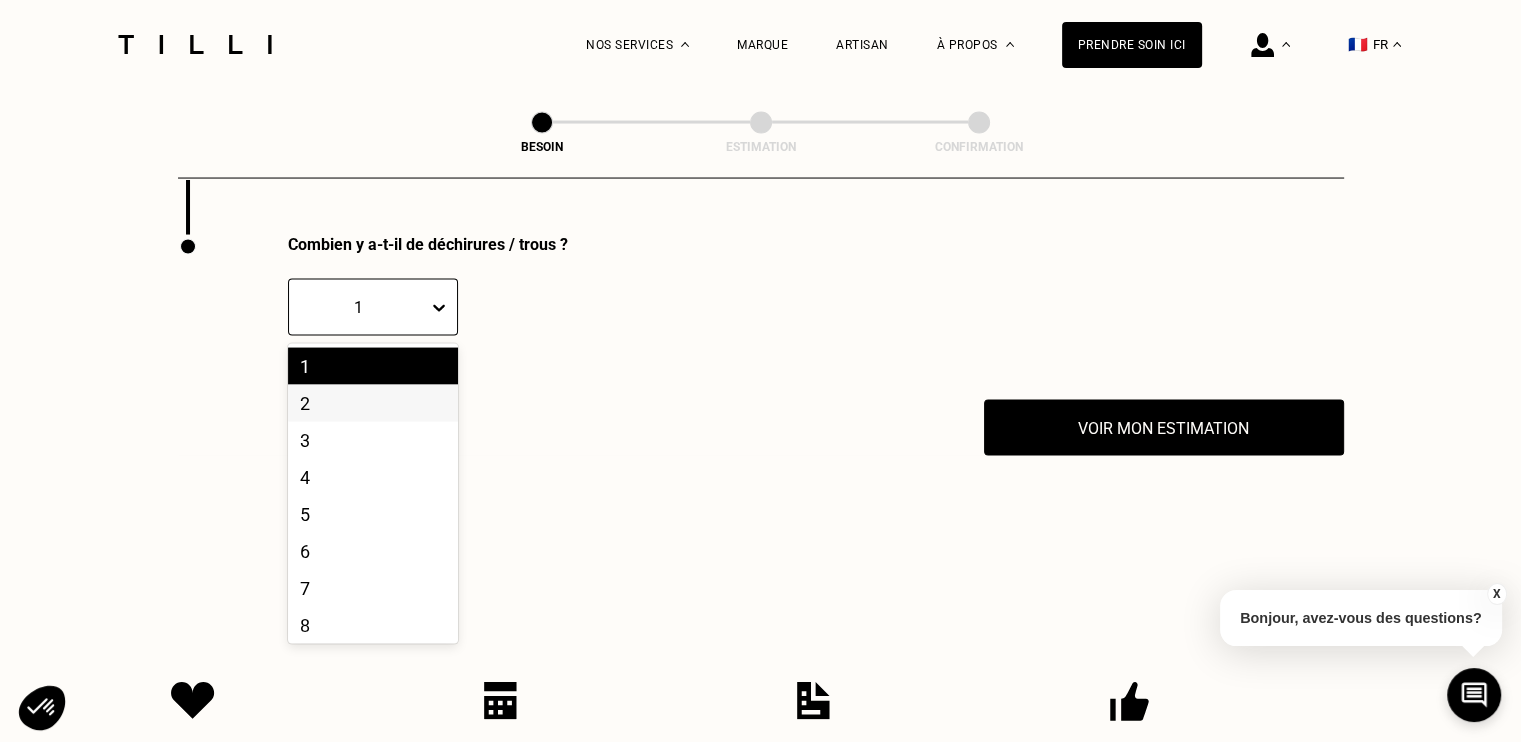 click on "2" at bounding box center (373, 403) 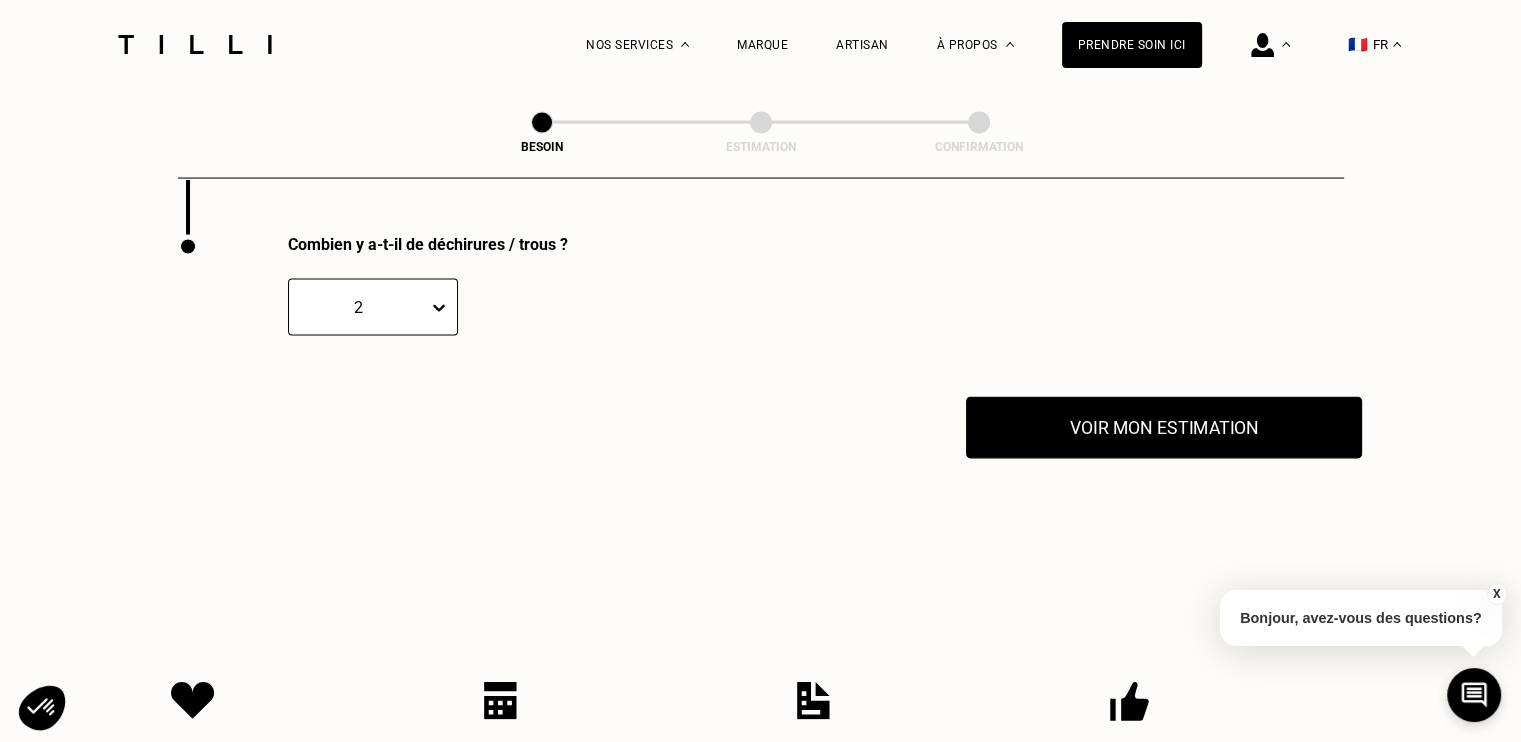 click on "Voir mon estimation" at bounding box center [1164, 428] 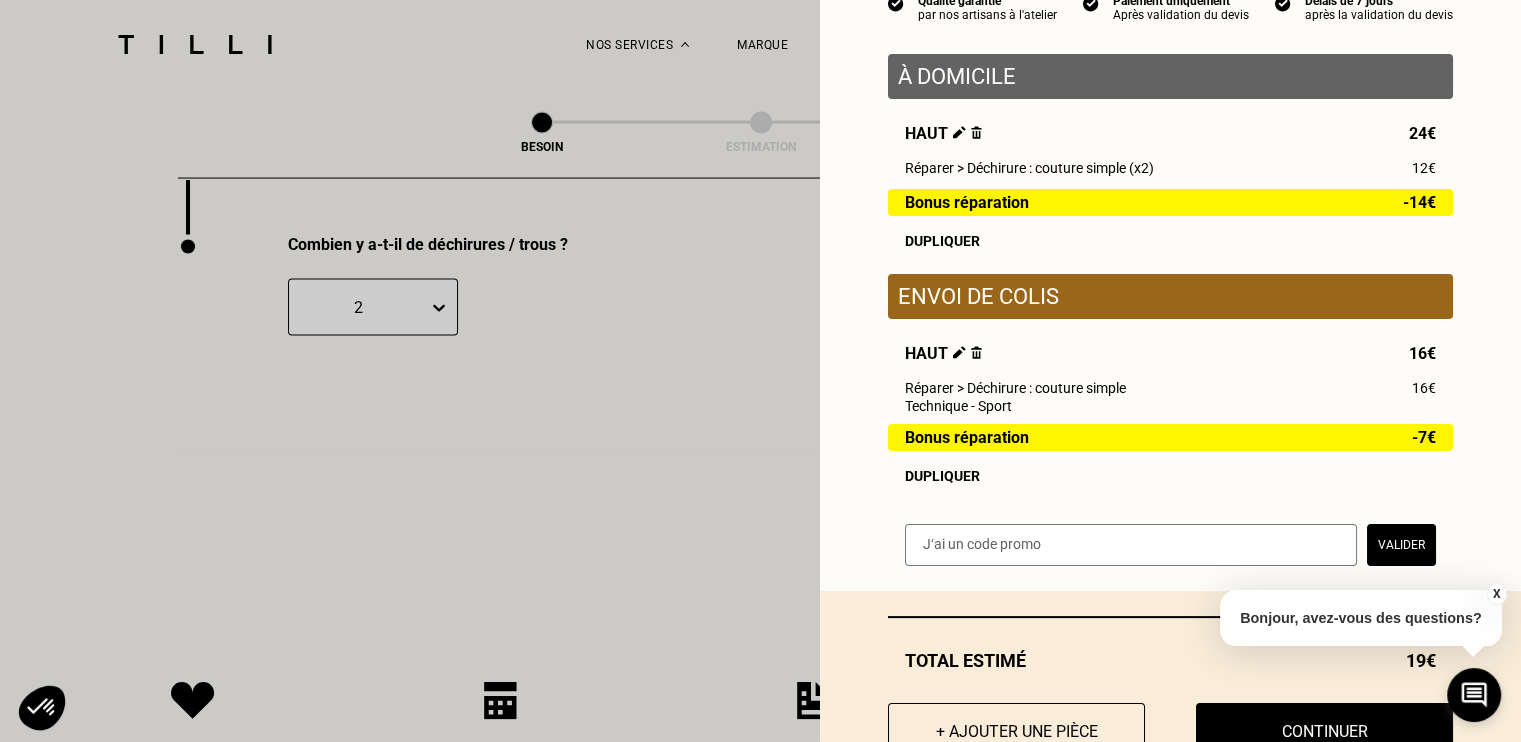 scroll, scrollTop: 292, scrollLeft: 0, axis: vertical 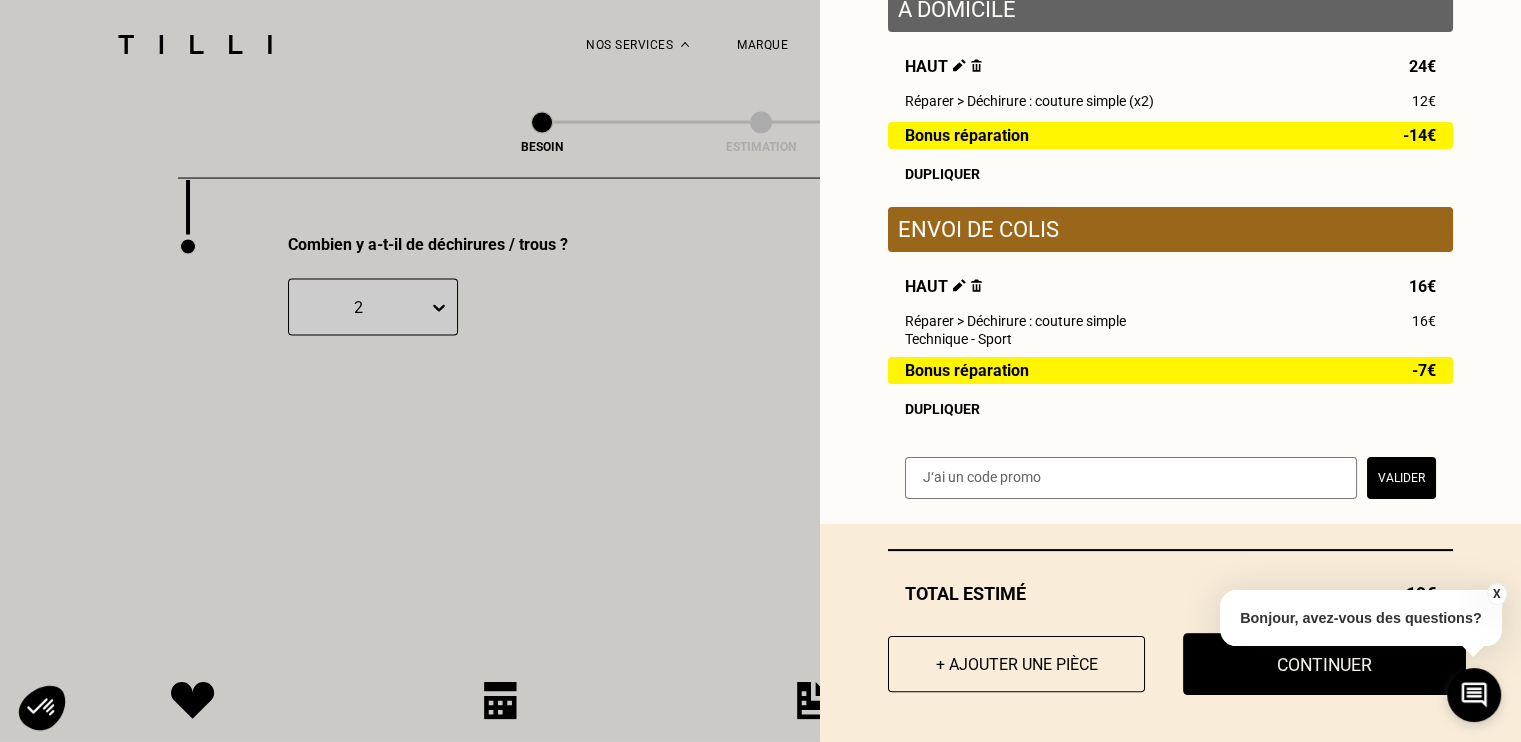 click on "Continuer" at bounding box center (1324, 664) 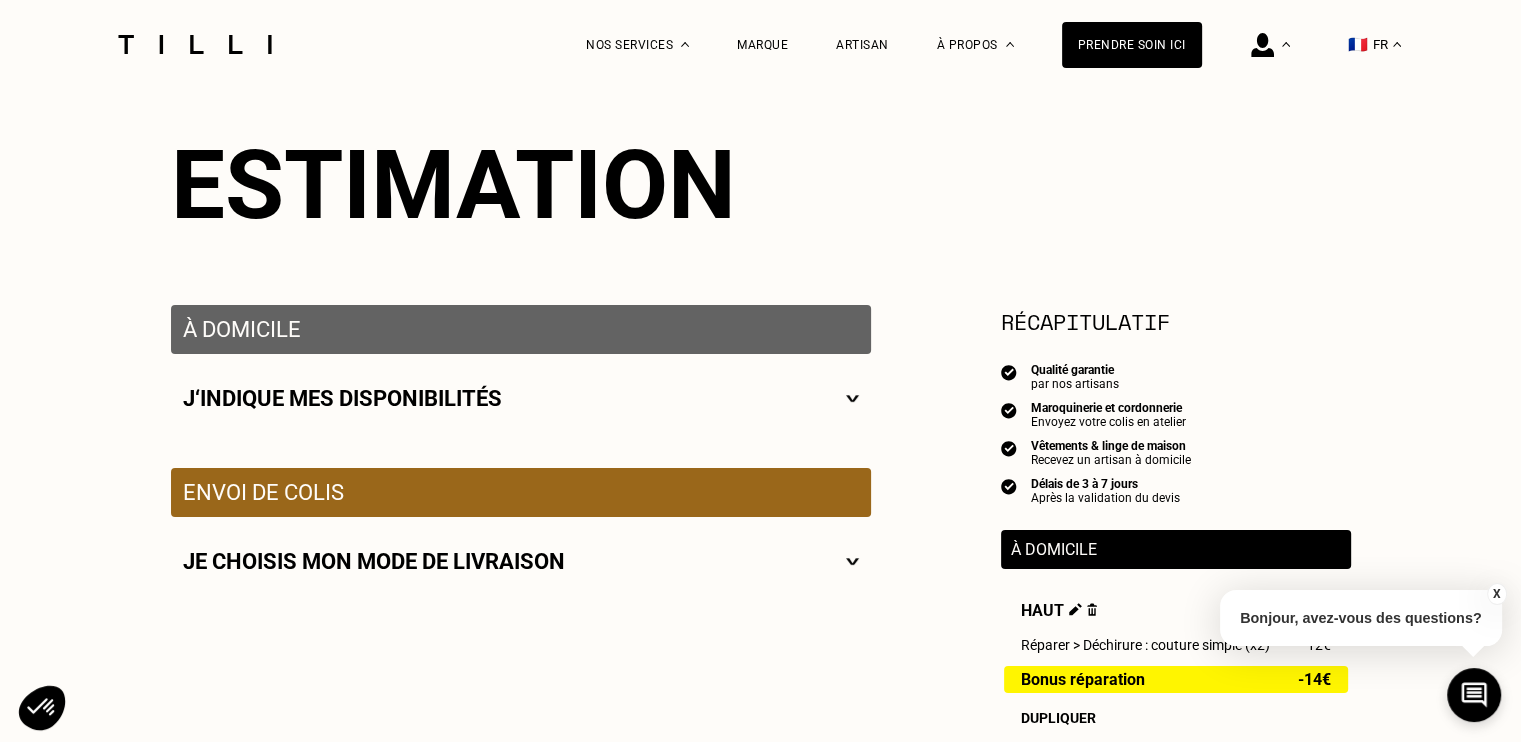 scroll, scrollTop: 180, scrollLeft: 0, axis: vertical 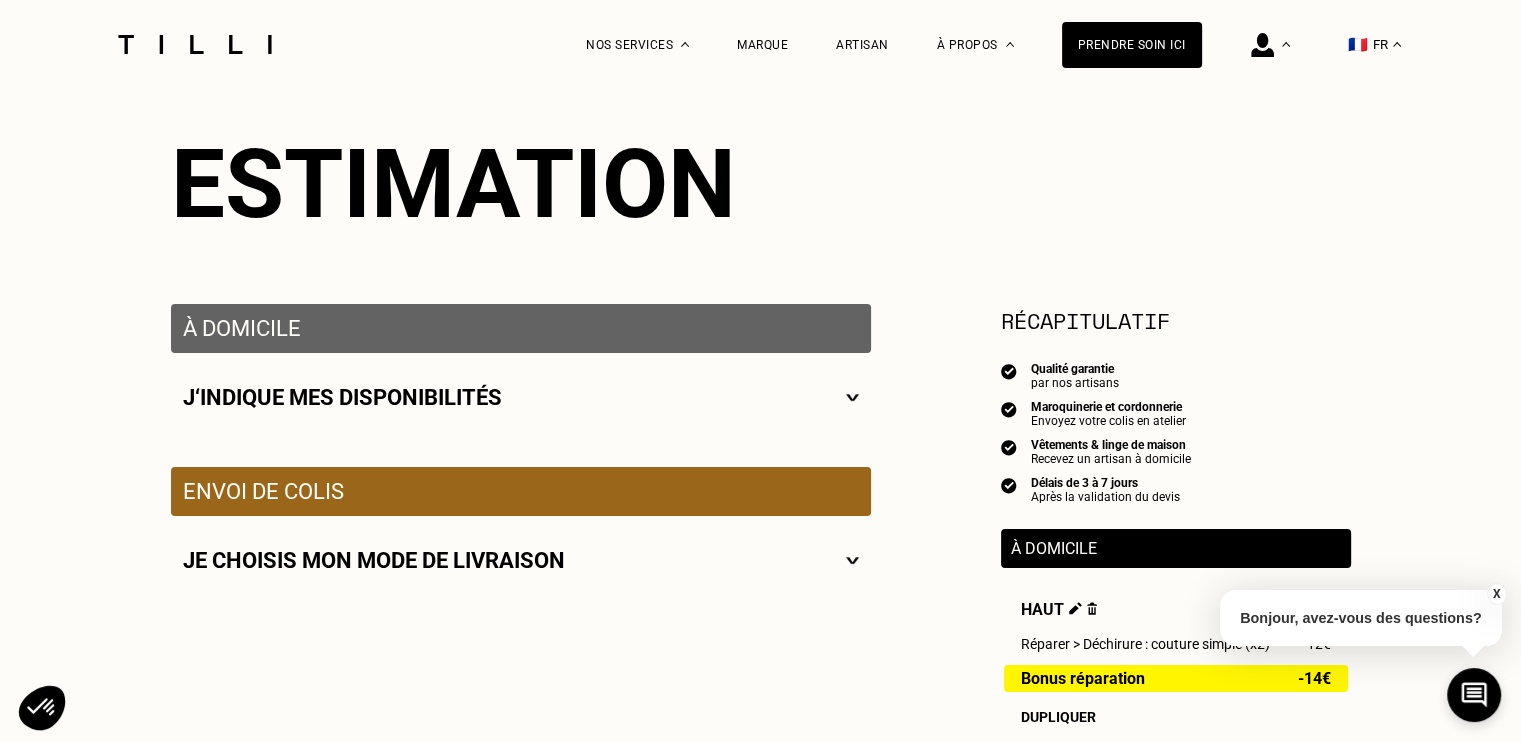 click on "J‘indique mes disponibilités" at bounding box center [521, 397] 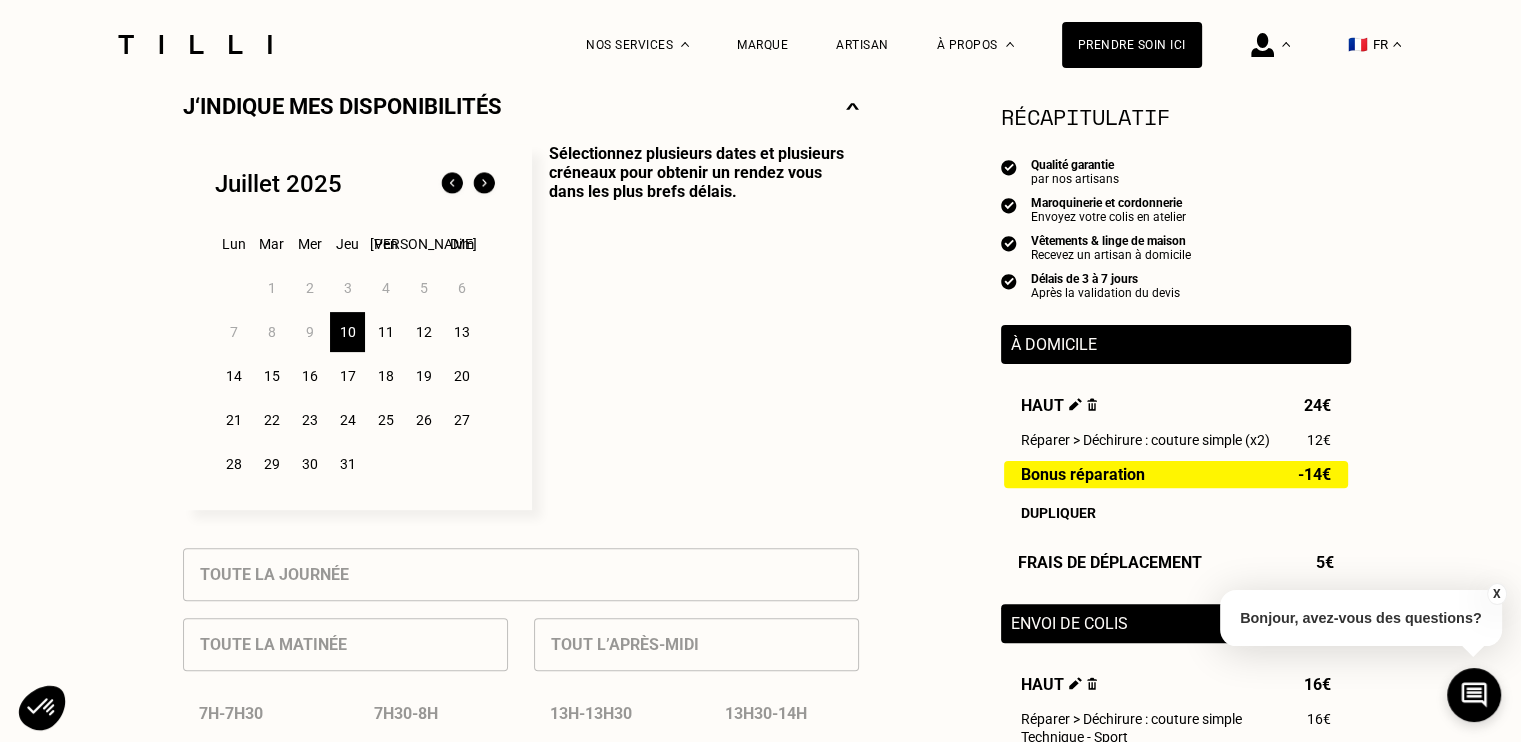 scroll, scrollTop: 472, scrollLeft: 0, axis: vertical 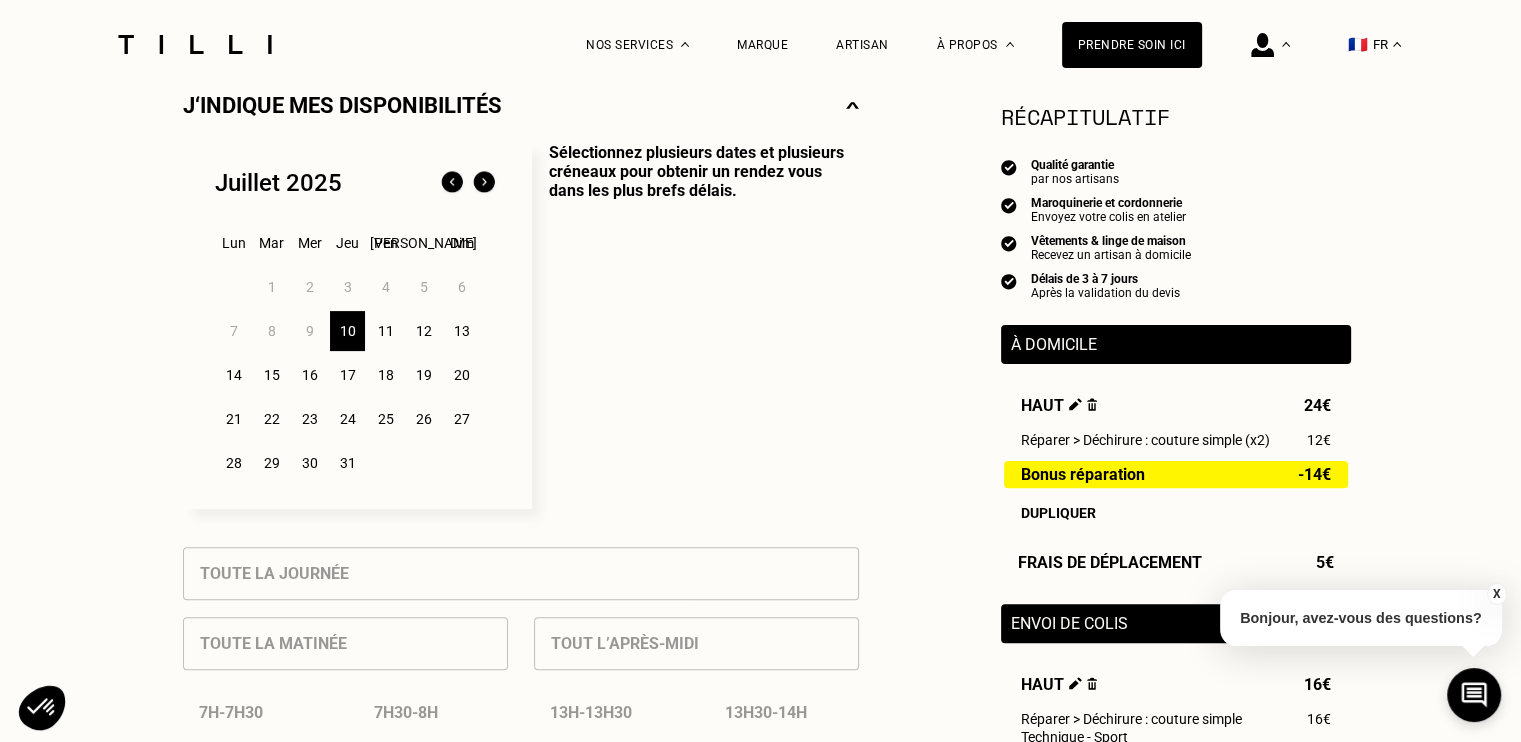 click on "11" at bounding box center (385, 331) 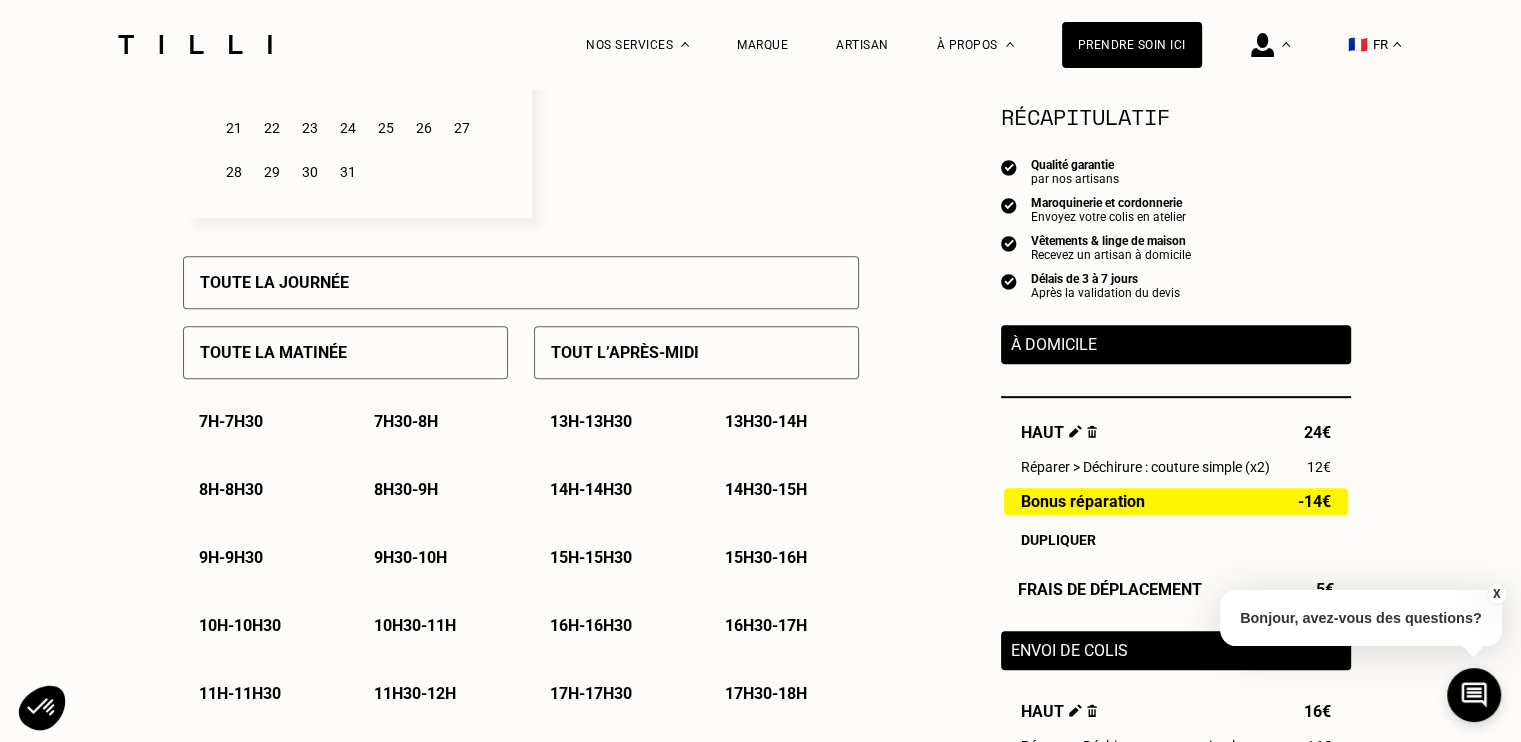 scroll, scrollTop: 764, scrollLeft: 0, axis: vertical 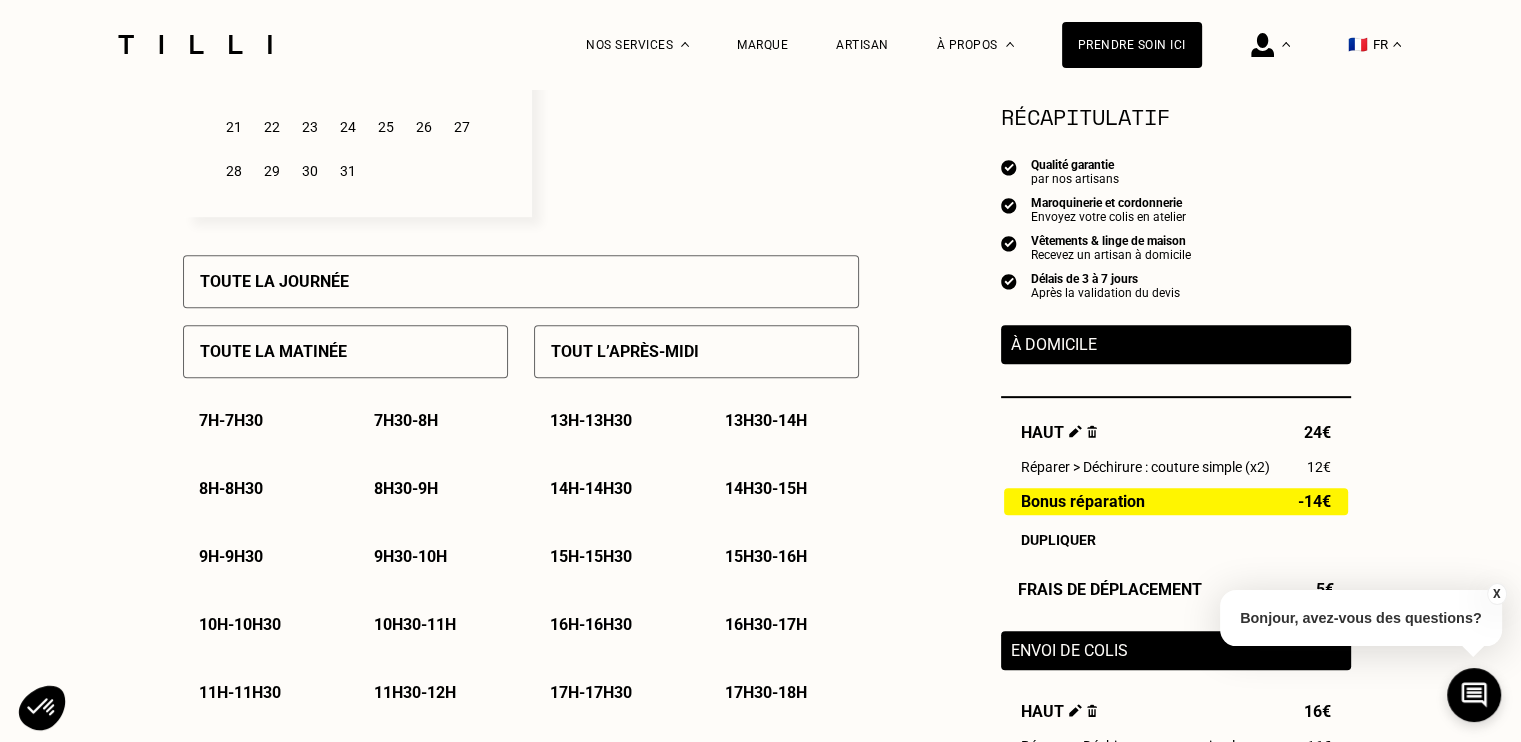 click on "Tout l’après-midi" at bounding box center [625, 351] 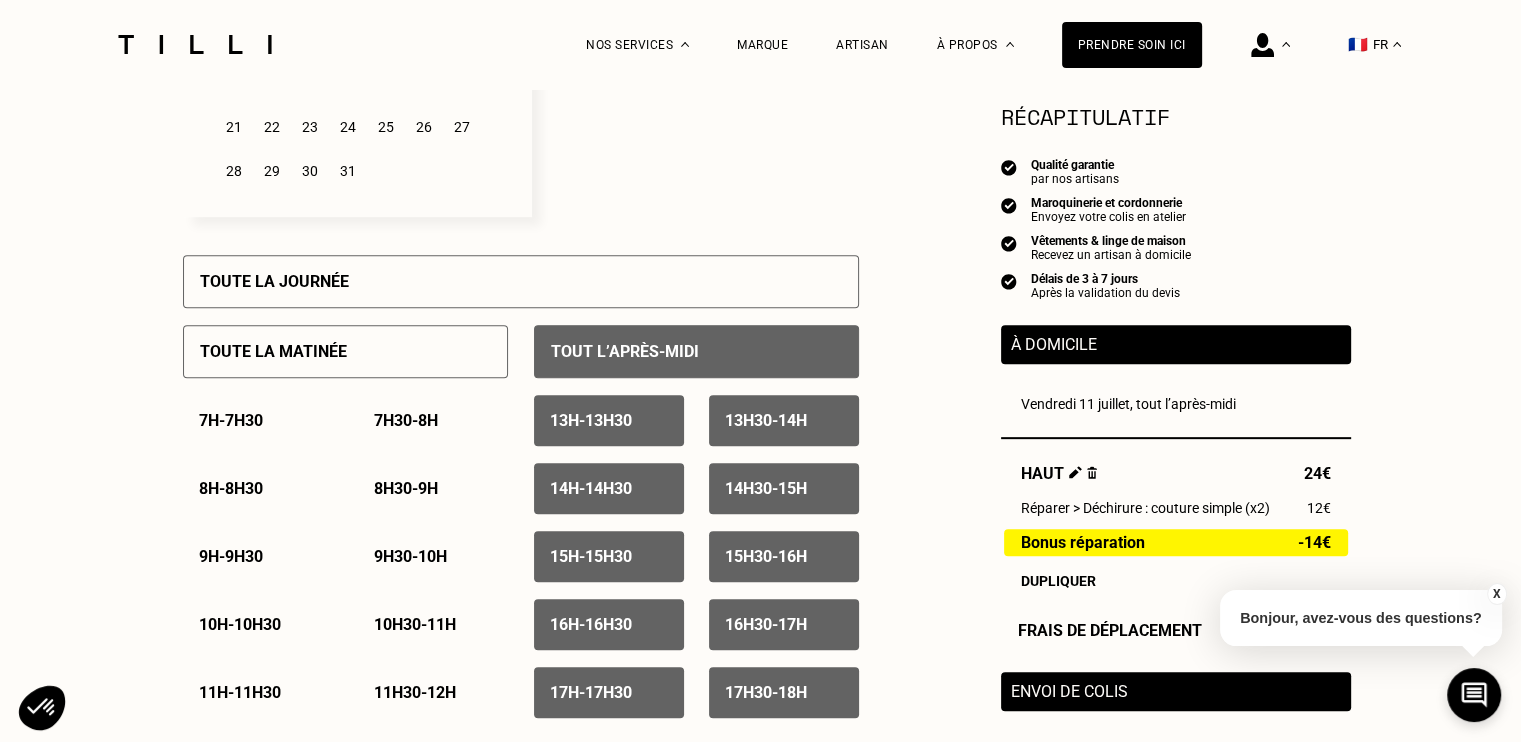 click on "Toute la journée" at bounding box center (521, 281) 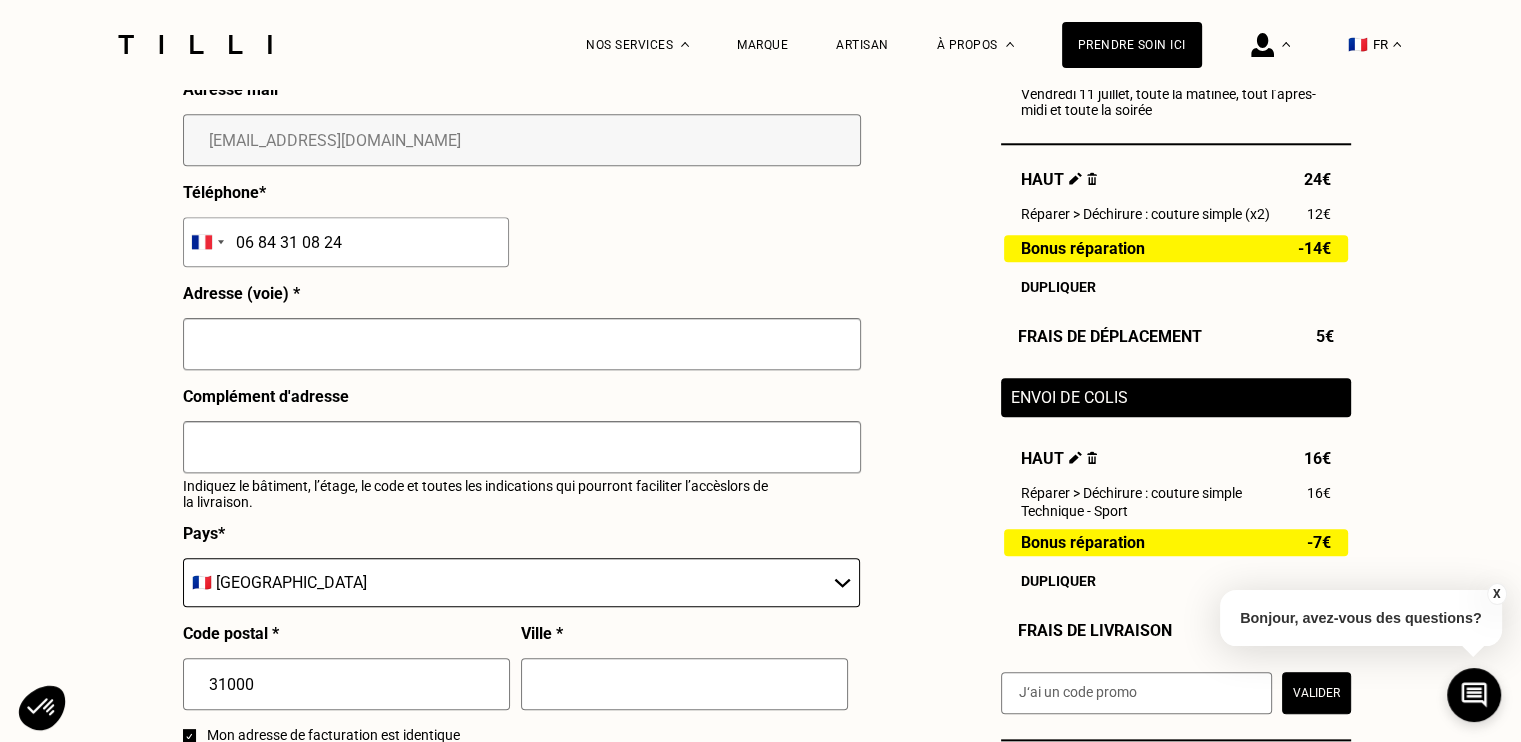scroll, scrollTop: 2018, scrollLeft: 0, axis: vertical 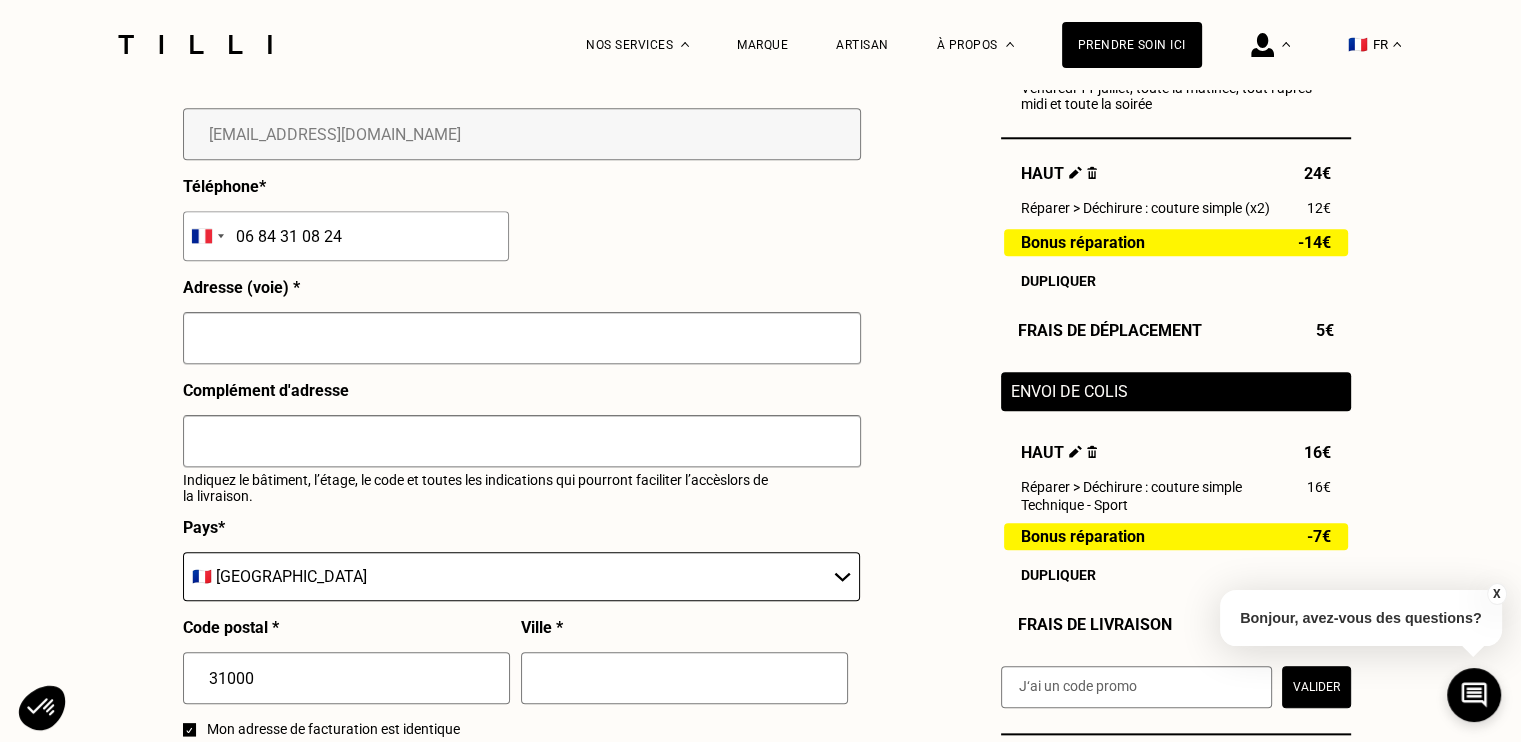click at bounding box center (522, 338) 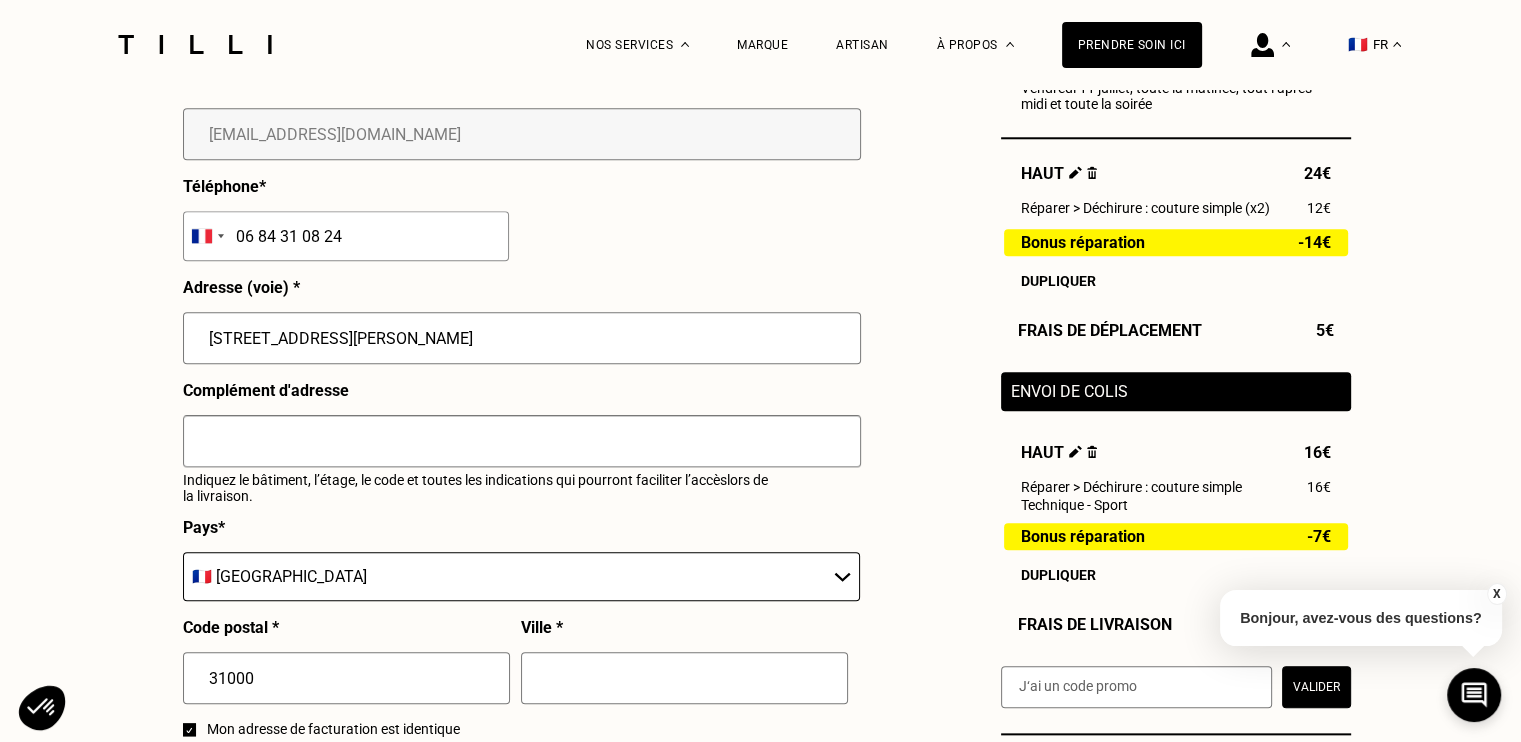 type on "[GEOGRAPHIC_DATA]" 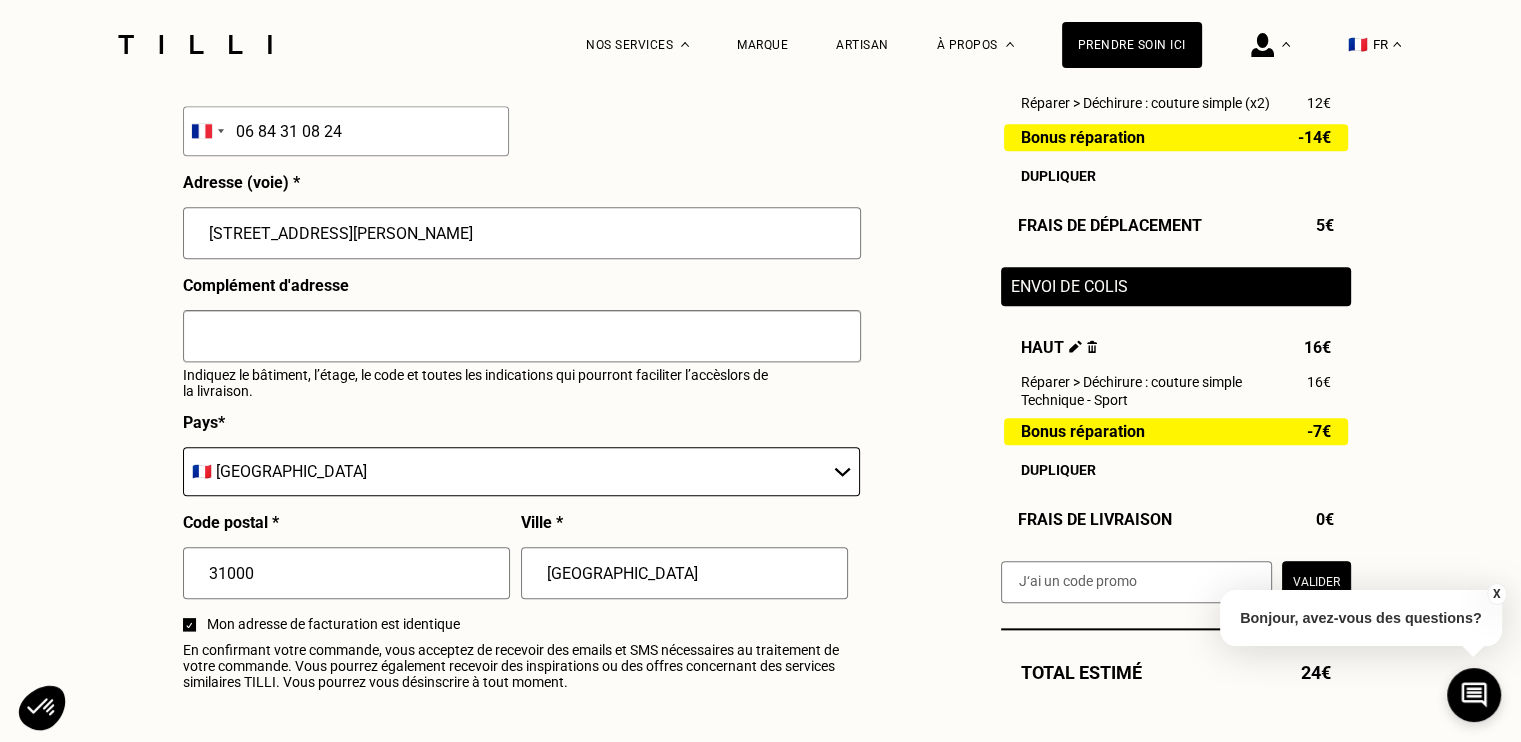 scroll, scrollTop: 2120, scrollLeft: 0, axis: vertical 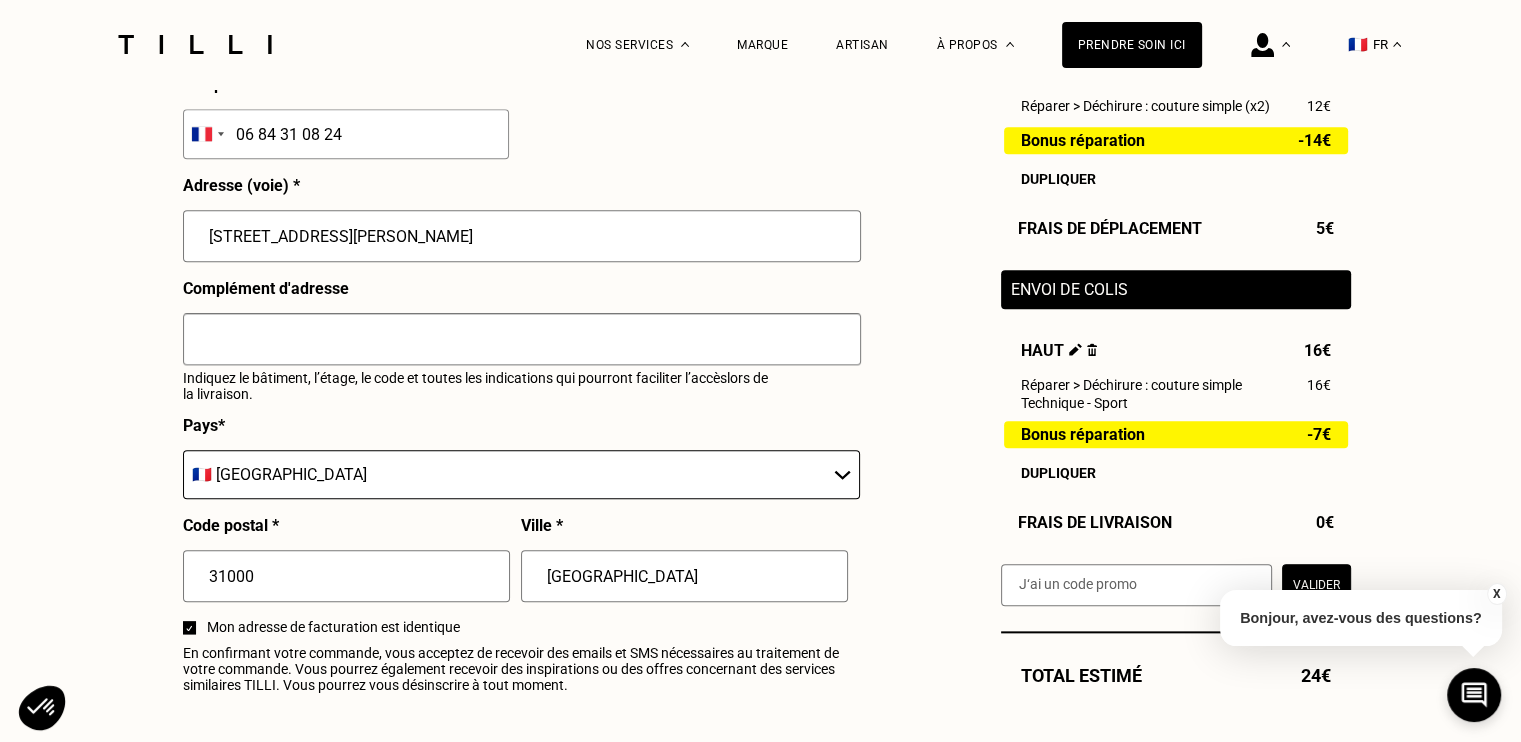 click at bounding box center [522, 339] 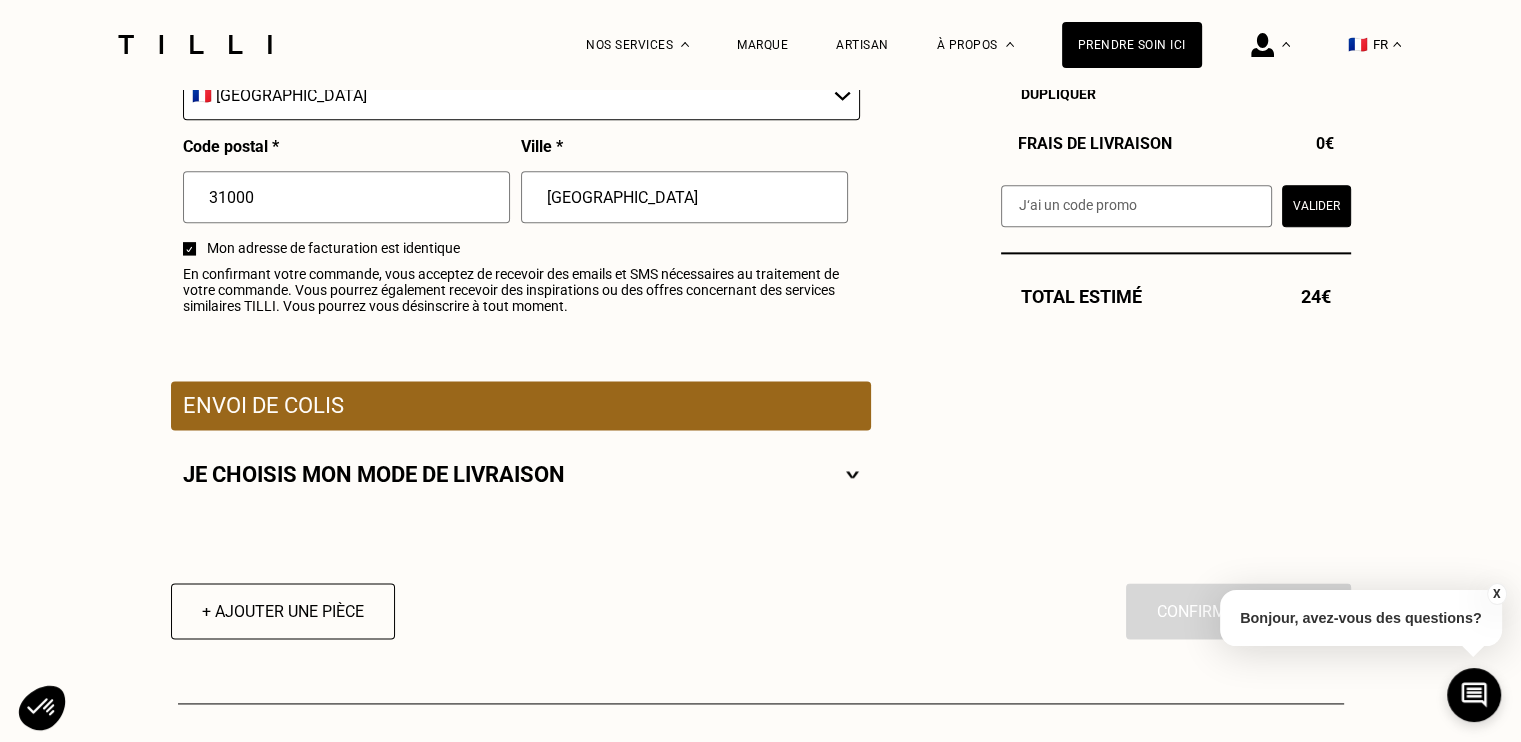 scroll, scrollTop: 2498, scrollLeft: 0, axis: vertical 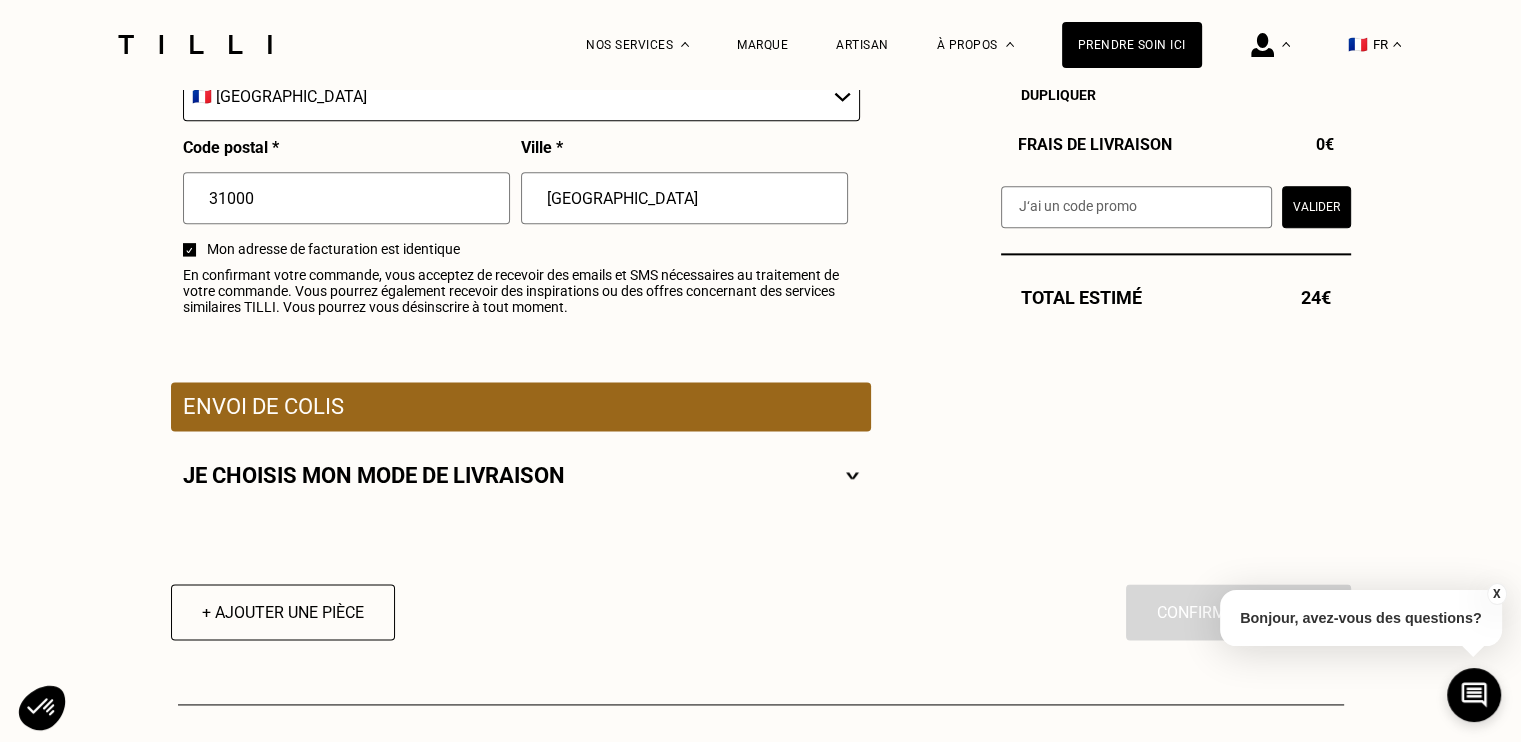 type on "appartement 1" 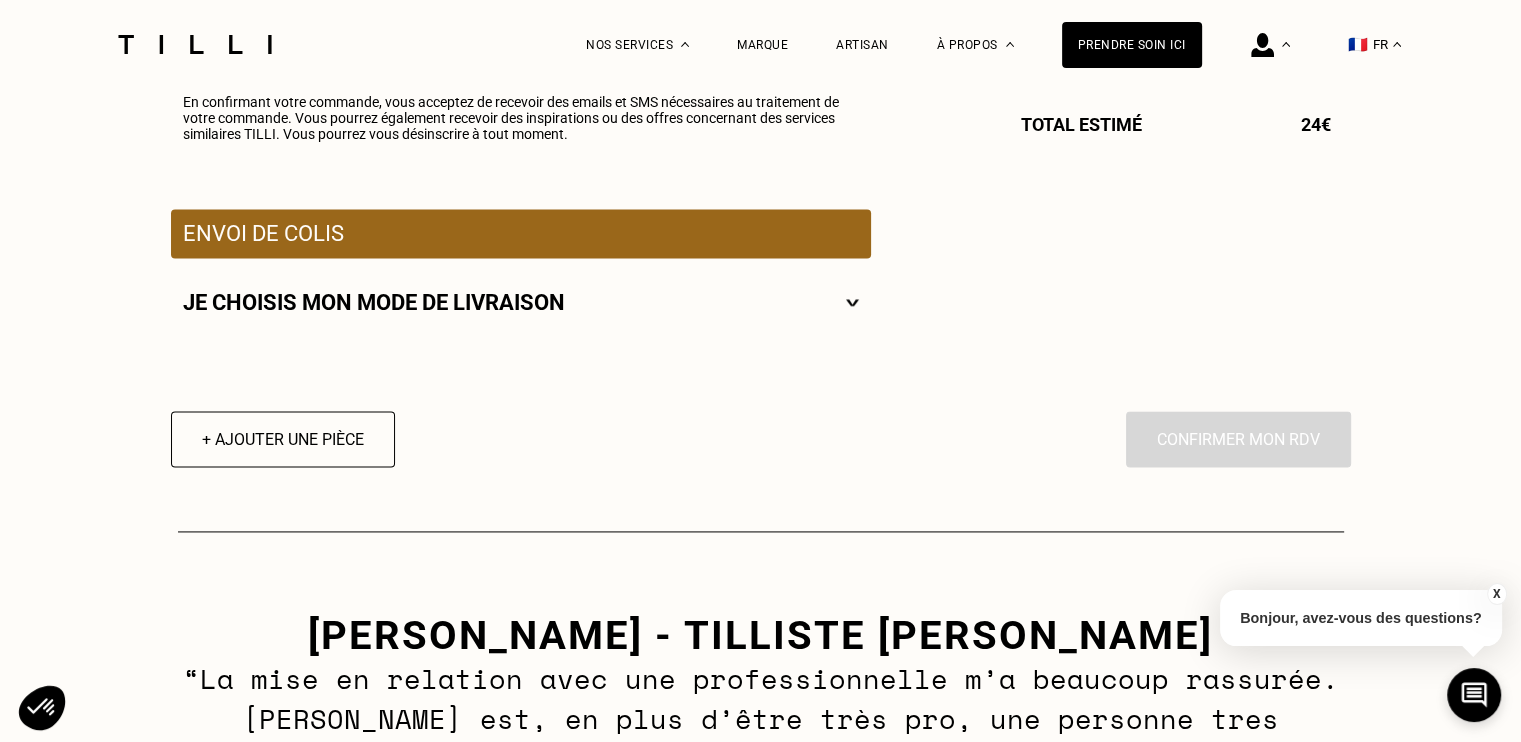 scroll, scrollTop: 2672, scrollLeft: 0, axis: vertical 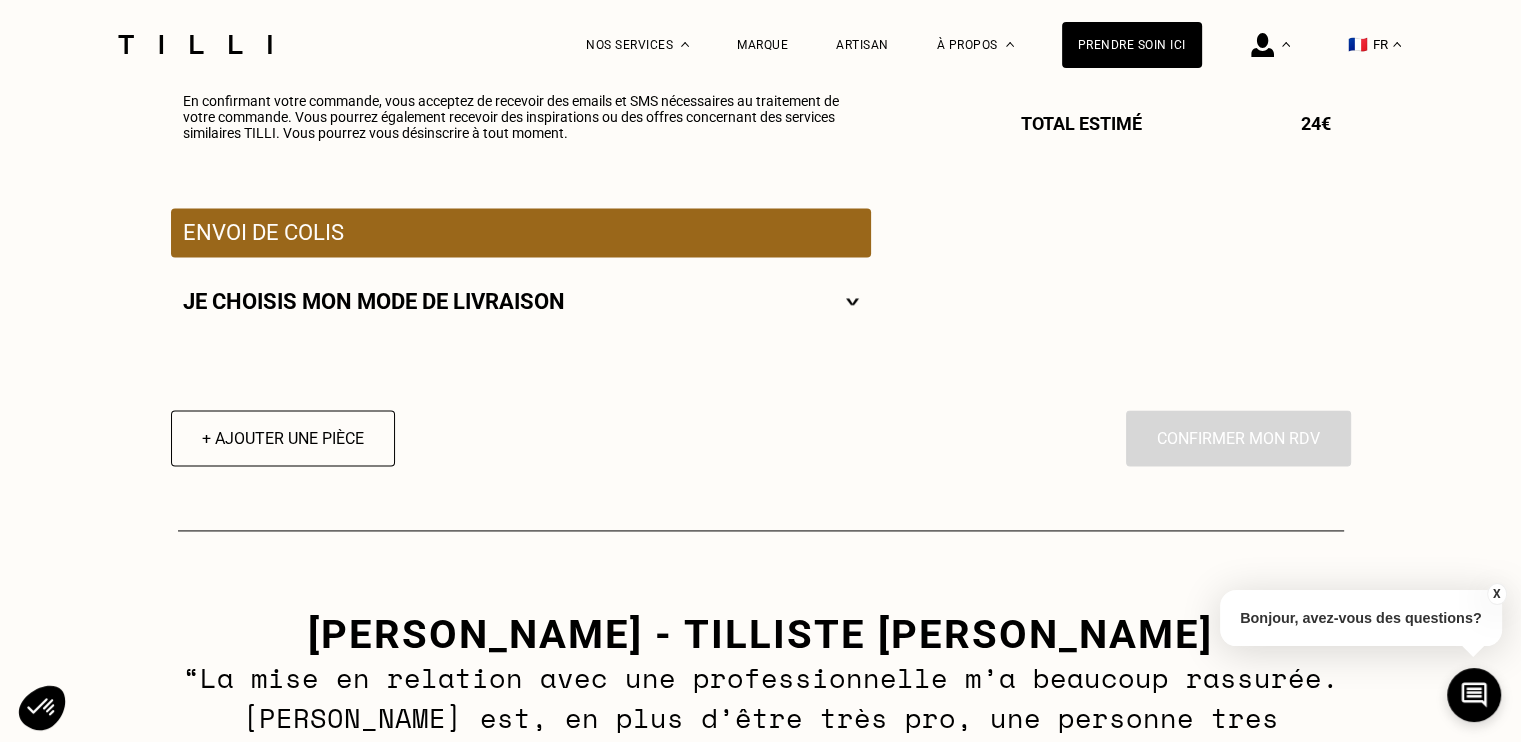 click on "En cliquant sur “Confirmer”, vous déclenchez l’intervention de l’un des nos artisans. Confirmer mon RDV" at bounding box center (1238, 438) 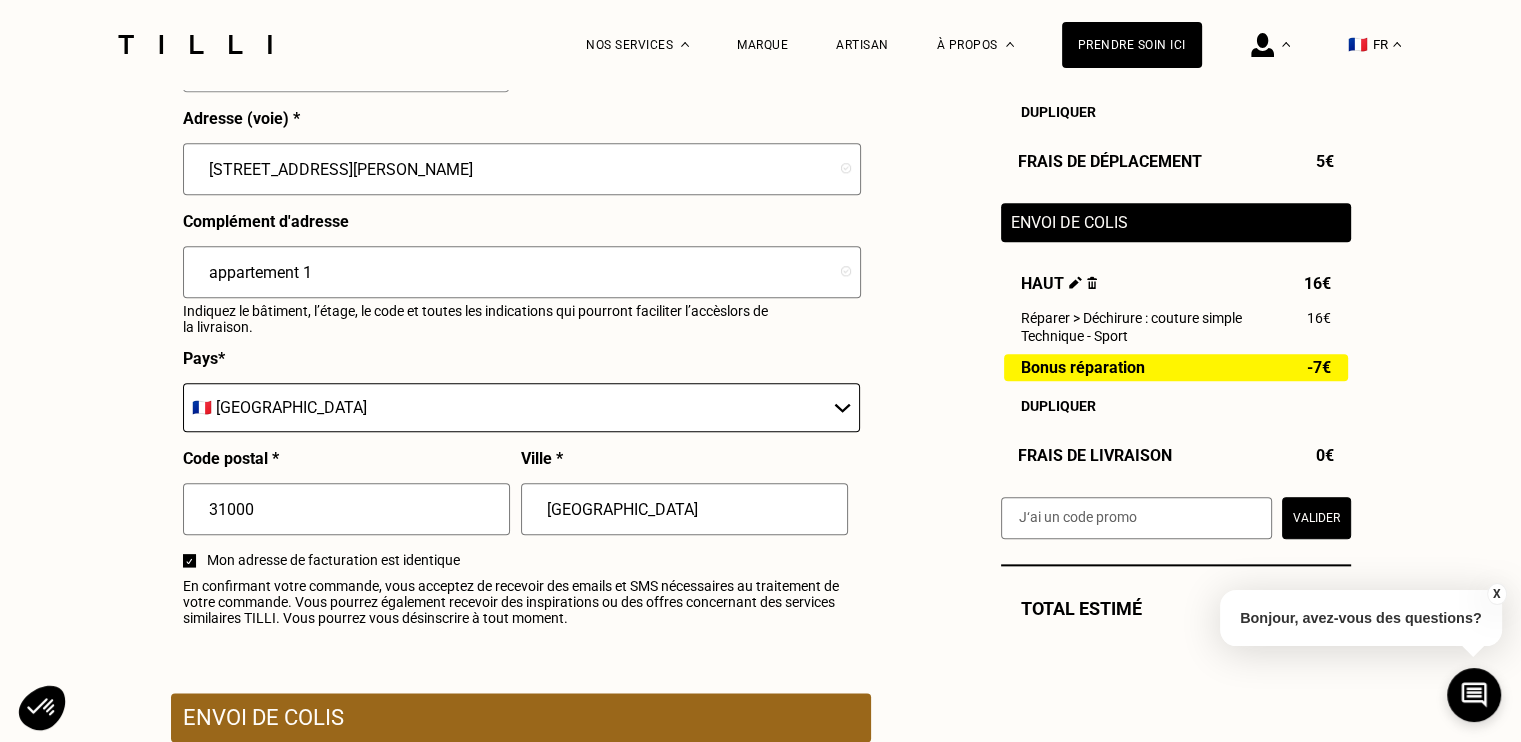 scroll, scrollTop: 2186, scrollLeft: 0, axis: vertical 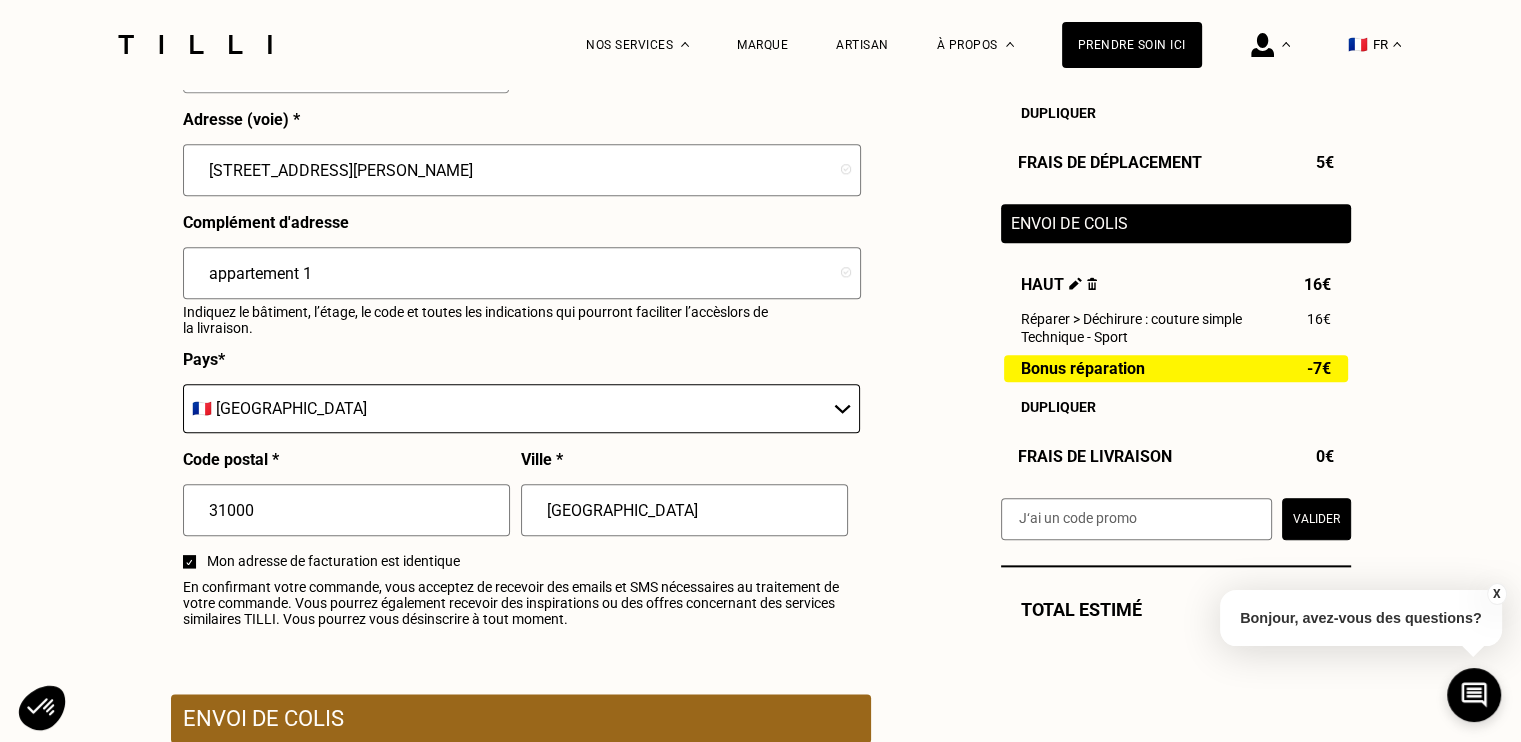 click on "🇩🇪   [GEOGRAPHIC_DATA] 🇦🇹   [GEOGRAPHIC_DATA] 🇧🇪   [GEOGRAPHIC_DATA] 🇧🇬   Bulgarie 🇨🇾   Chypre 🇭🇷   Croatie 🇩🇰   [GEOGRAPHIC_DATA] 🇪🇸   [GEOGRAPHIC_DATA] 🇪🇪   [GEOGRAPHIC_DATA] 🇫🇮   [GEOGRAPHIC_DATA] 🇫🇷   [GEOGRAPHIC_DATA] 🇬🇷   [GEOGRAPHIC_DATA] 🇭🇺   [GEOGRAPHIC_DATA] 🇮🇪   [GEOGRAPHIC_DATA] 🇮🇹   [GEOGRAPHIC_DATA] 🇱🇻   [GEOGRAPHIC_DATA] 🇱🇮   [GEOGRAPHIC_DATA] 🇱🇹   [GEOGRAPHIC_DATA] 🇱🇺   [GEOGRAPHIC_DATA] 🇲🇹   [GEOGRAPHIC_DATA] 🇳🇴   [GEOGRAPHIC_DATA] 🇳🇱   [GEOGRAPHIC_DATA] 🇵🇱   [GEOGRAPHIC_DATA] 🇵🇹   [GEOGRAPHIC_DATA] 🇨🇿   [GEOGRAPHIC_DATA] 🇷🇴   [GEOGRAPHIC_DATA] 🇬🇧   [GEOGRAPHIC_DATA] 🇸🇰   Slovaquie 🇸🇮   [GEOGRAPHIC_DATA] 🇸🇪   [GEOGRAPHIC_DATA] 🇨🇭   [GEOGRAPHIC_DATA]" at bounding box center (521, 408) 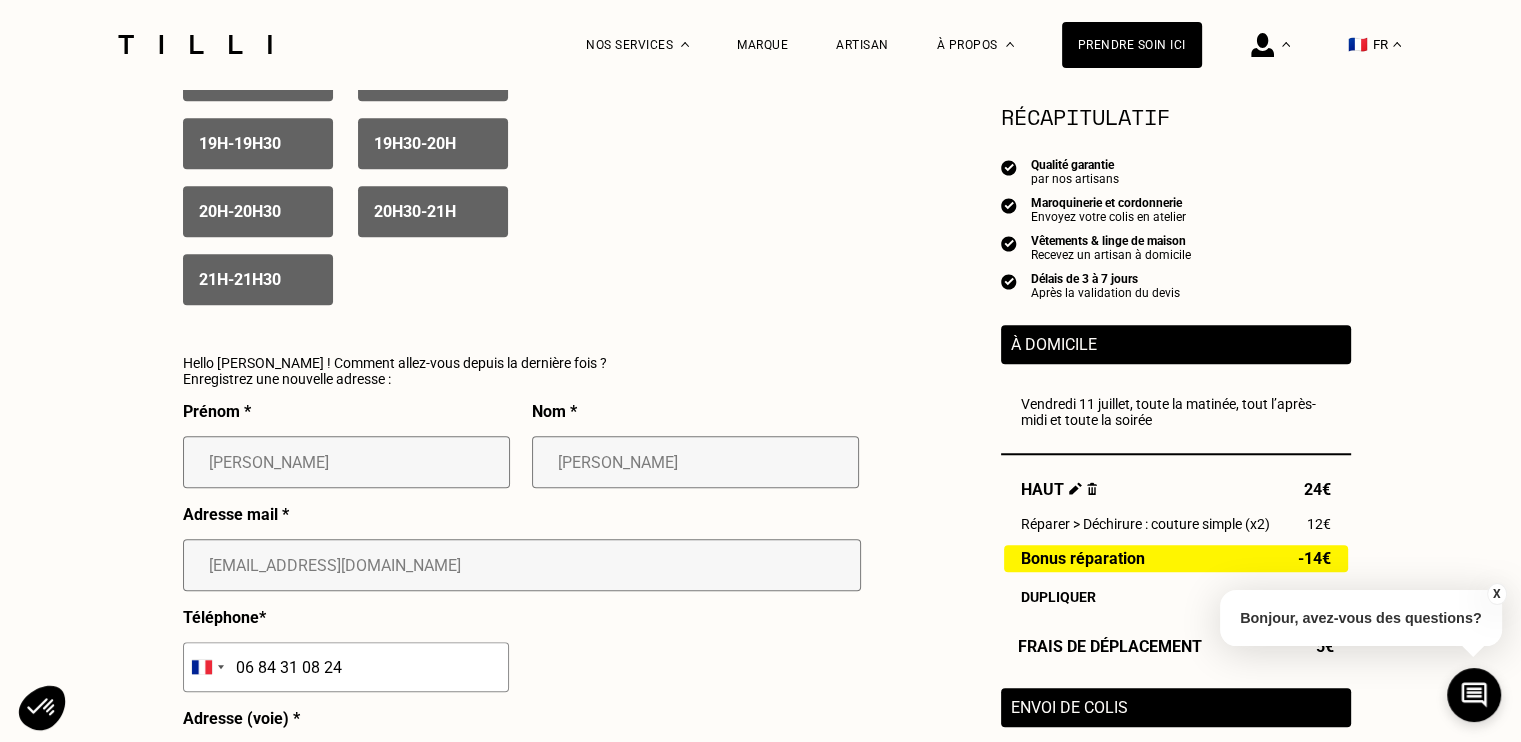 scroll, scrollTop: 1586, scrollLeft: 0, axis: vertical 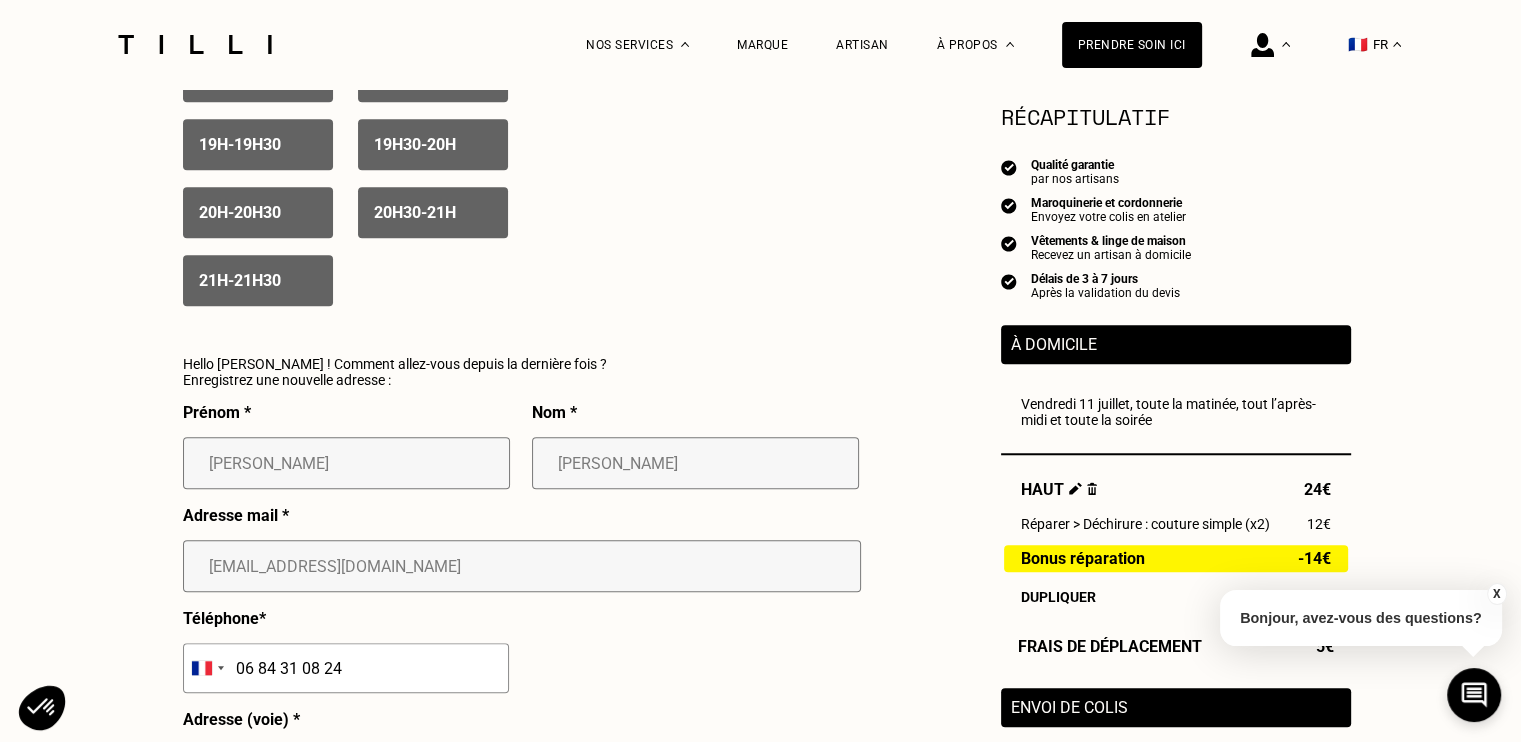 click on "Adresse mail * [EMAIL_ADDRESS][DOMAIN_NAME]" at bounding box center [522, 557] 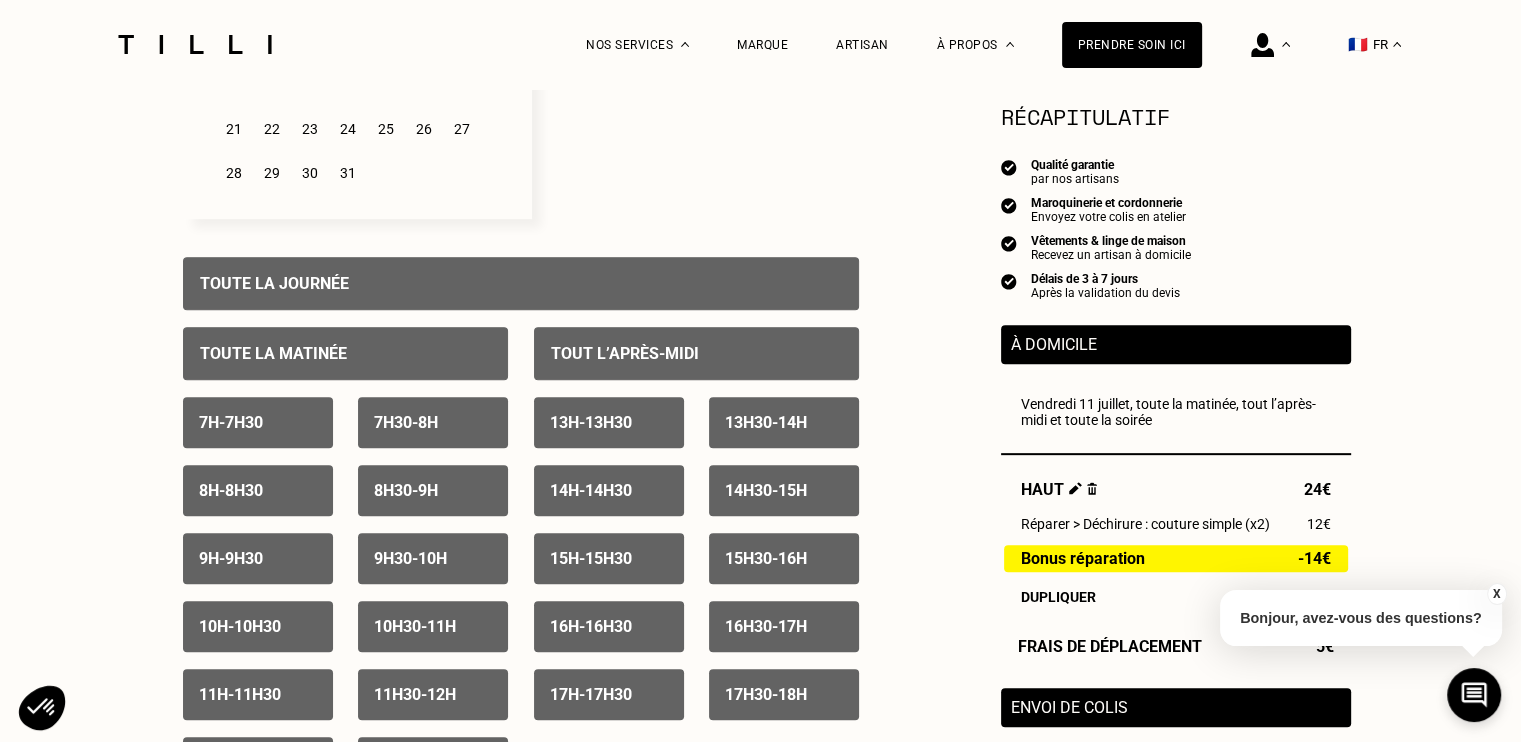 scroll, scrollTop: 767, scrollLeft: 0, axis: vertical 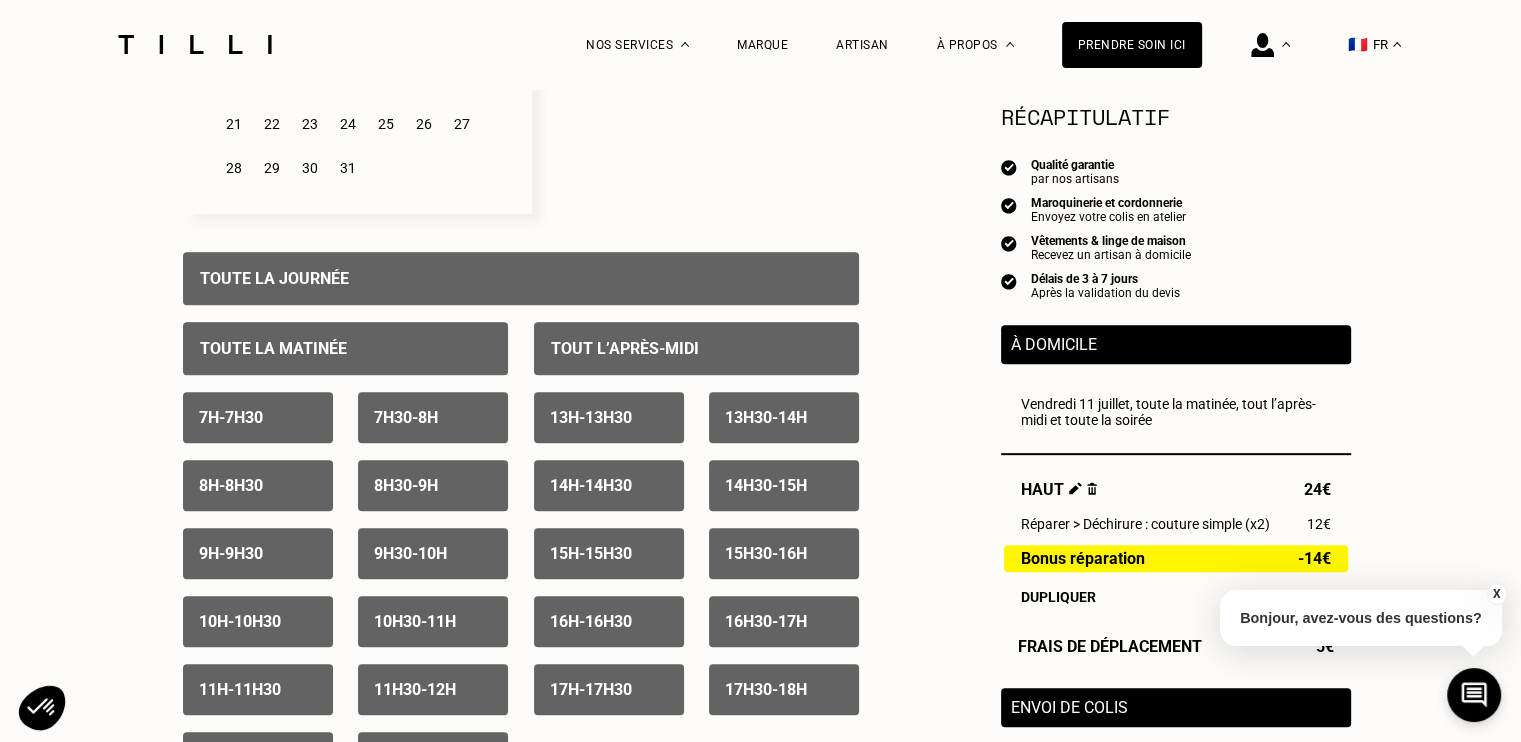 click on "Tout l’après-midi" at bounding box center (625, 348) 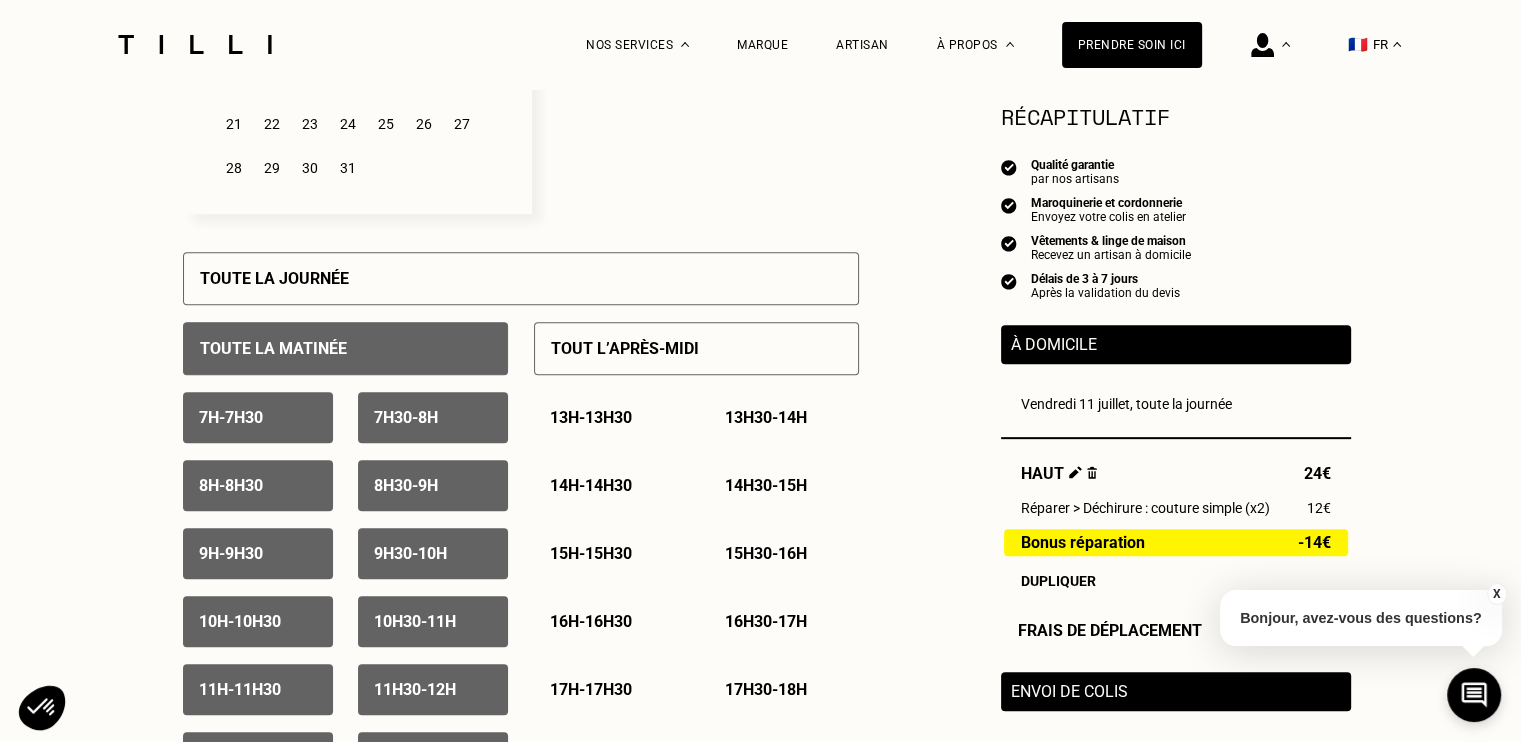 click on "Tout l’après-midi" at bounding box center (625, 348) 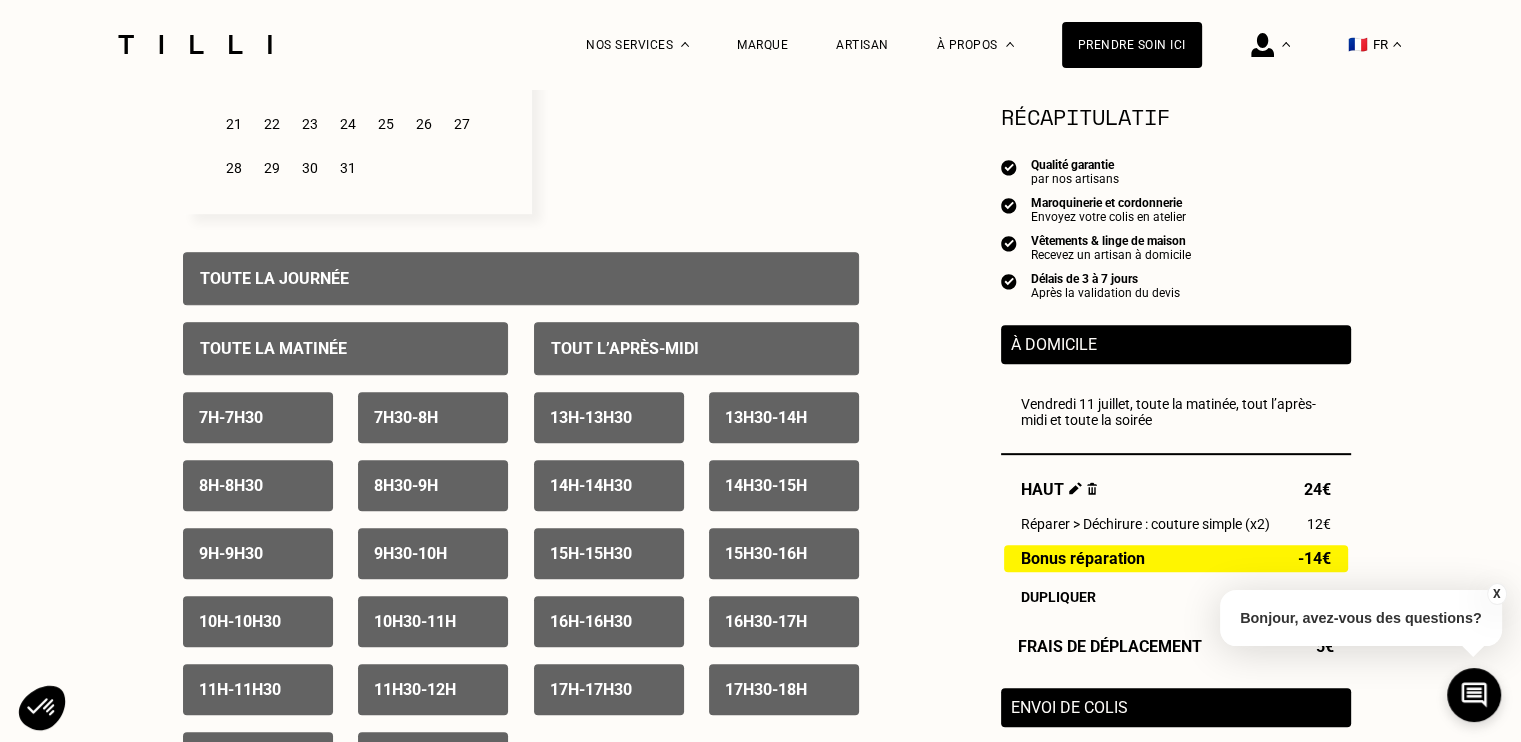click on "Toute la matinée" at bounding box center (345, 348) 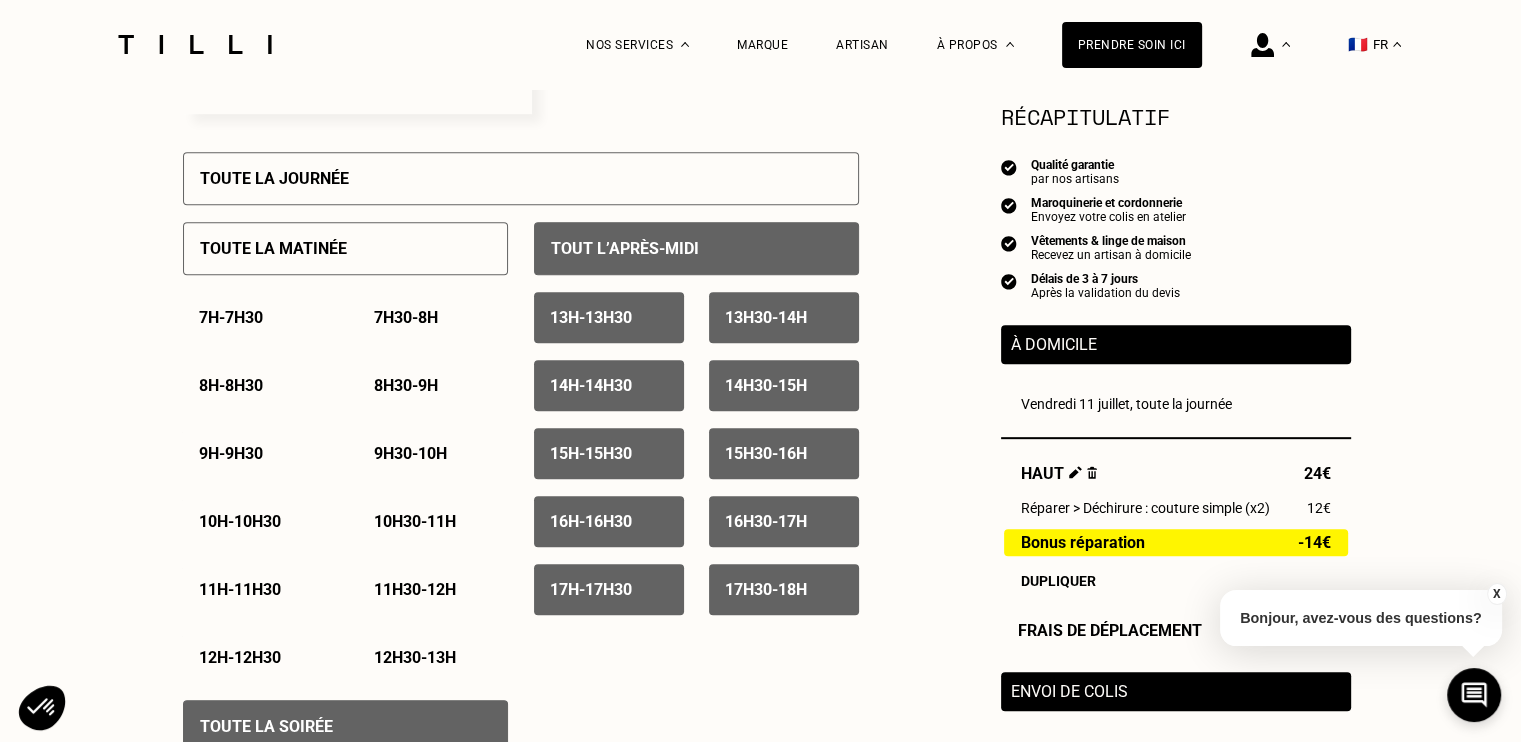 scroll, scrollTop: 884, scrollLeft: 0, axis: vertical 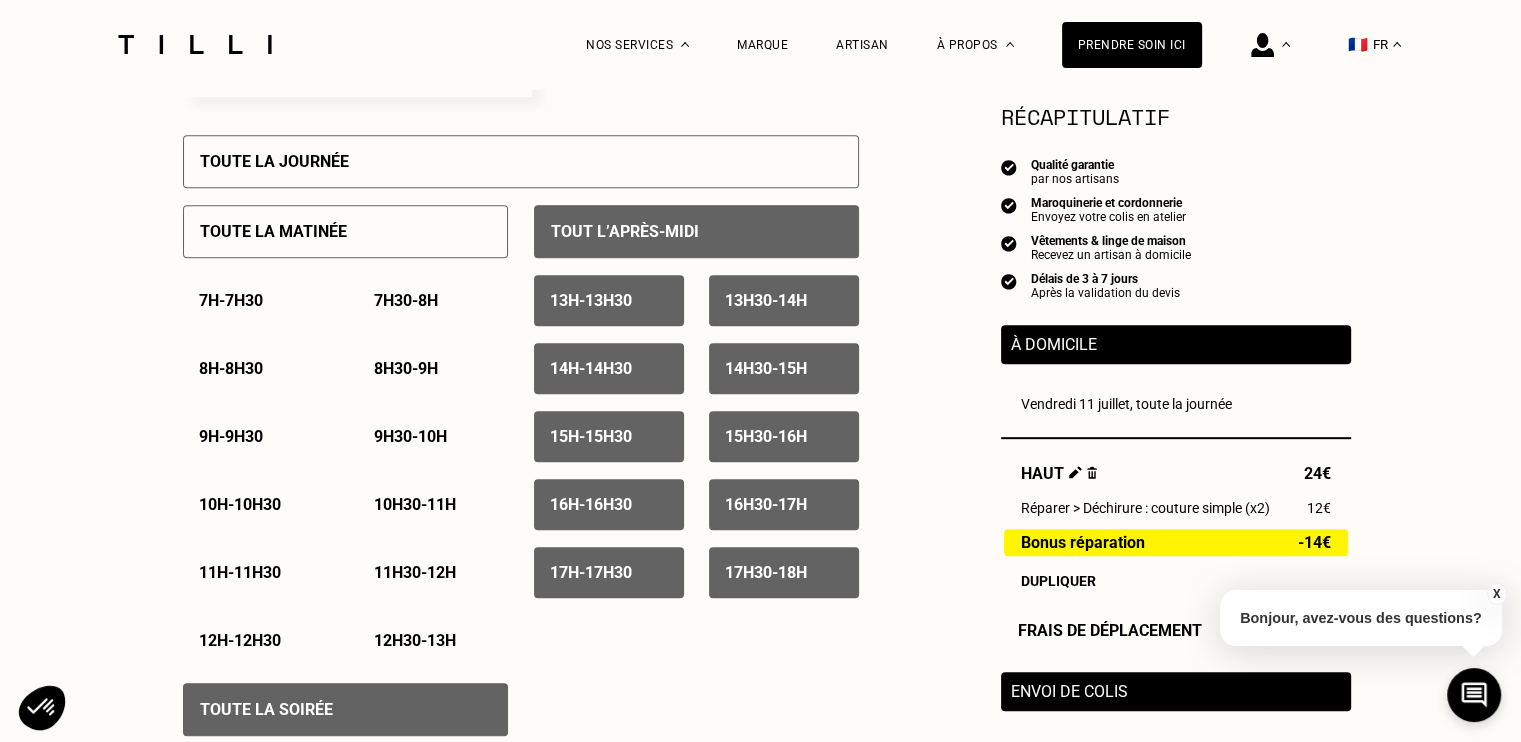 click on "9h30  -  10h" at bounding box center [410, 436] 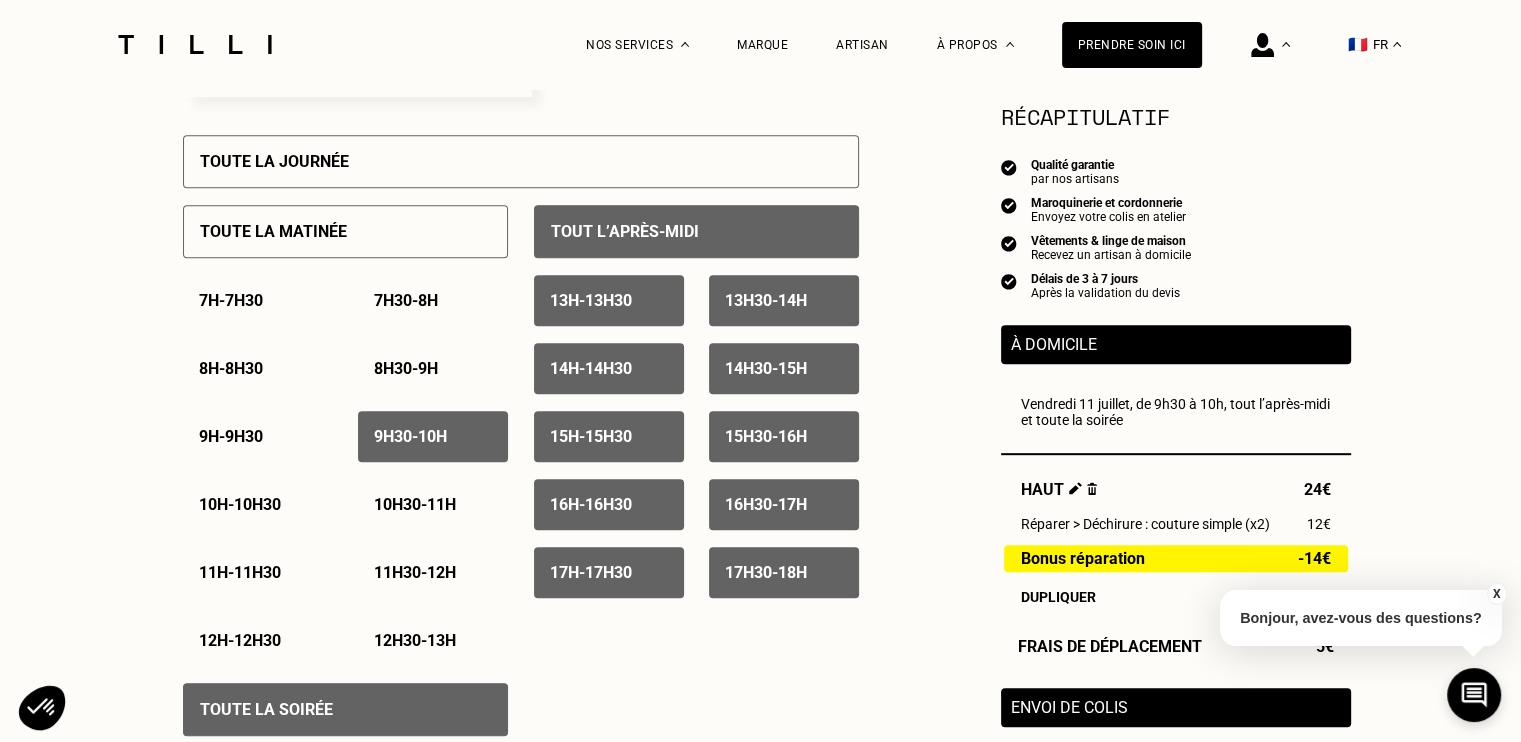 click on "10h  -  10h30" at bounding box center [258, 504] 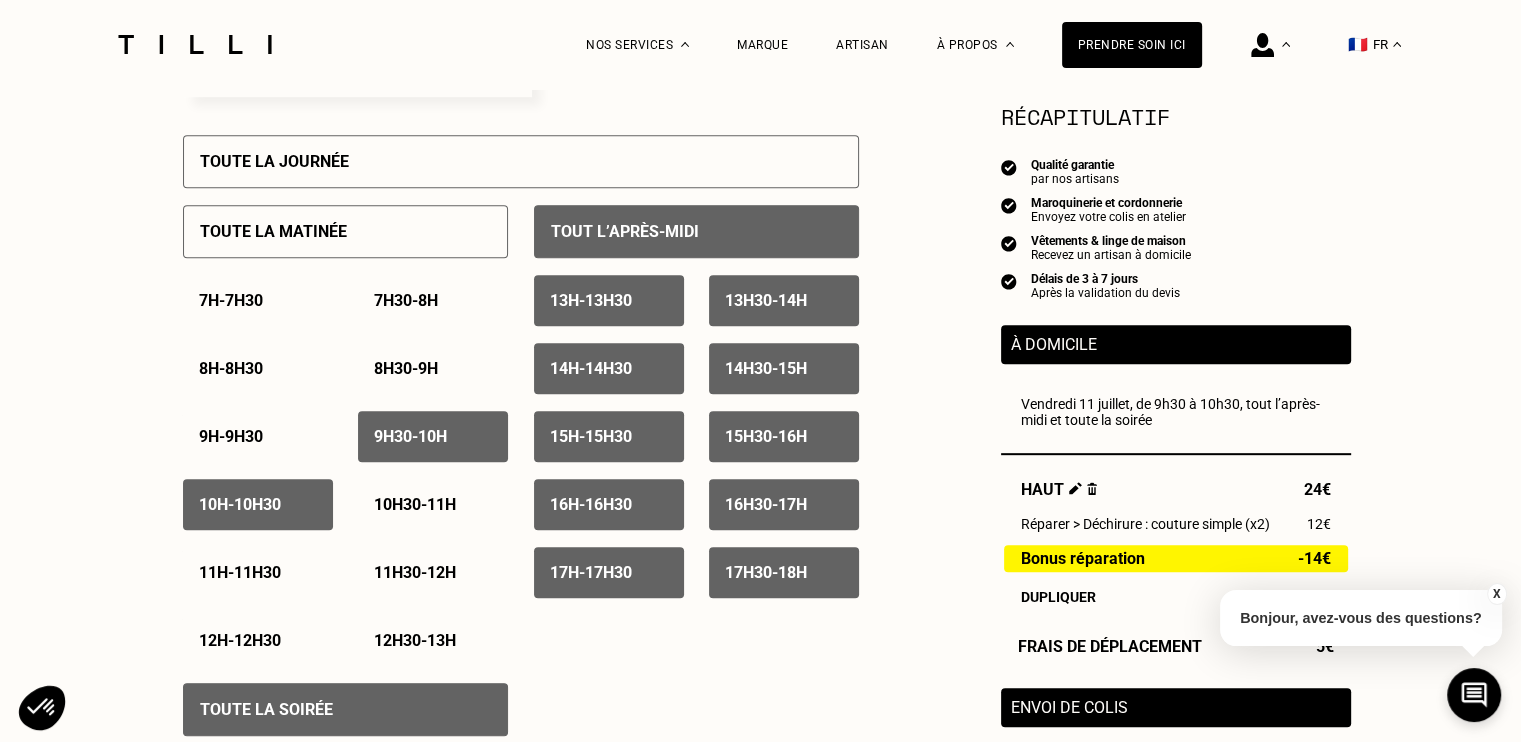 click on "10h30  -  11h" at bounding box center (415, 504) 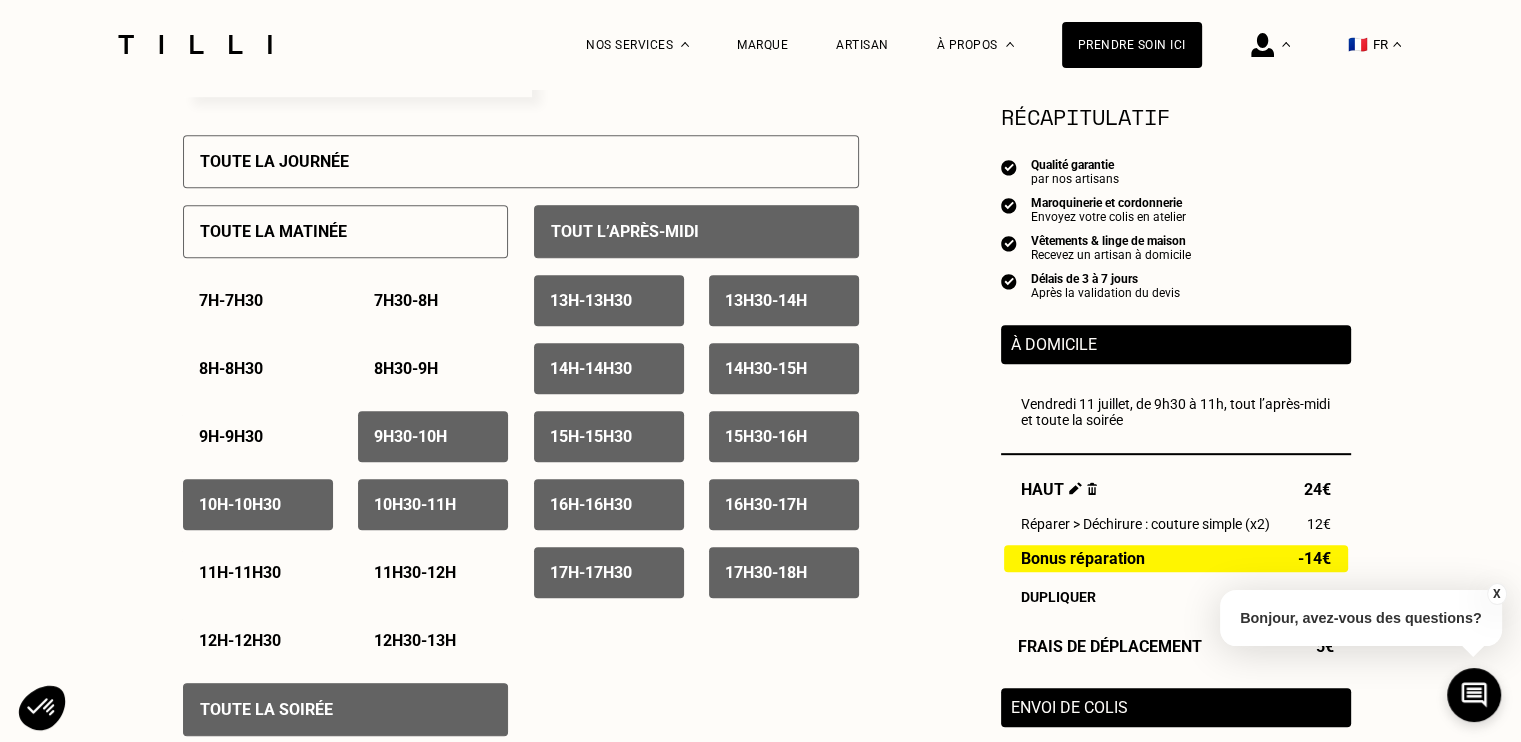 click on "11h  -  11h30" at bounding box center (258, 572) 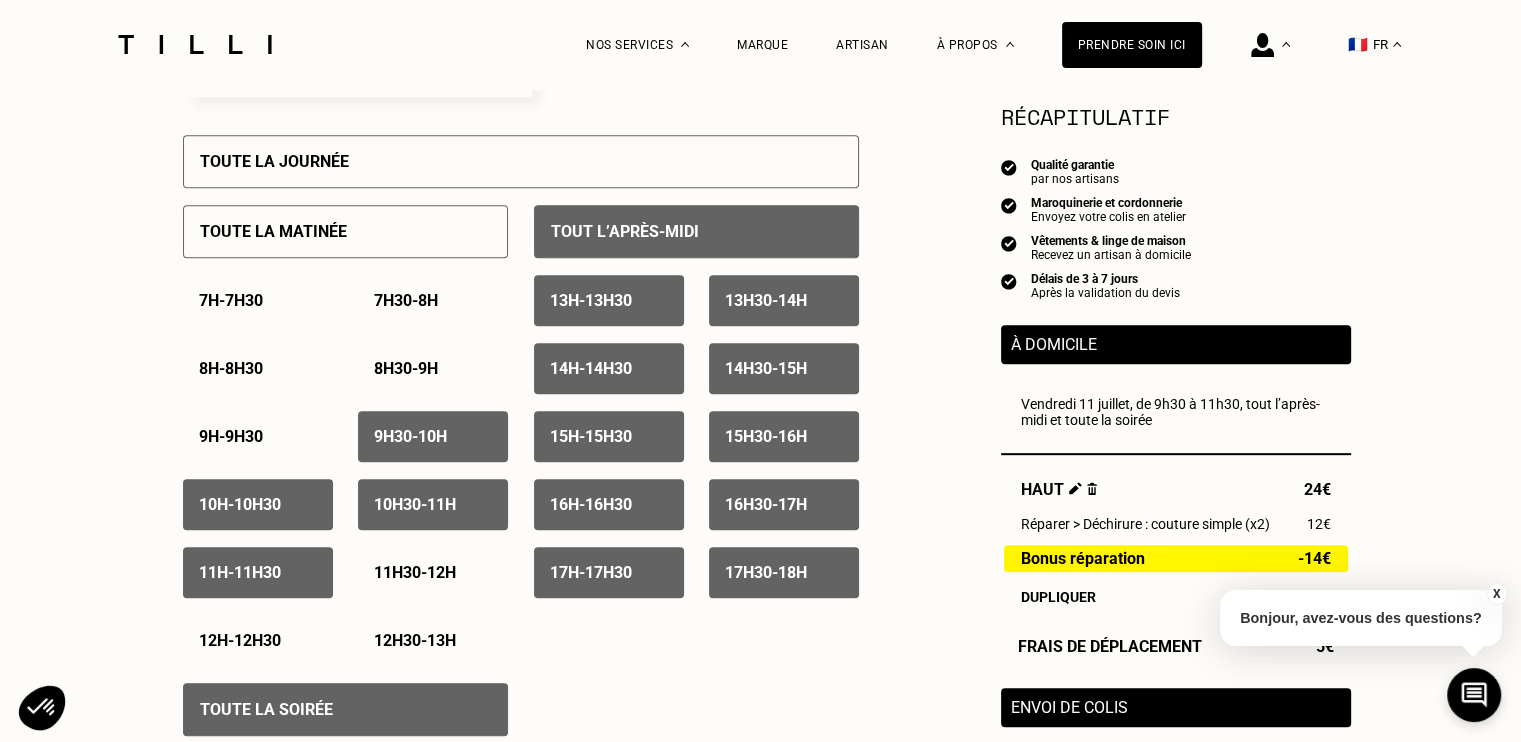 click on "11h30  -  12h" at bounding box center (433, 572) 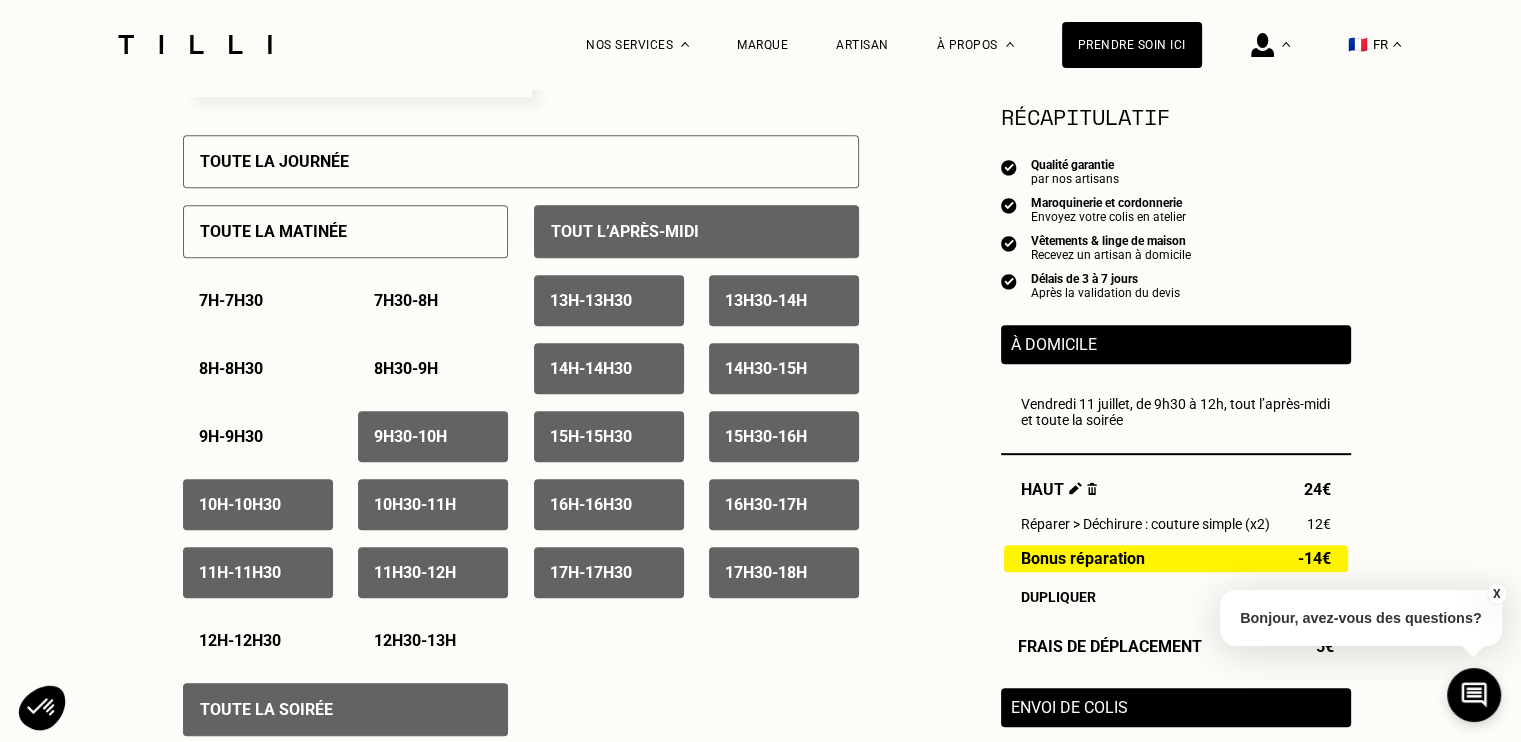 click on "12h  -  12h30" at bounding box center [258, 640] 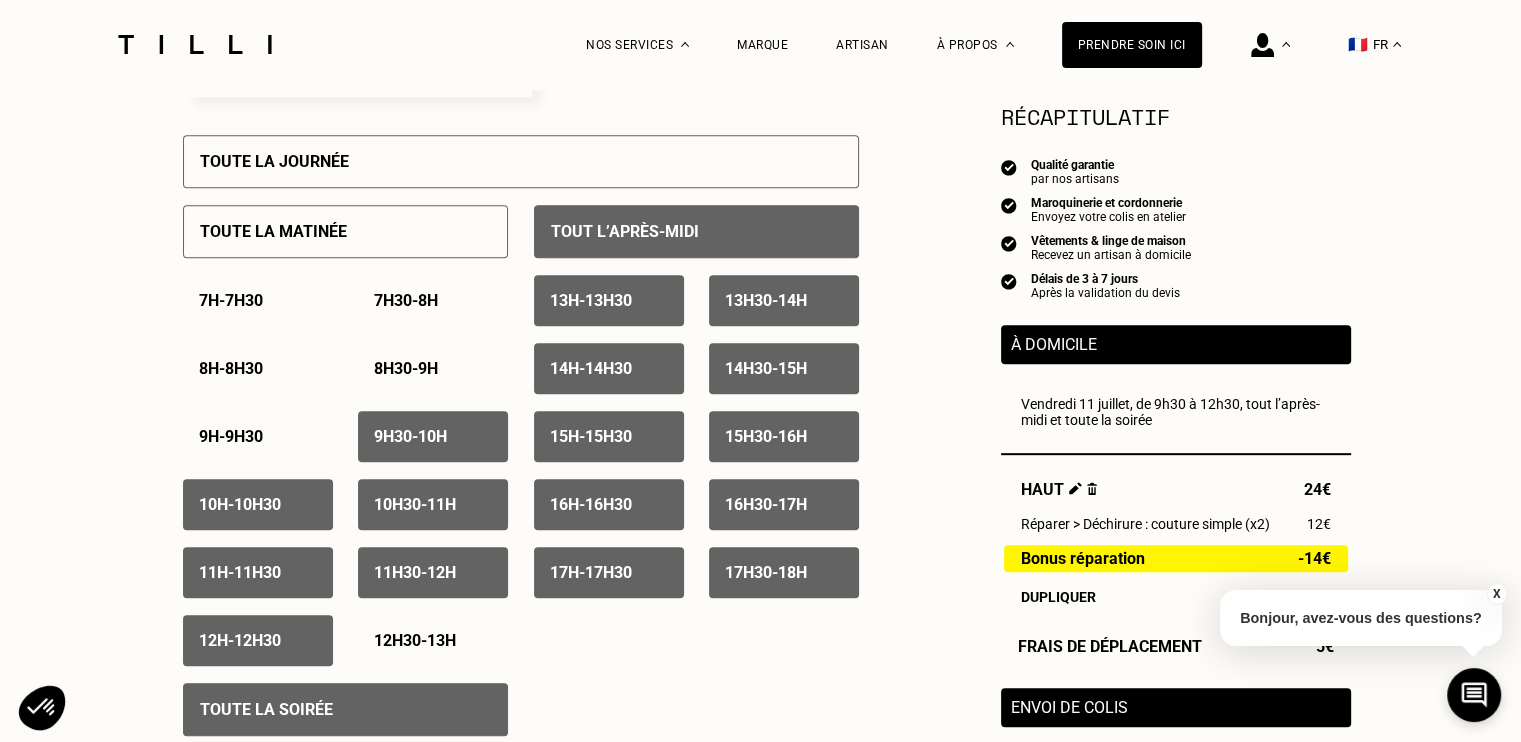 click on "12h30  -  13h" at bounding box center [415, 640] 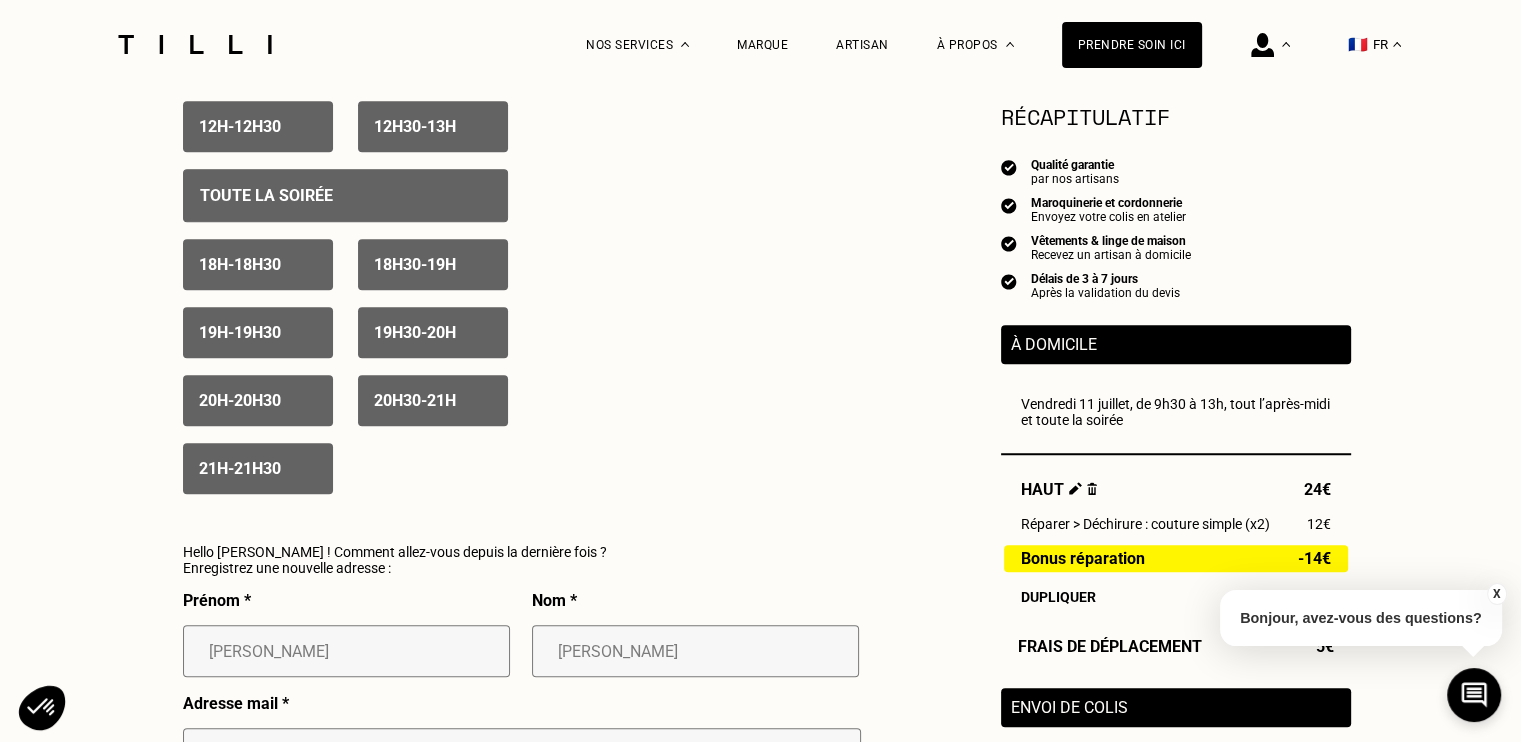scroll, scrollTop: 1400, scrollLeft: 0, axis: vertical 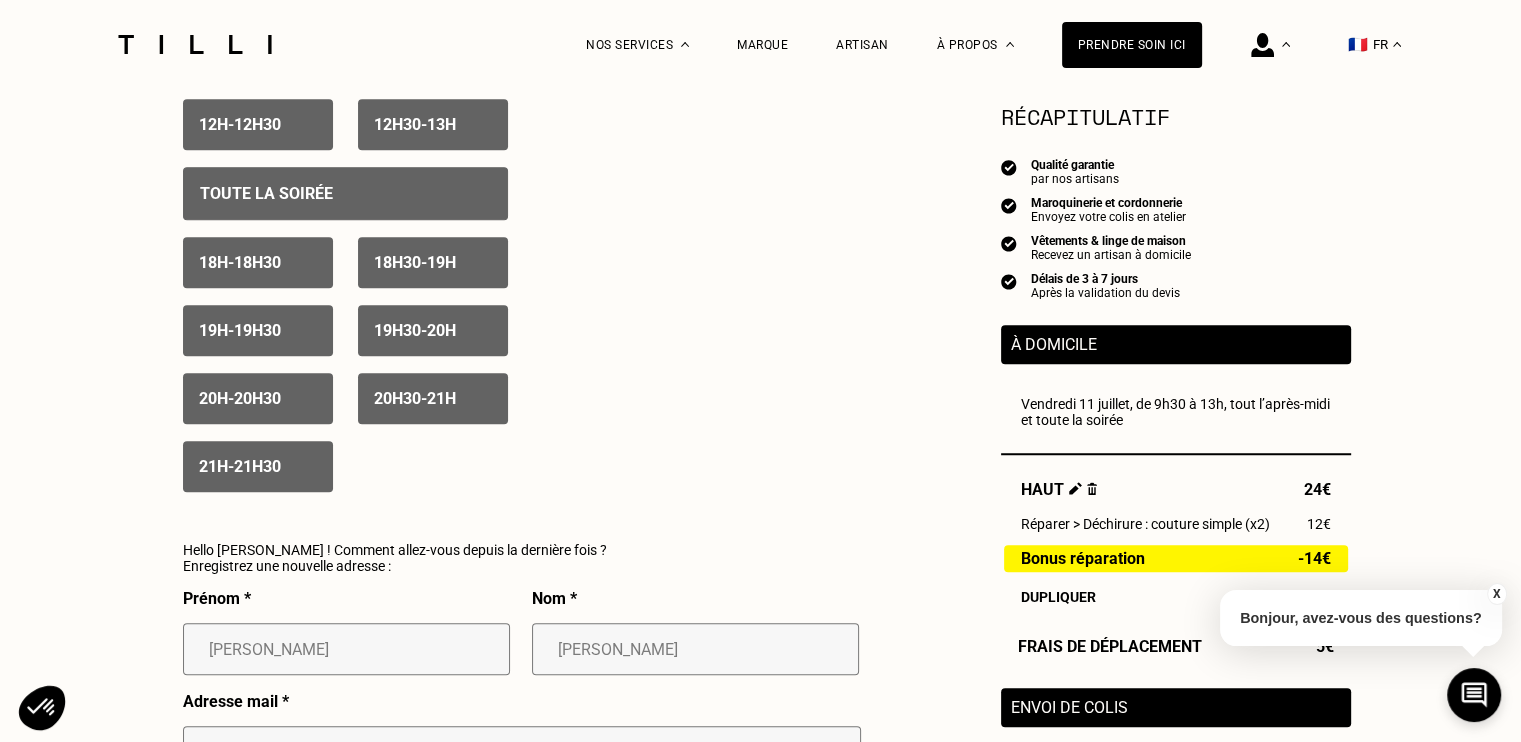 click on "19h  -  19h30" at bounding box center (258, 330) 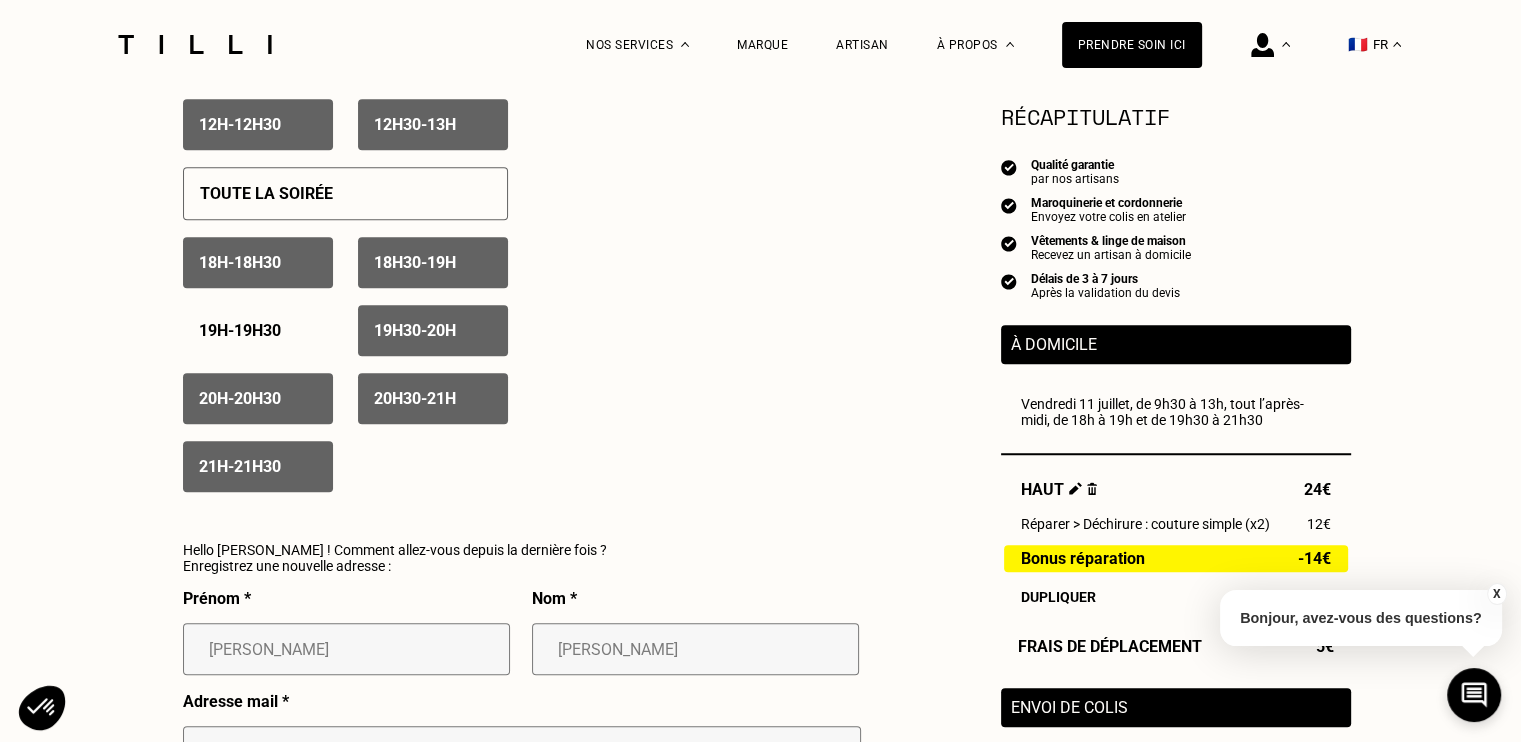 click on "19h30  -  20h" at bounding box center [433, 330] 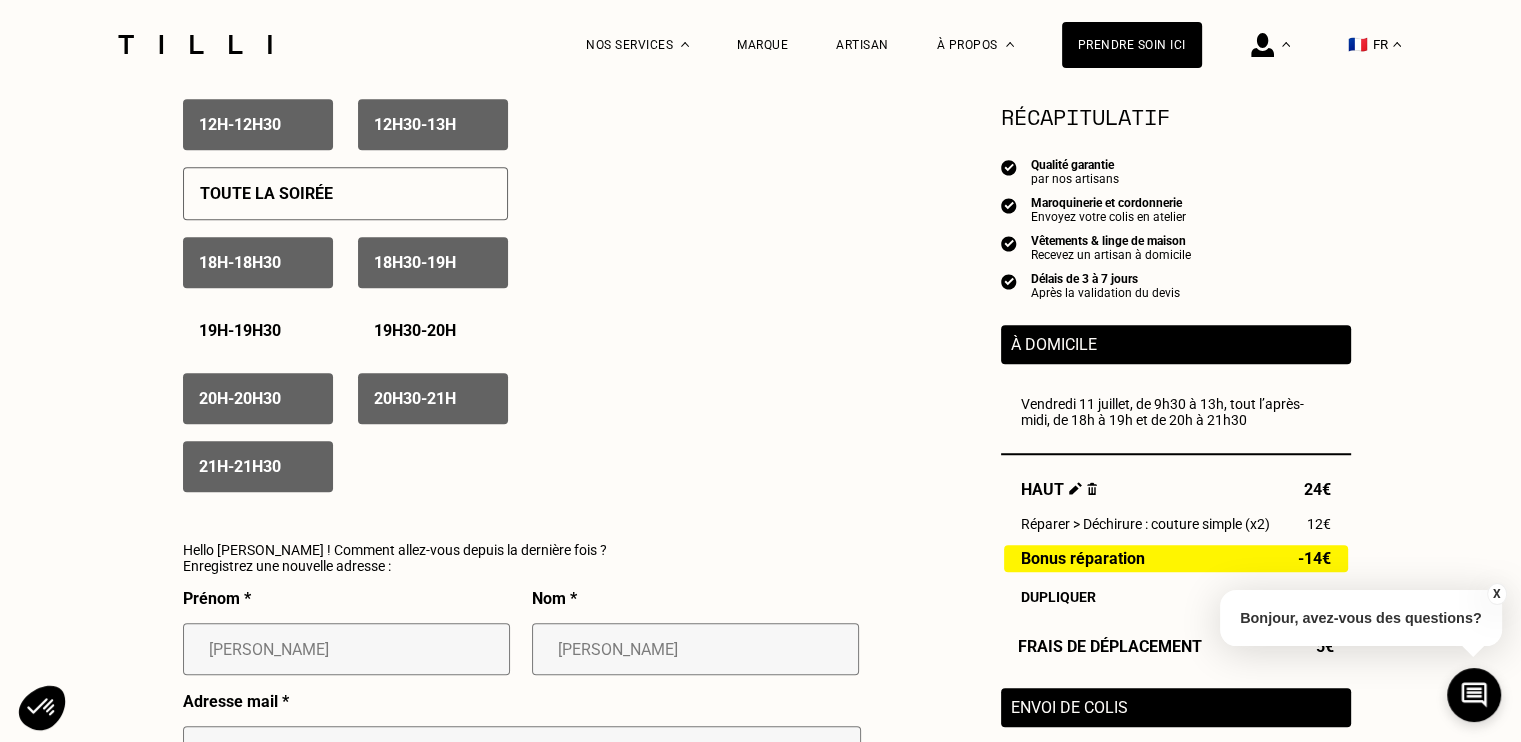 click on "20h30  -  21h" at bounding box center (433, 398) 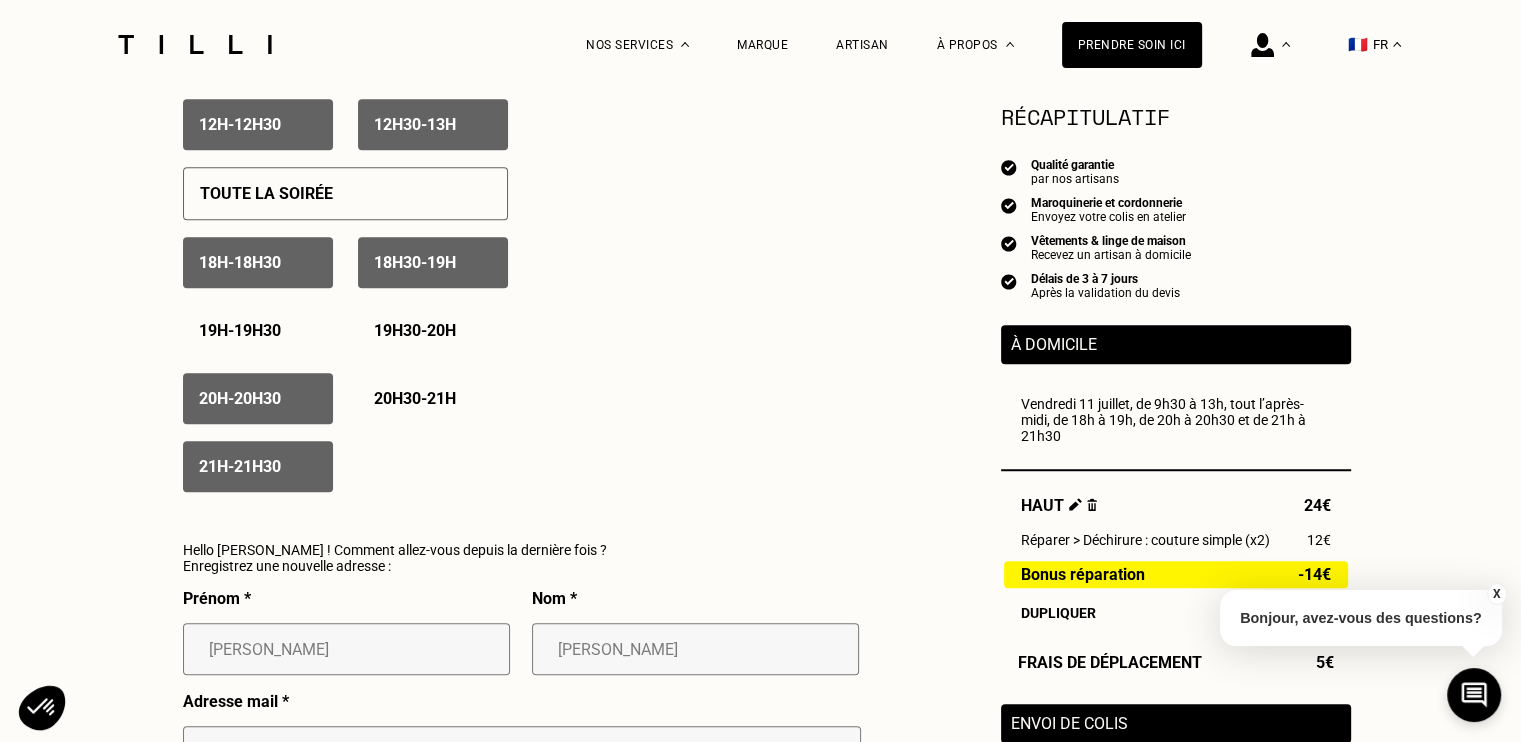 click on "20h  -  20h30" at bounding box center (258, 398) 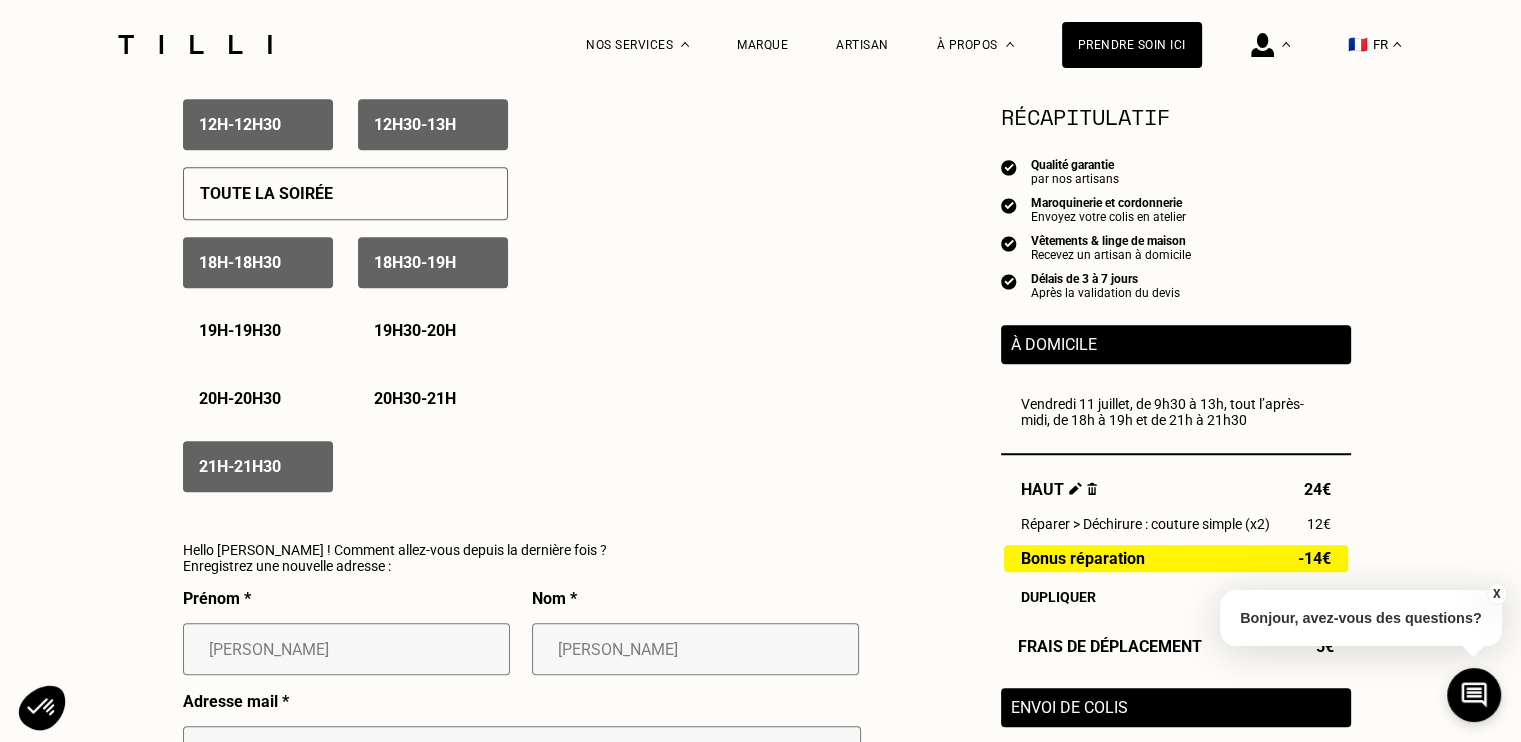 click on "21h  -  21h30" at bounding box center (258, 466) 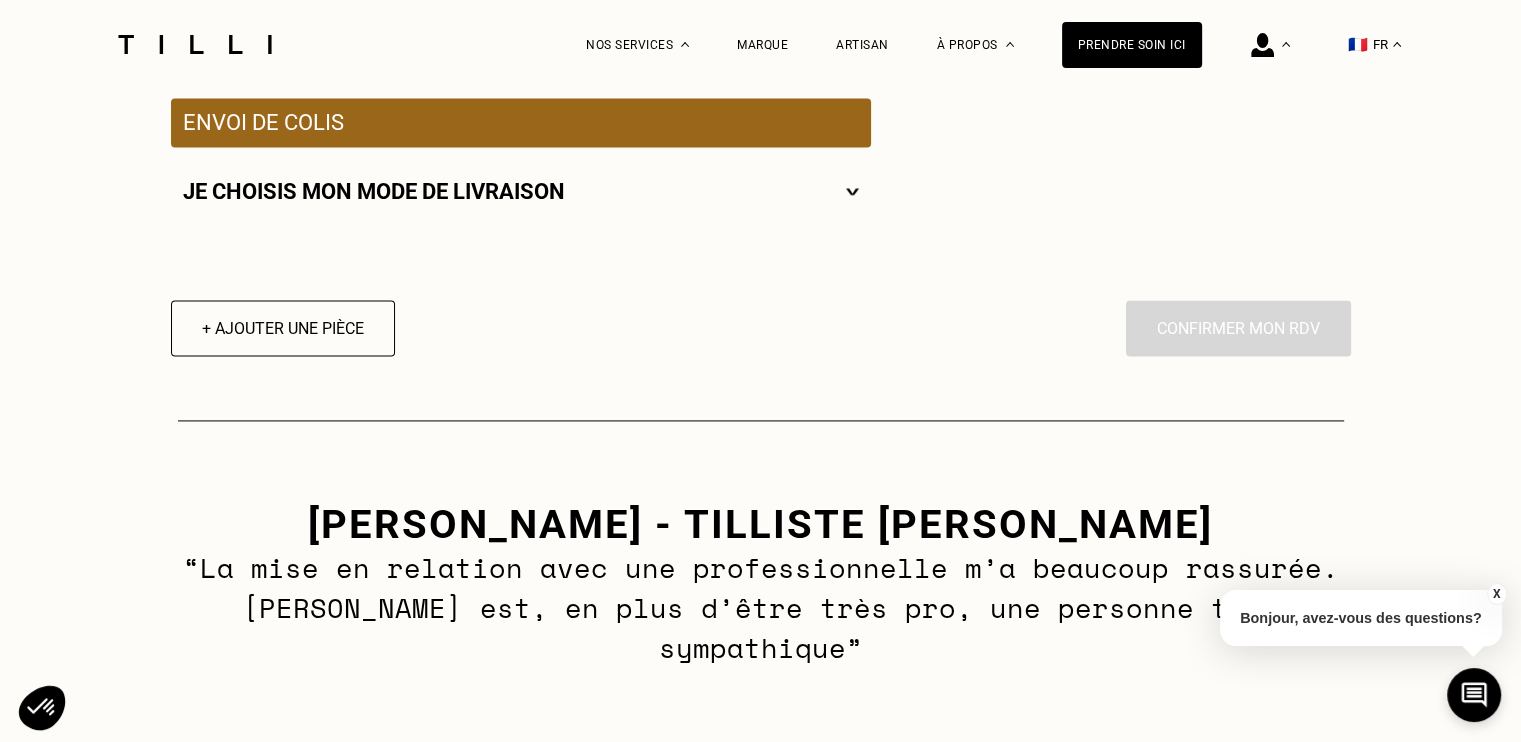 scroll, scrollTop: 2788, scrollLeft: 0, axis: vertical 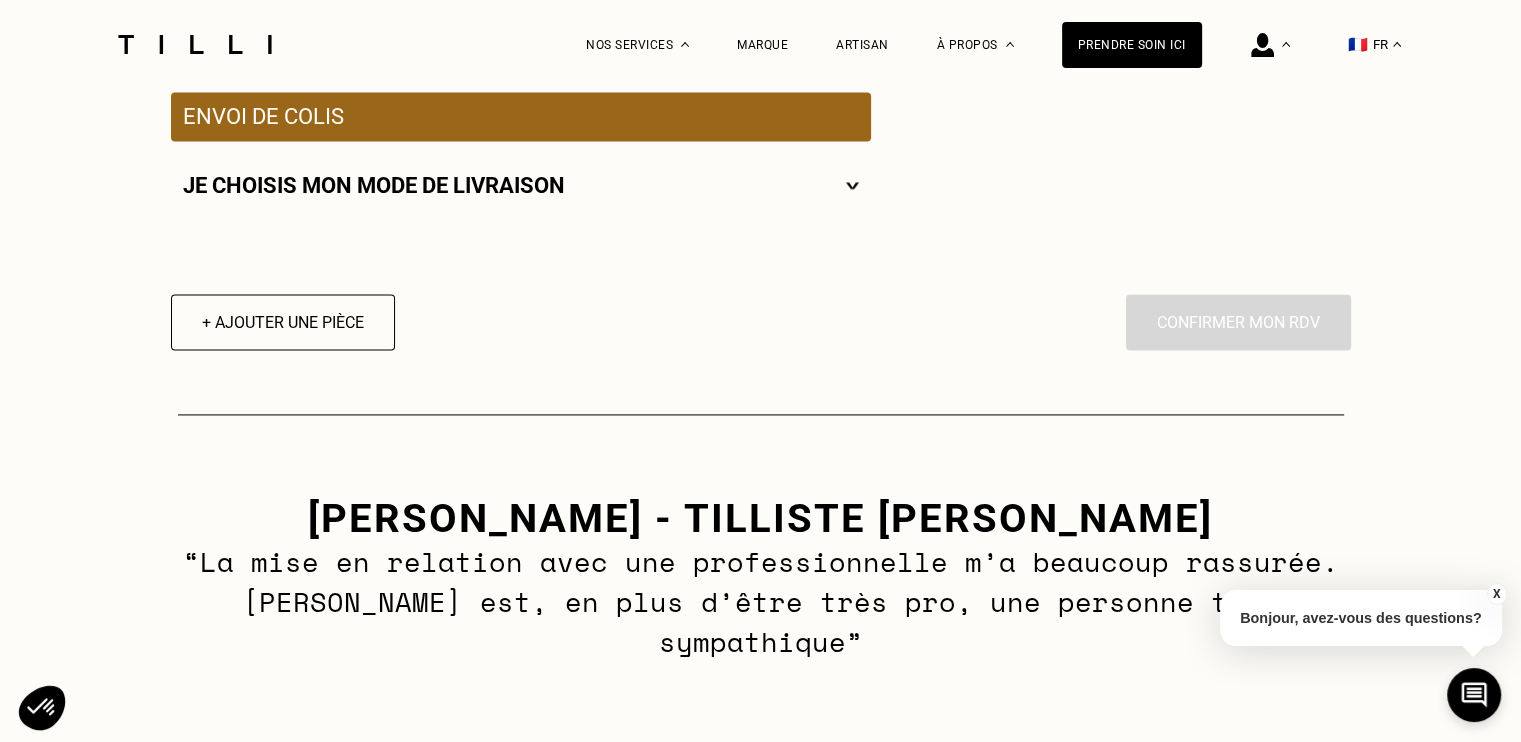 click on "En cliquant sur “Confirmer”, vous déclenchez l’intervention de l’un des nos artisans. Confirmer mon RDV" at bounding box center [1238, 322] 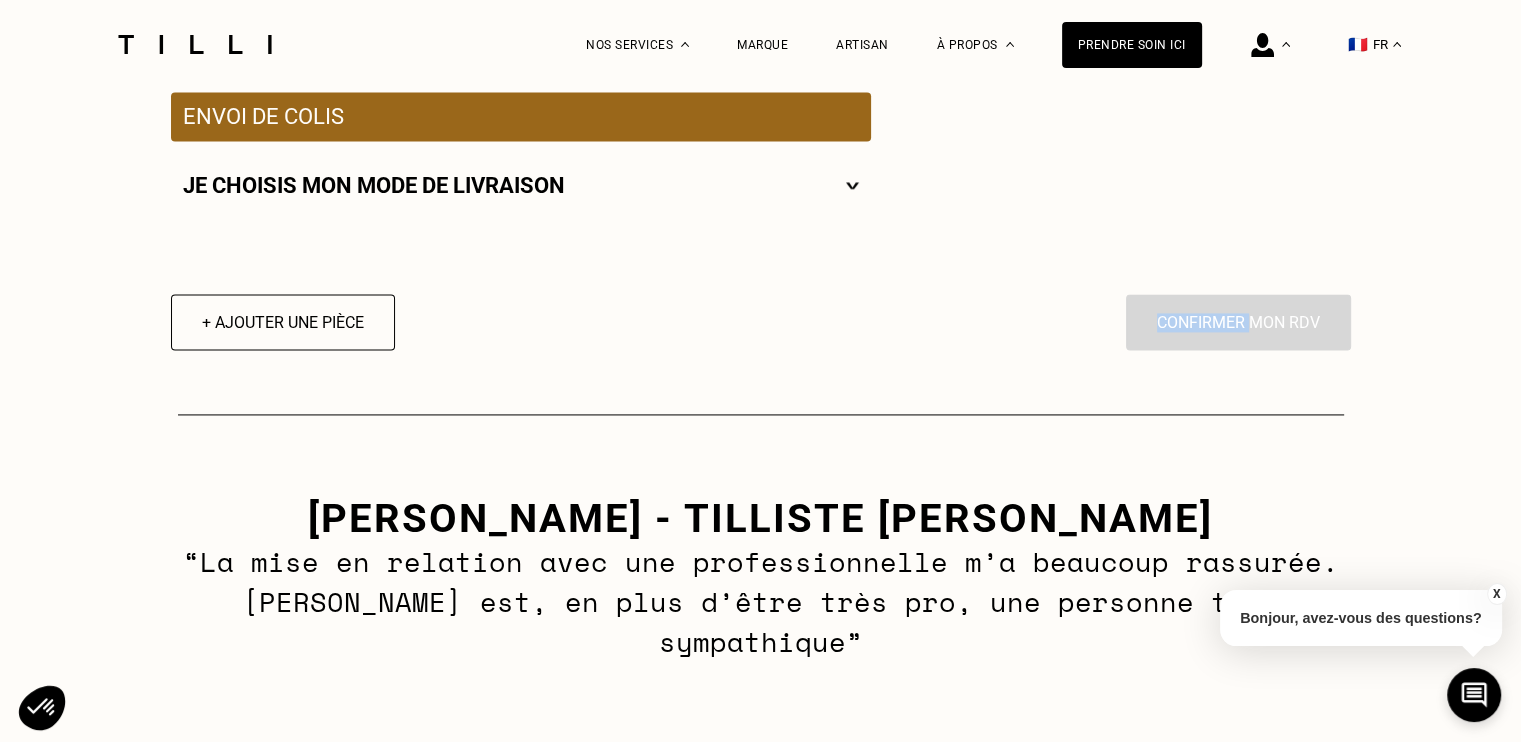 click on "En cliquant sur “Confirmer”, vous déclenchez l’intervention de l’un des nos artisans. Confirmer mon RDV" at bounding box center (1238, 322) 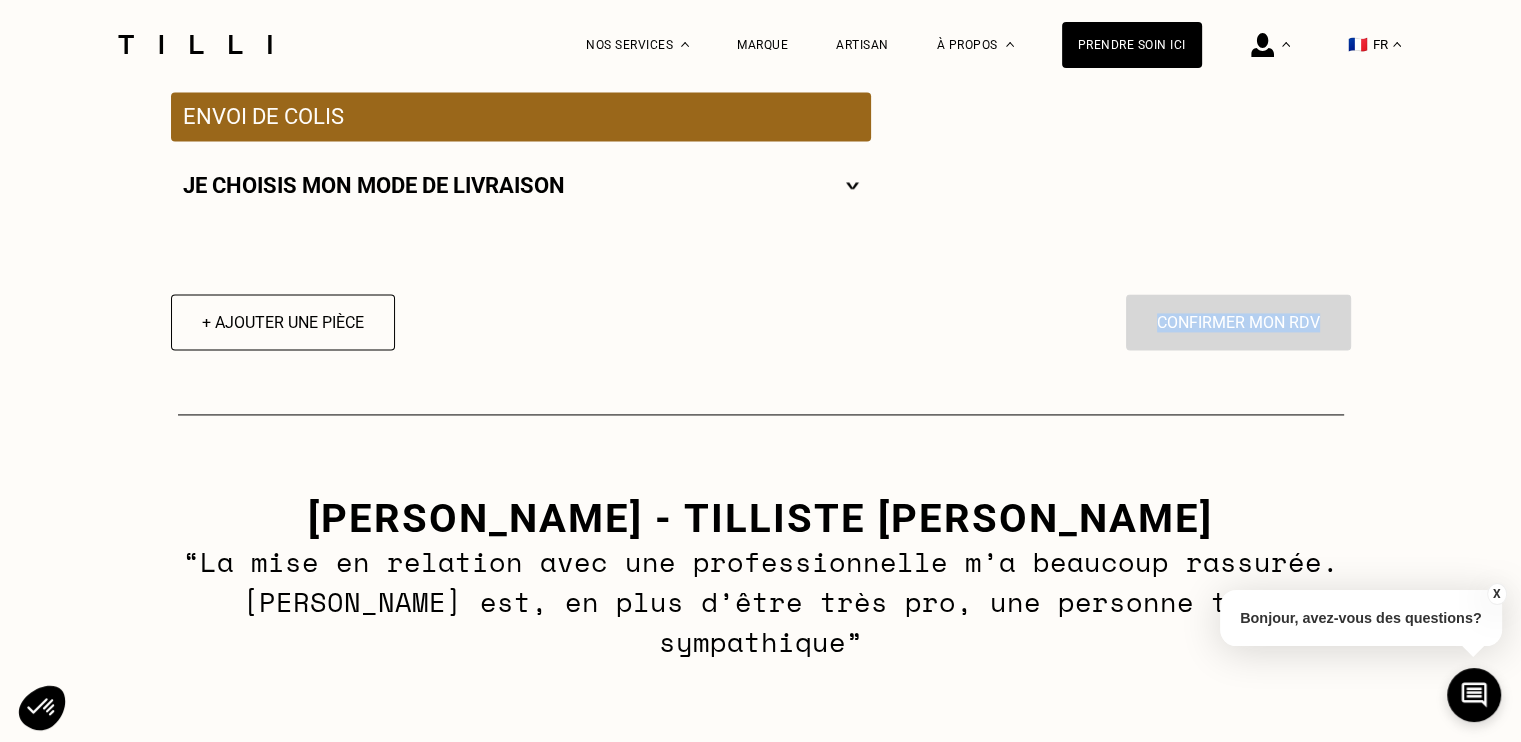 click on "En cliquant sur “Confirmer”, vous déclenchez l’intervention de l’un des nos artisans. Confirmer mon RDV" at bounding box center [1238, 322] 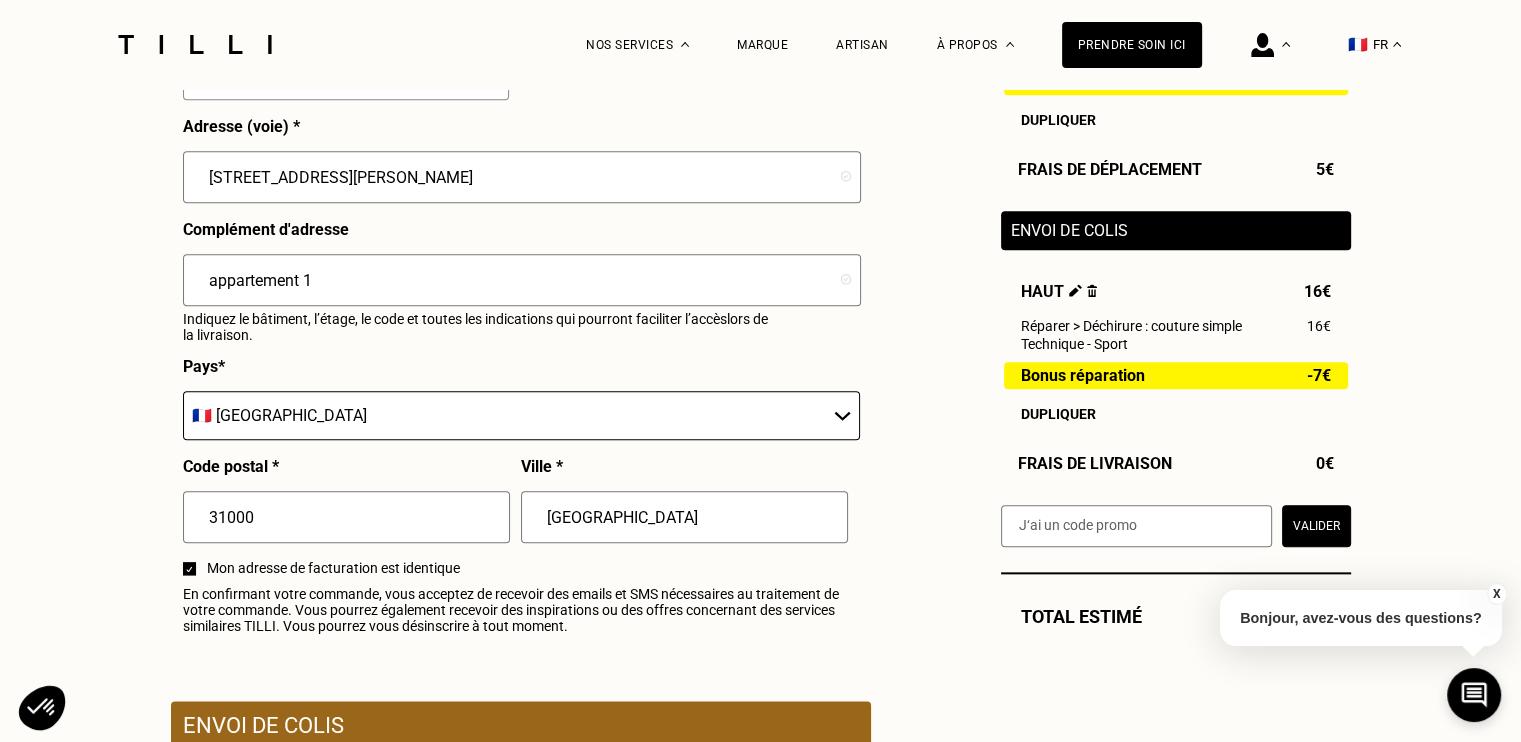 scroll, scrollTop: 2180, scrollLeft: 0, axis: vertical 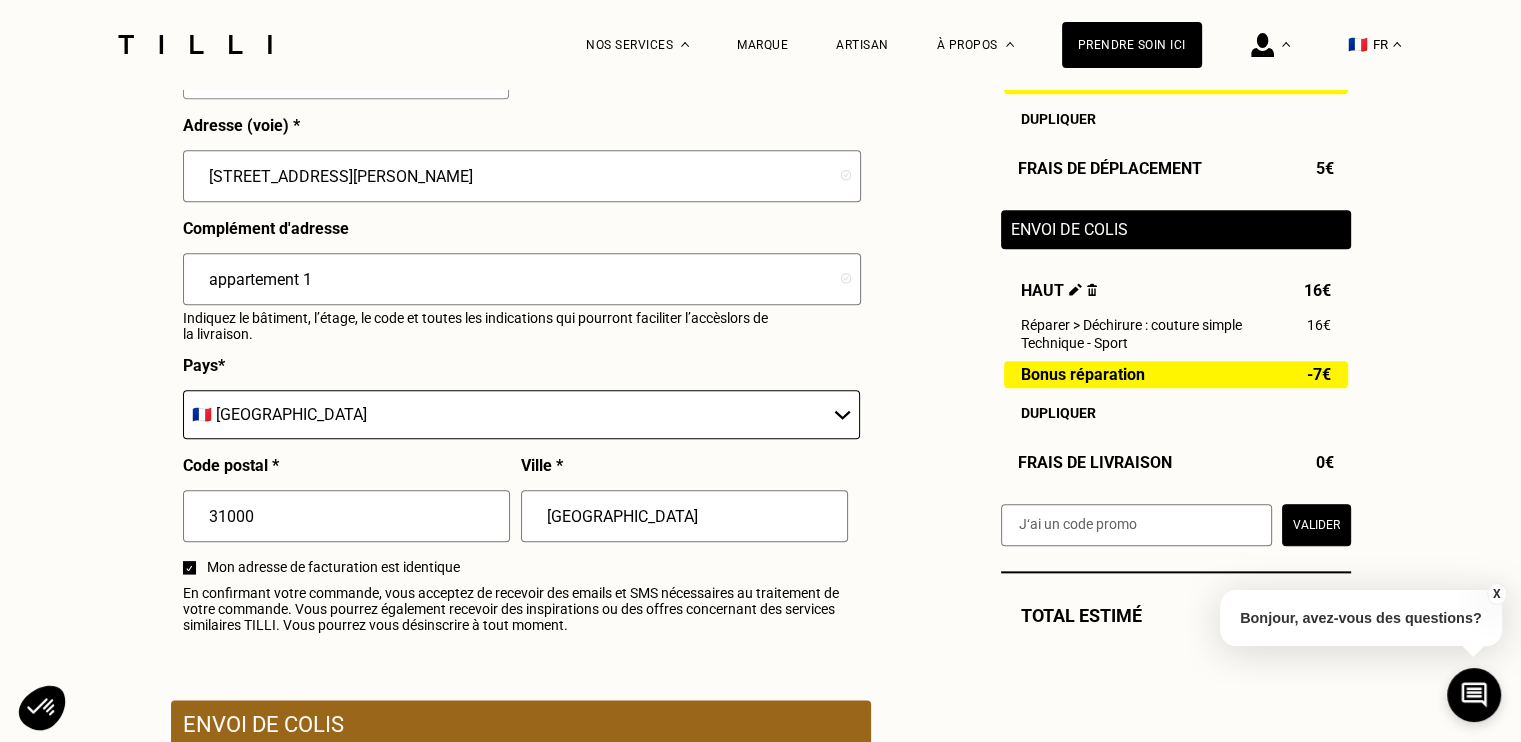 click at bounding box center [1075, 289] 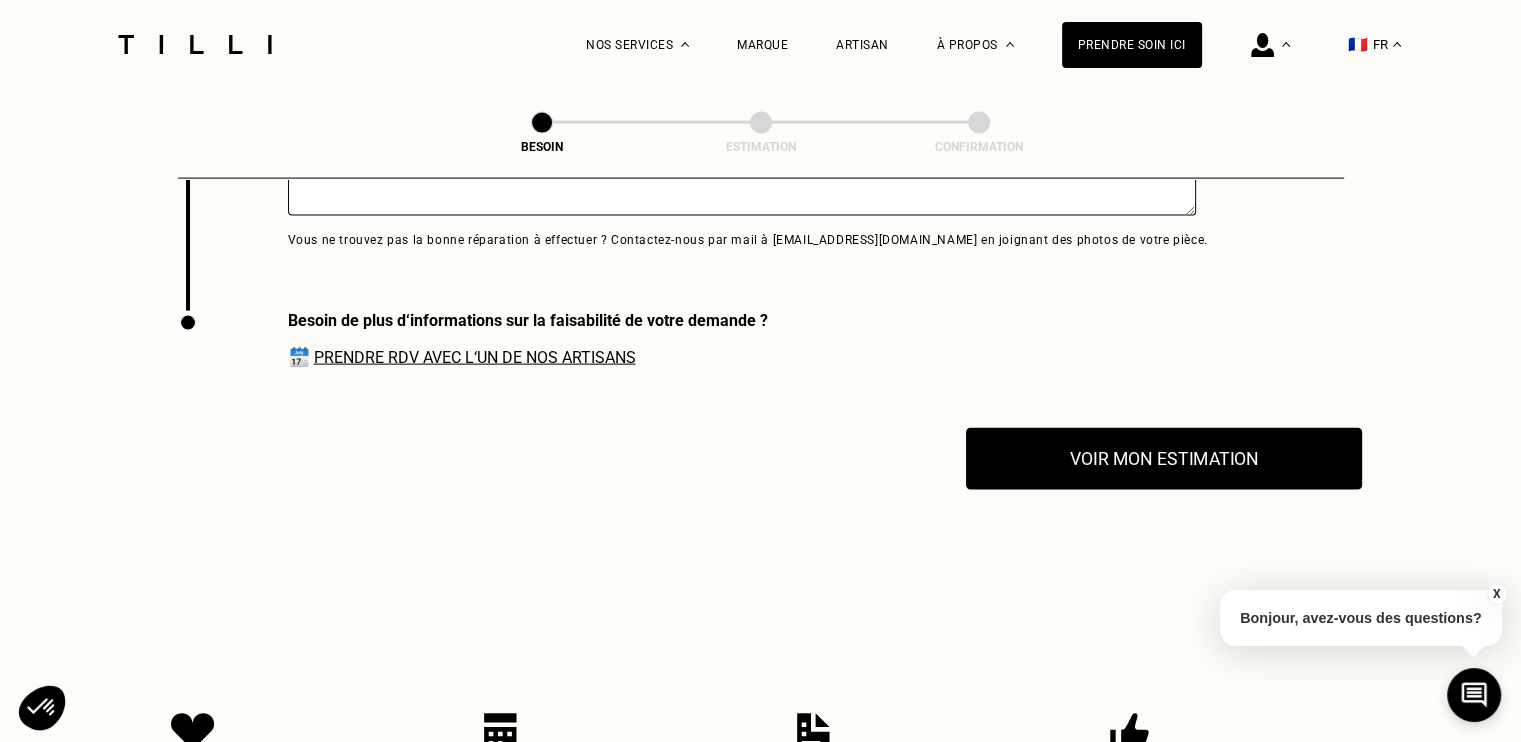 scroll, scrollTop: 4353, scrollLeft: 0, axis: vertical 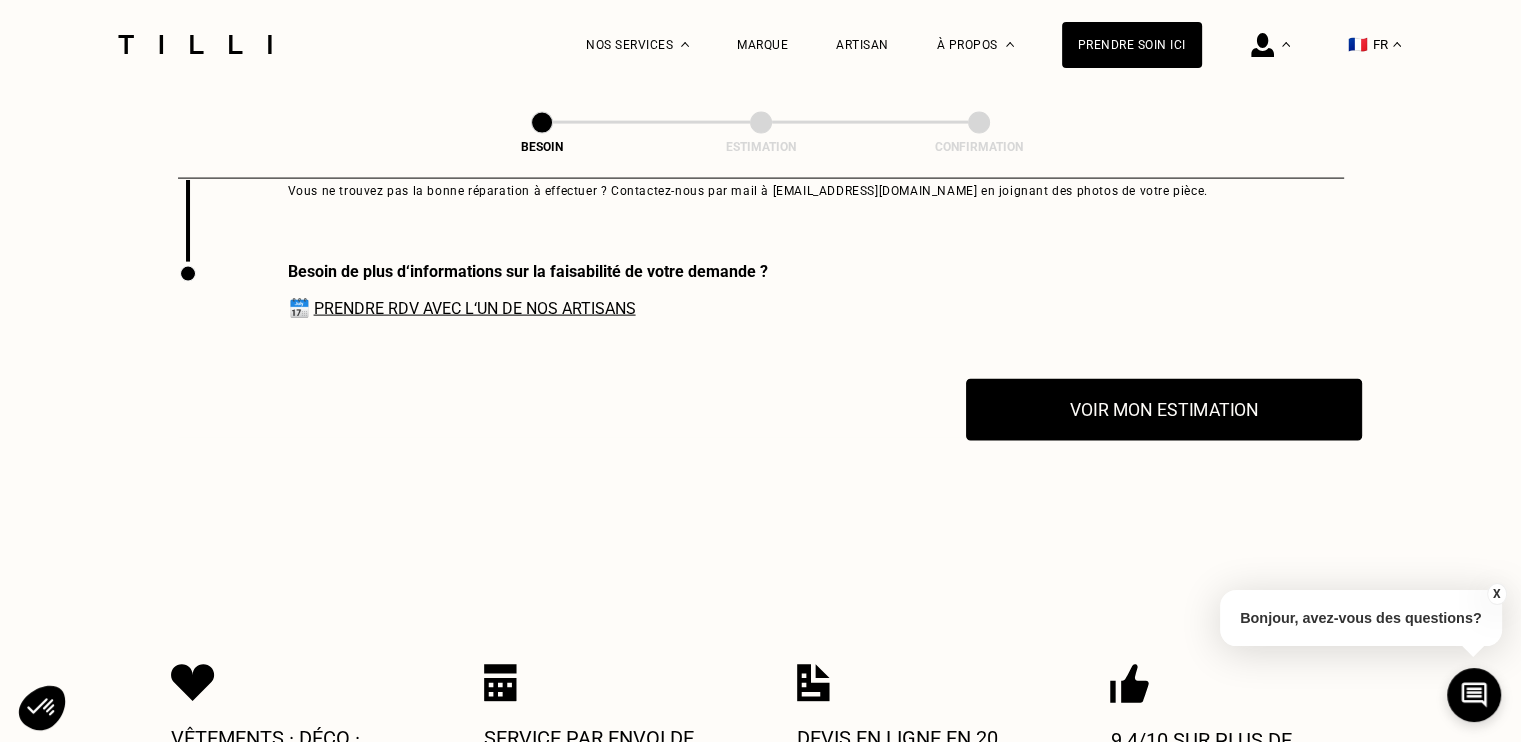 click on "Voir mon estimation" at bounding box center (1164, 410) 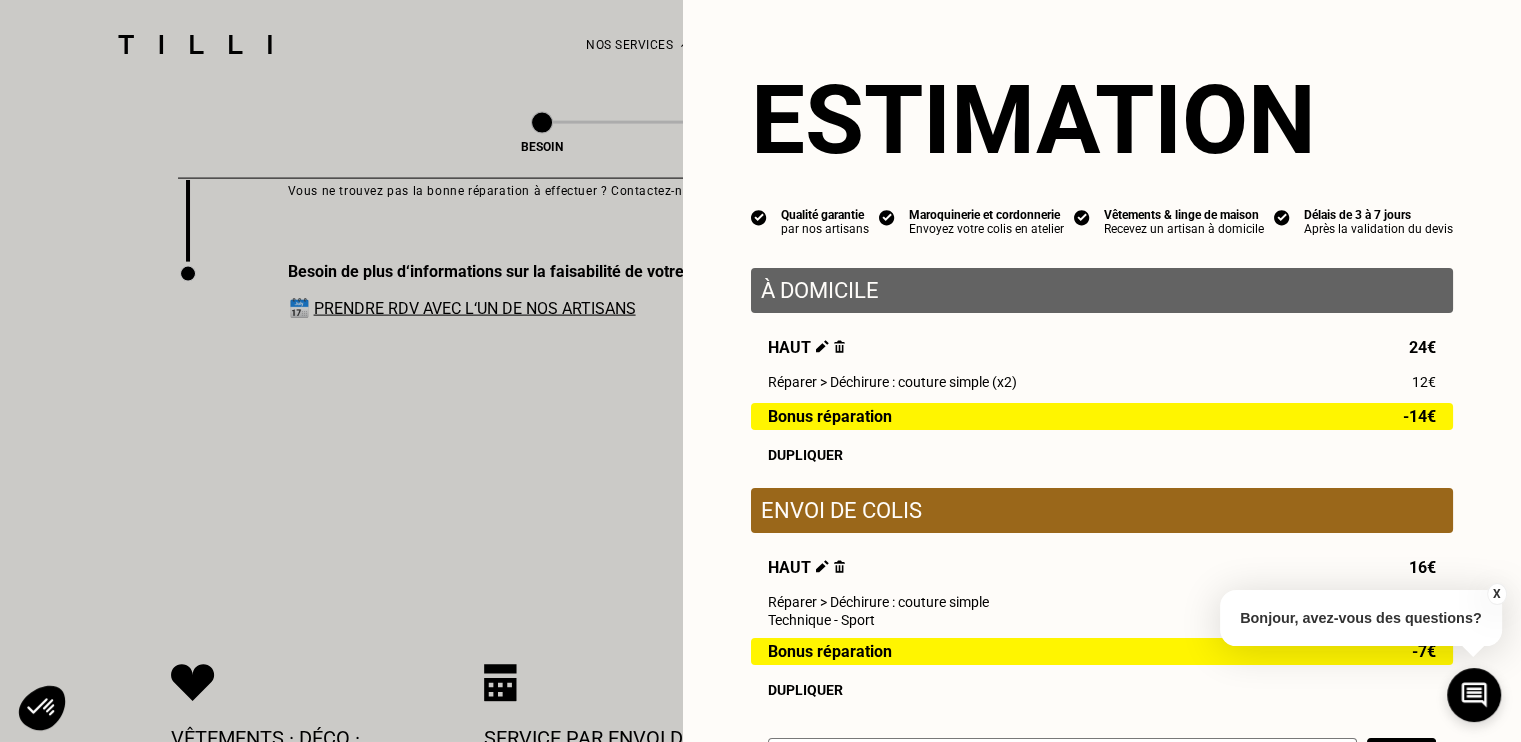 scroll, scrollTop: 16, scrollLeft: 0, axis: vertical 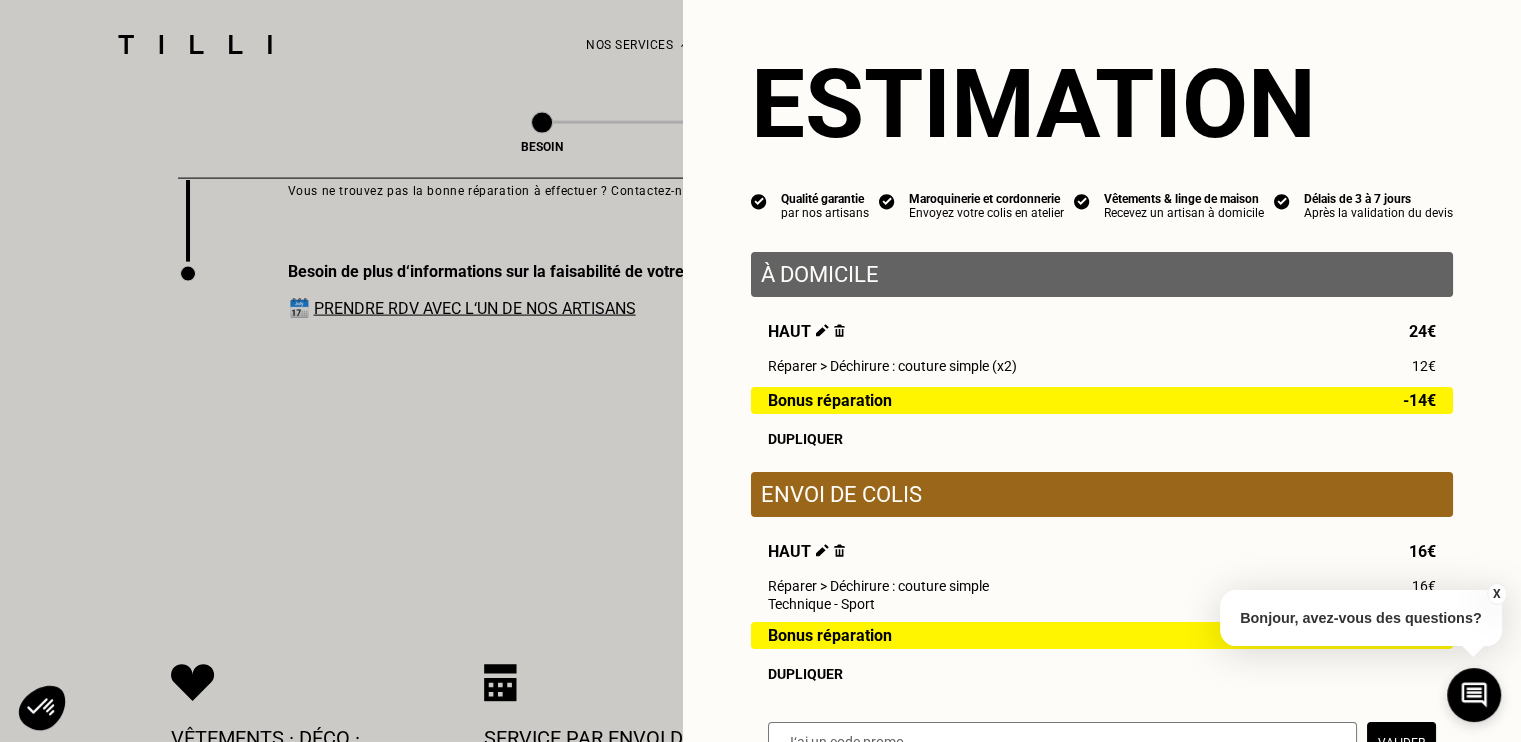 click on "Envoi de colis" at bounding box center (1102, 494) 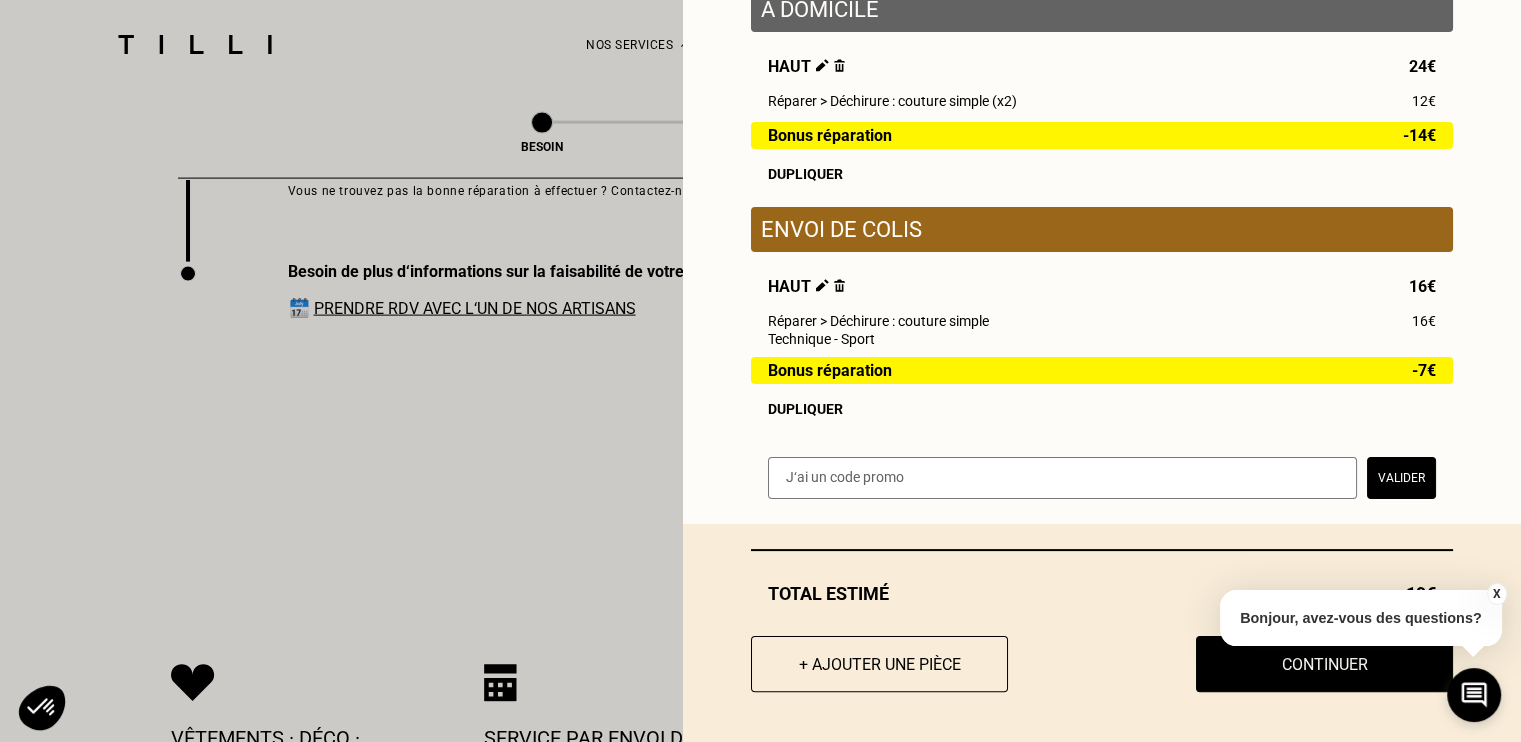 scroll, scrollTop: 292, scrollLeft: 0, axis: vertical 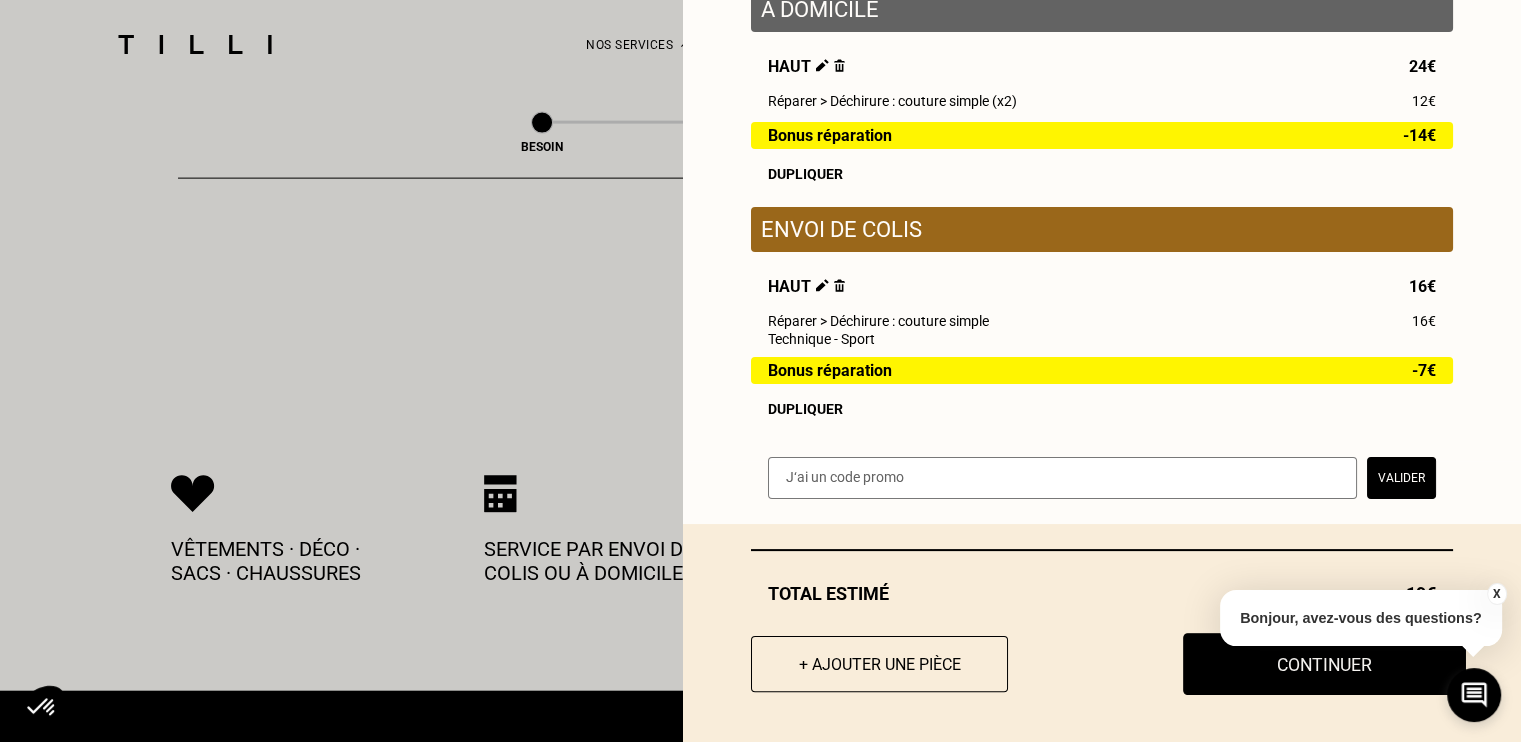 click on "Continuer" at bounding box center (1324, 664) 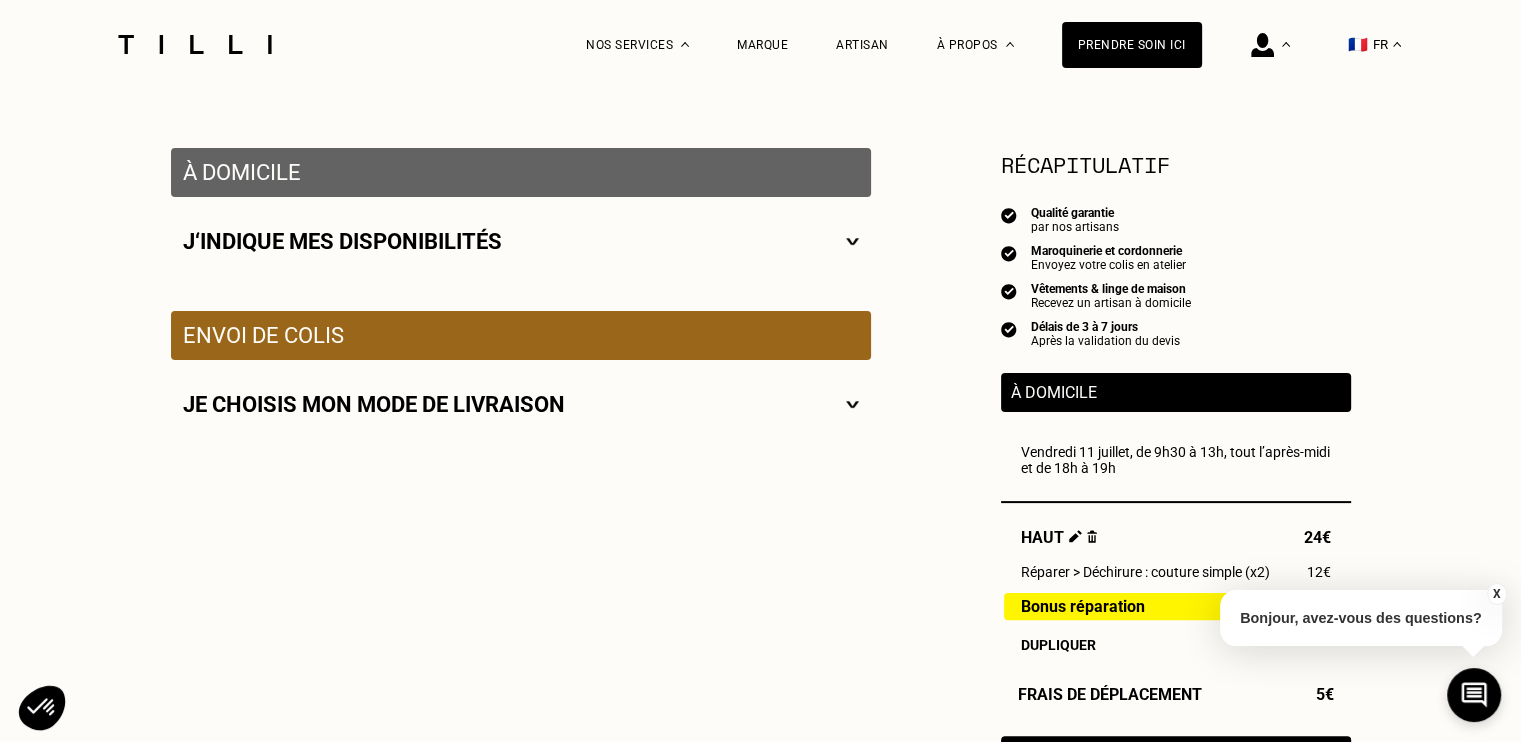 scroll, scrollTop: 319, scrollLeft: 0, axis: vertical 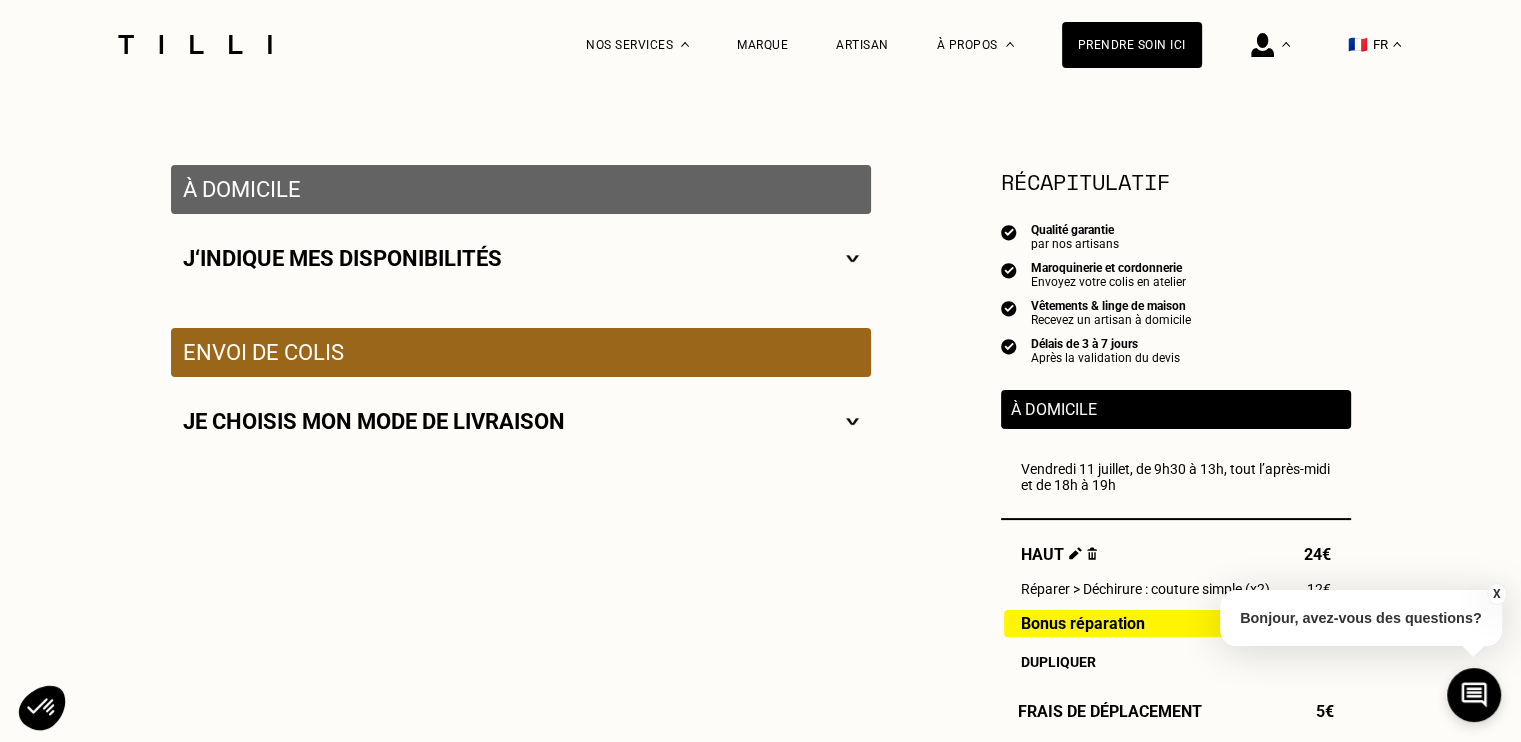 click on "Je choisis mon mode de livraison" at bounding box center [521, 421] 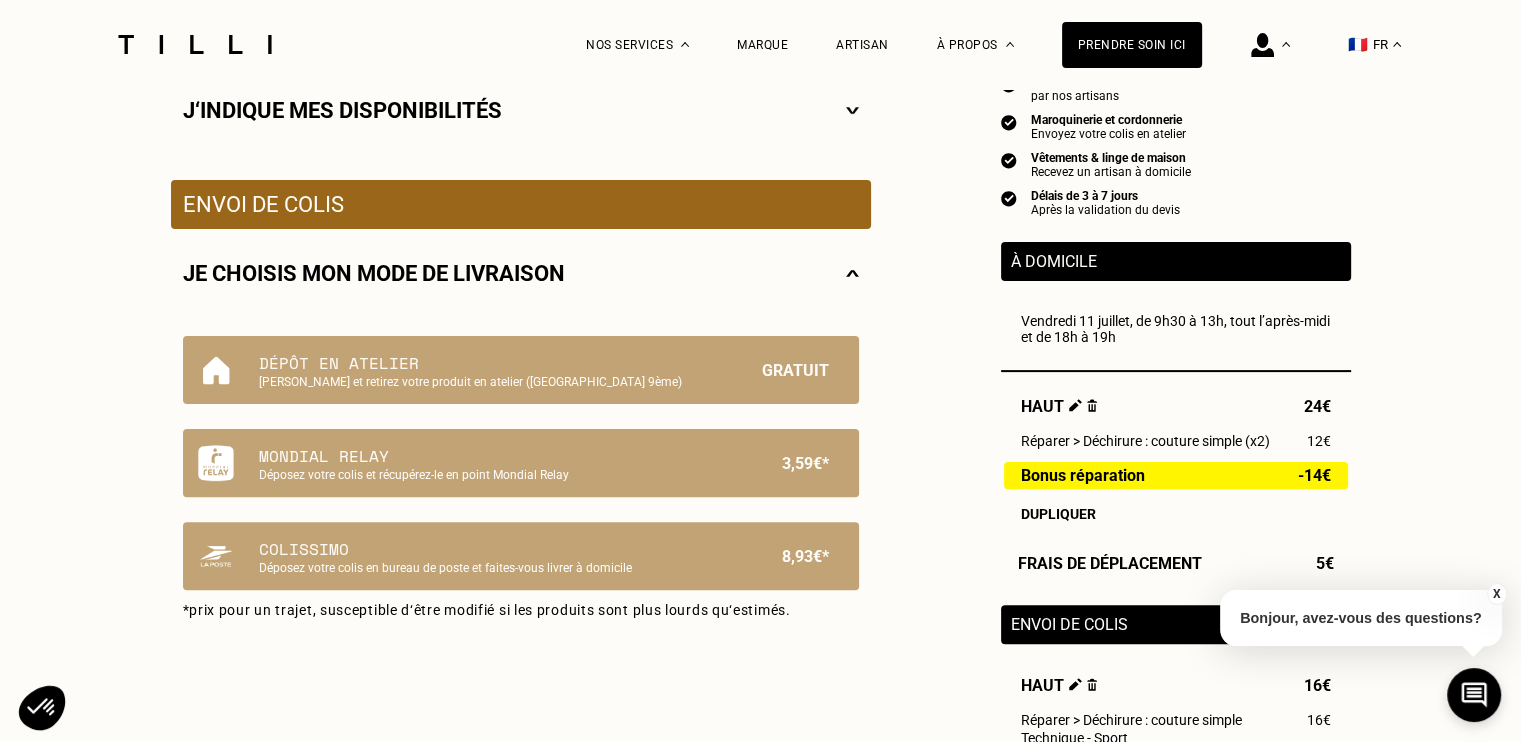 scroll, scrollTop: 470, scrollLeft: 0, axis: vertical 